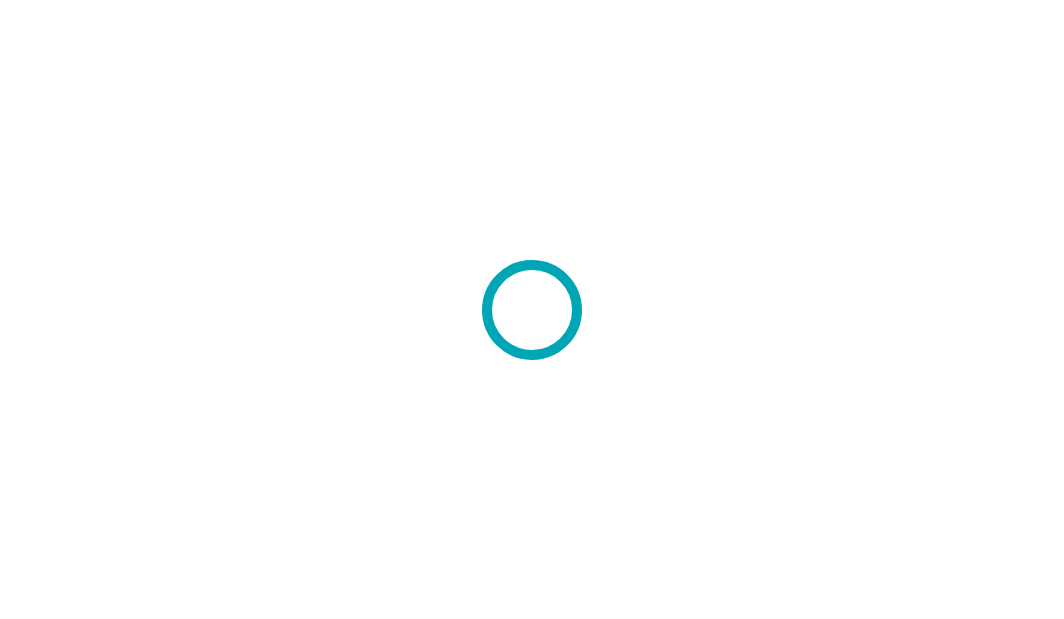 scroll, scrollTop: 0, scrollLeft: 0, axis: both 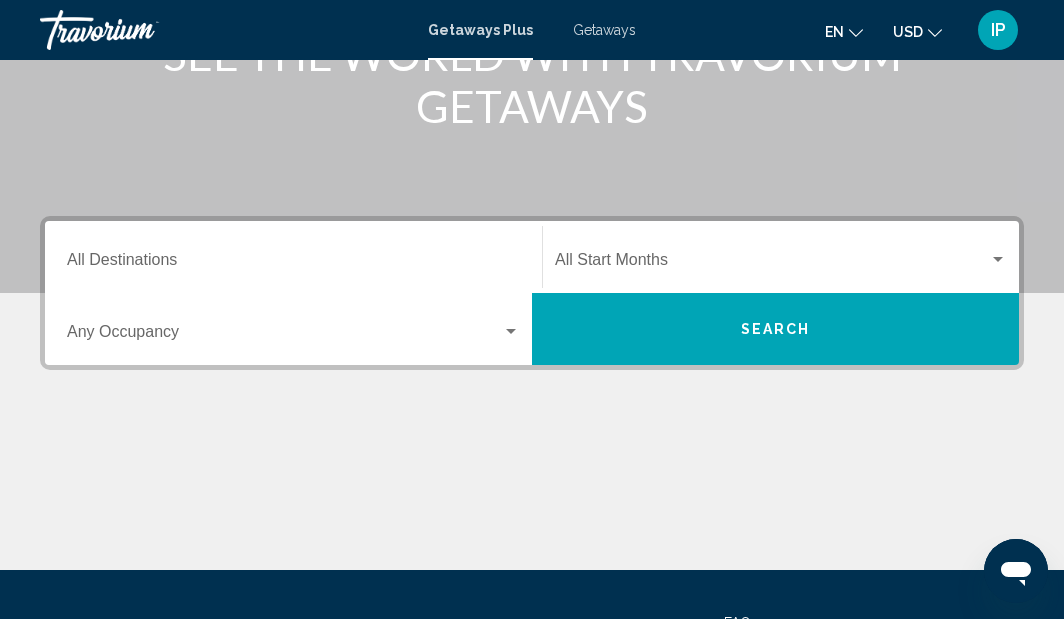click on "Destination All Destinations" at bounding box center (293, 264) 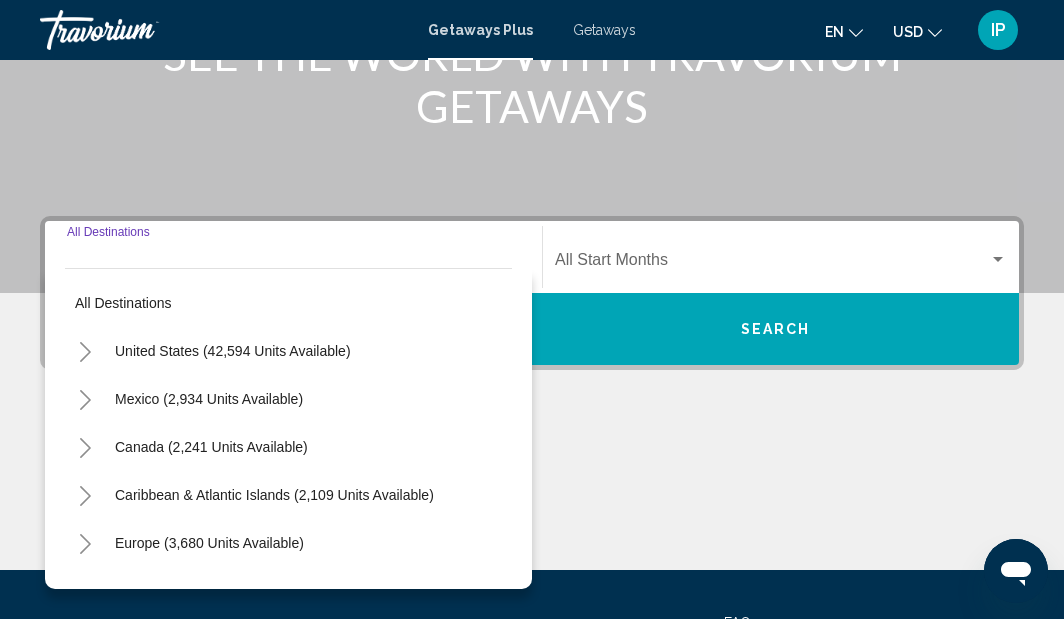 scroll, scrollTop: 458, scrollLeft: 0, axis: vertical 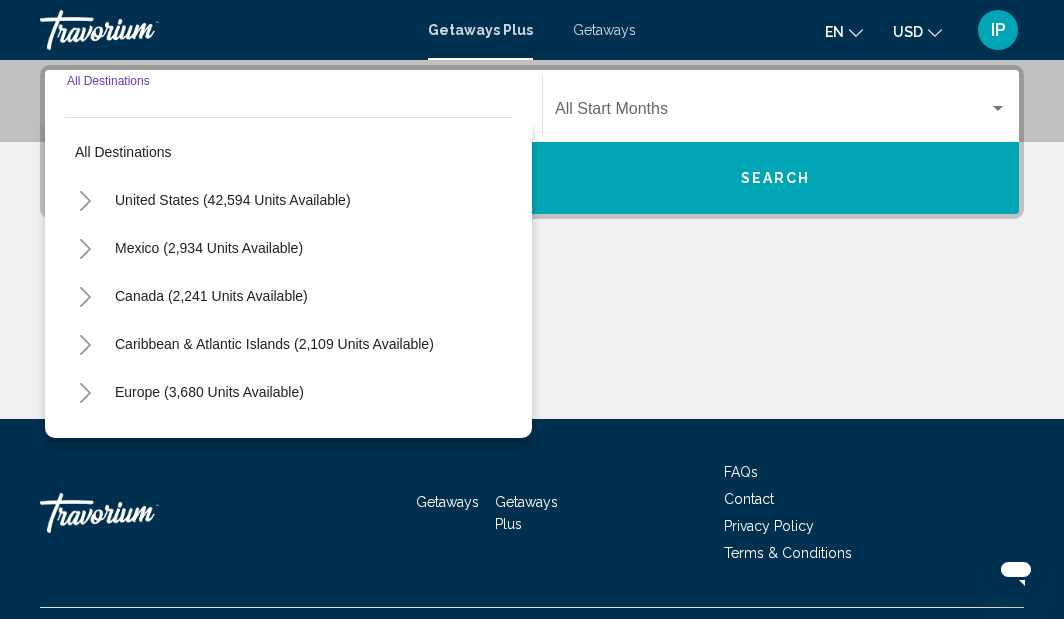 click 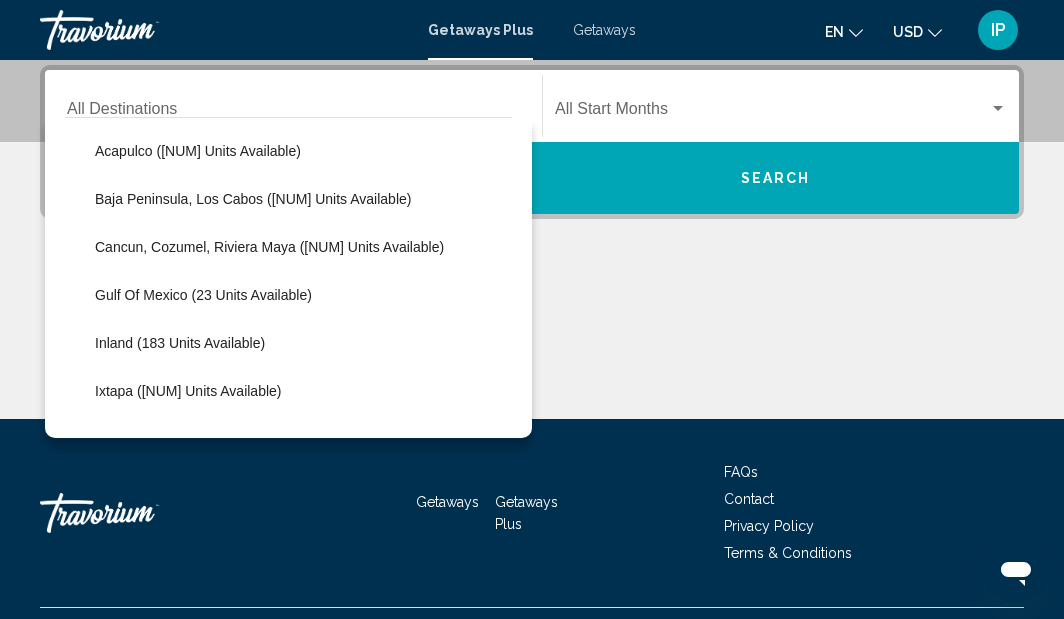 scroll, scrollTop: 122, scrollLeft: 0, axis: vertical 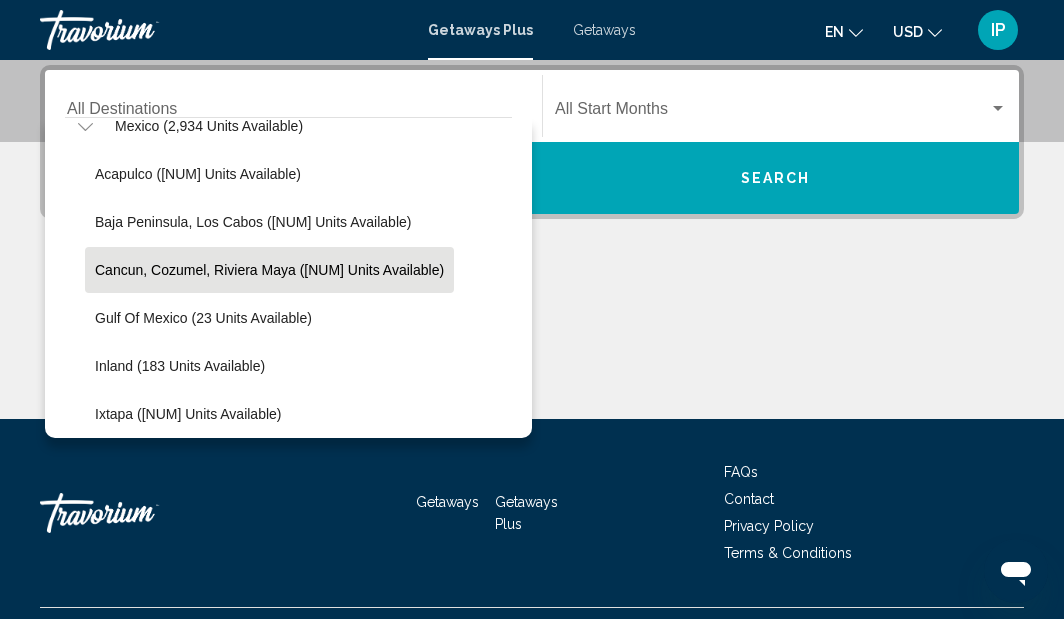 click on "Cancun, Cozumel, Riviera Maya ([NUM] units available)" 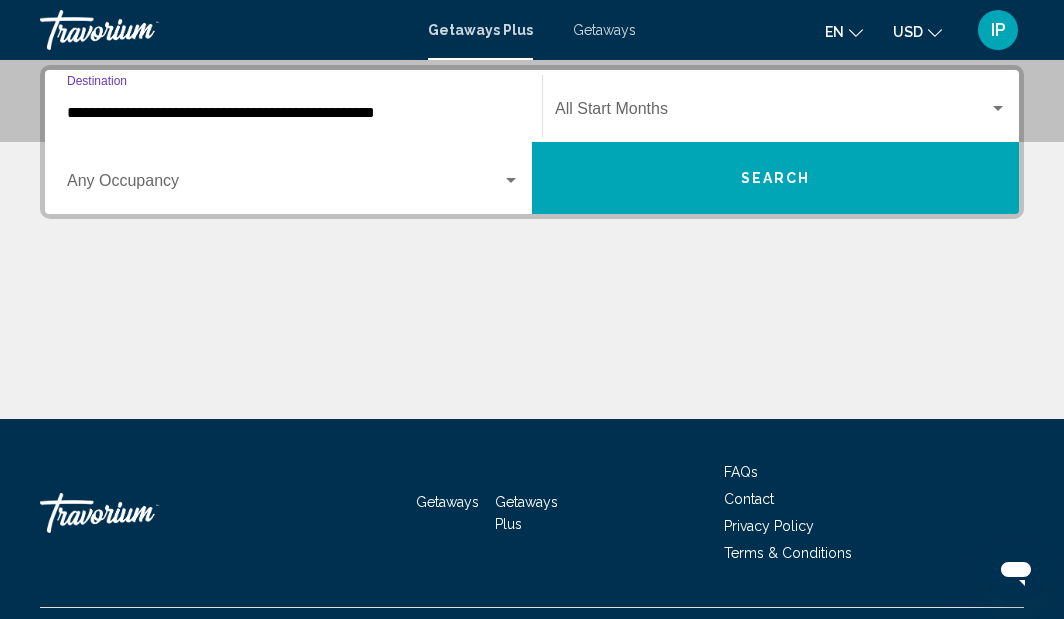 click at bounding box center (772, 113) 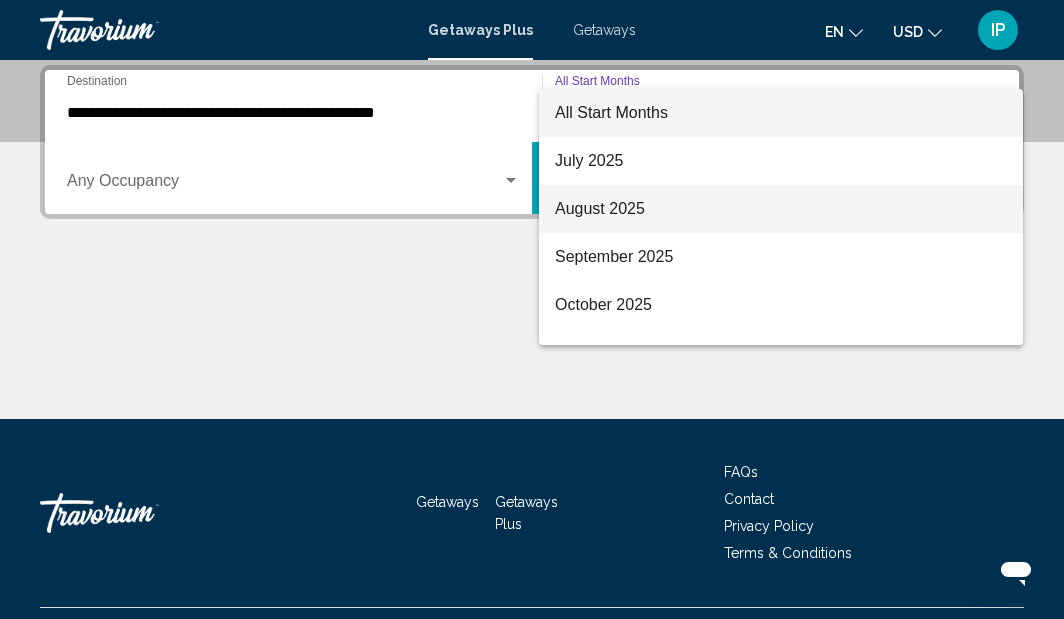 click on "August 2025" at bounding box center (781, 209) 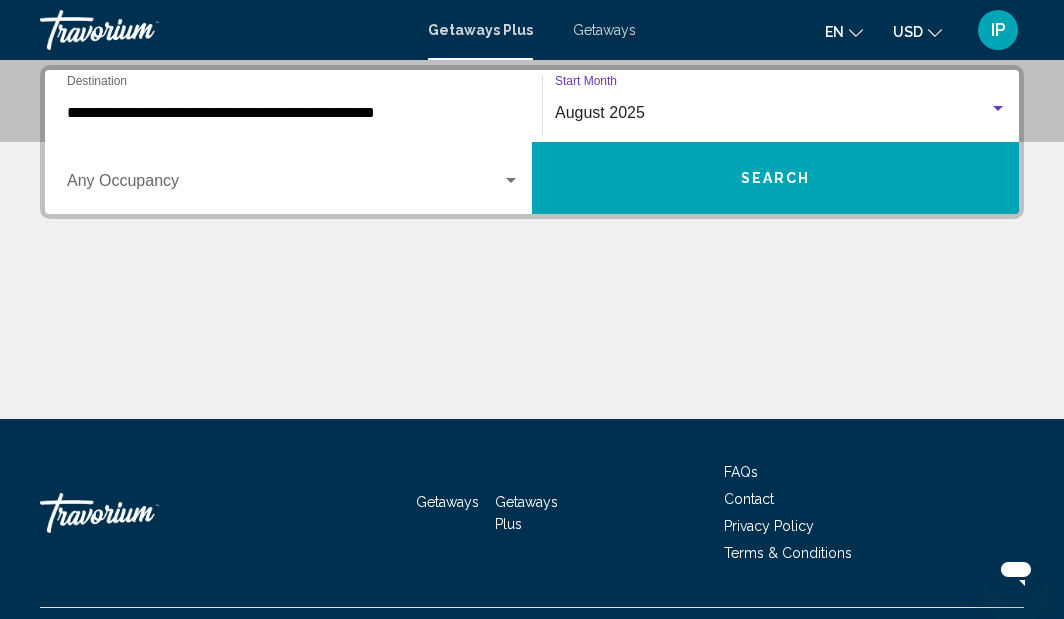 click at bounding box center (511, 181) 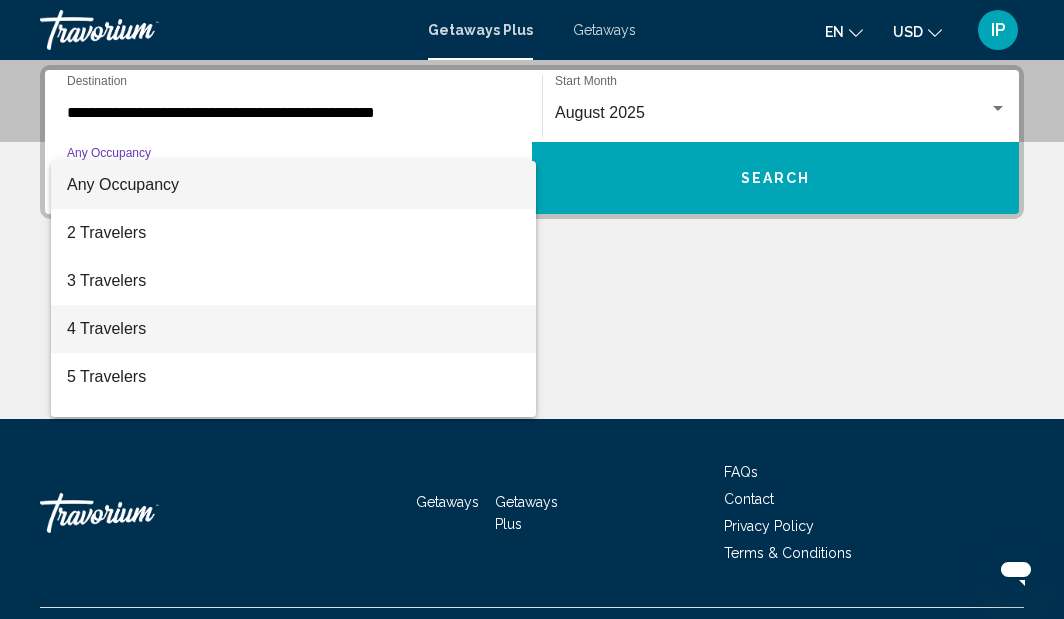 click on "4 Travelers" at bounding box center (293, 329) 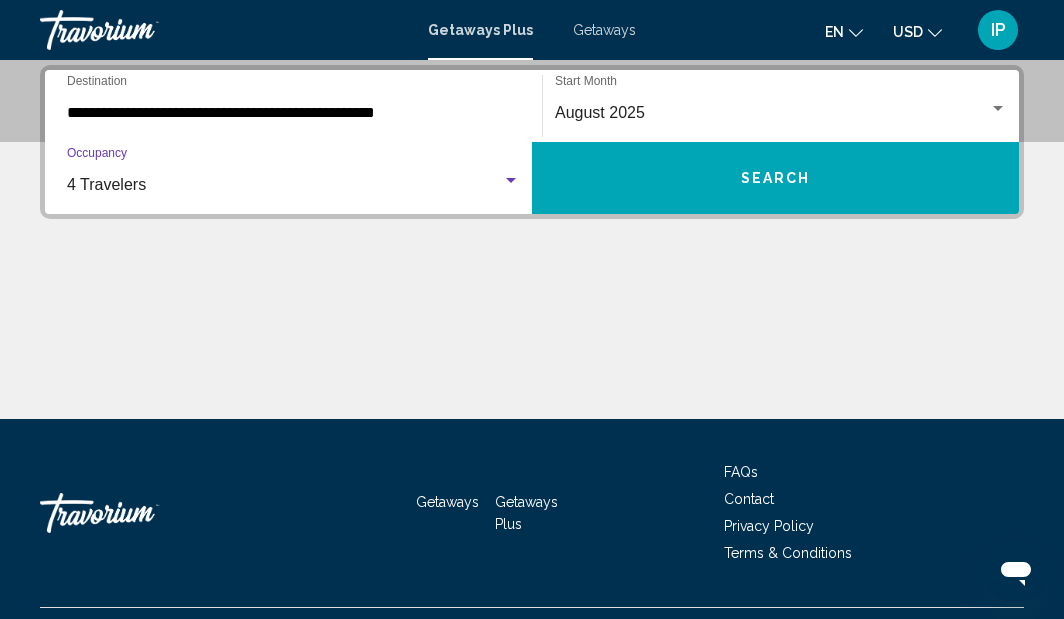 click on "Search" at bounding box center (775, 178) 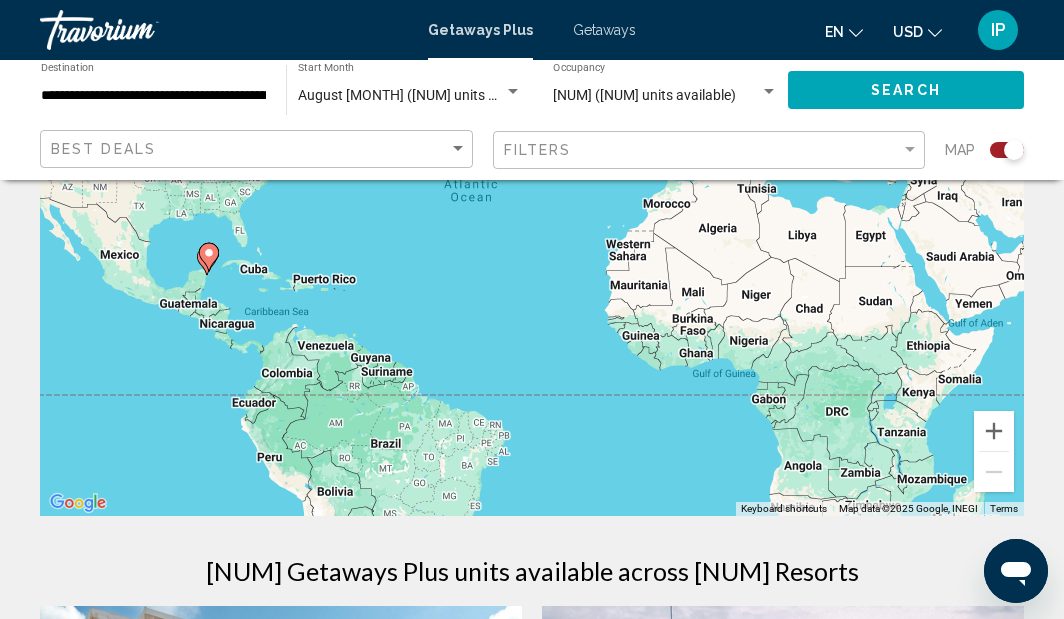 scroll, scrollTop: 280, scrollLeft: 0, axis: vertical 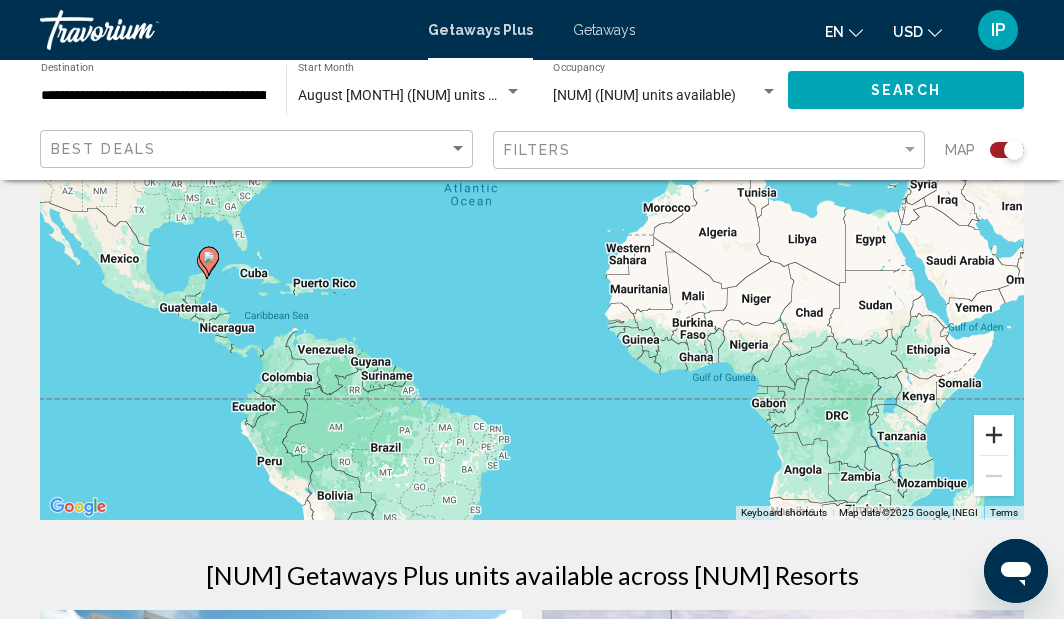 click at bounding box center (994, 435) 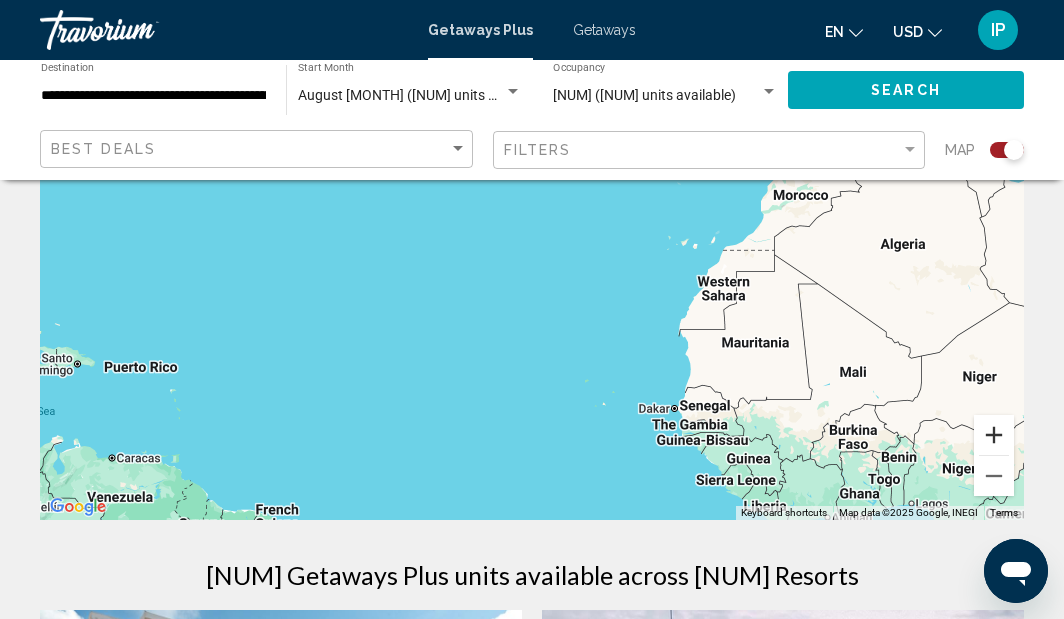 click at bounding box center [994, 435] 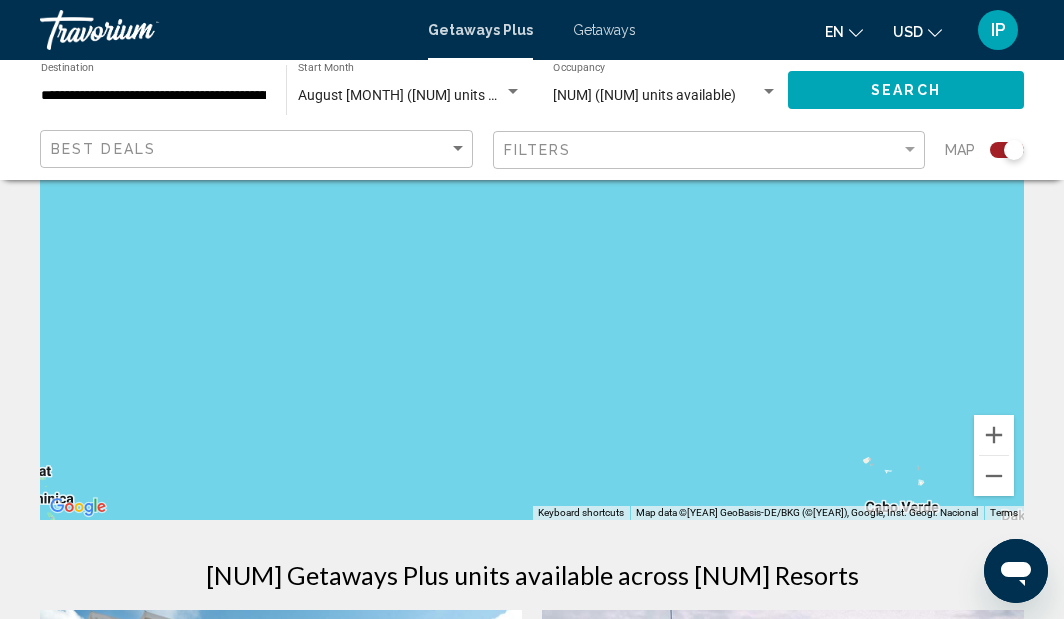 drag, startPoint x: 681, startPoint y: 451, endPoint x: 909, endPoint y: 368, distance: 242.63759 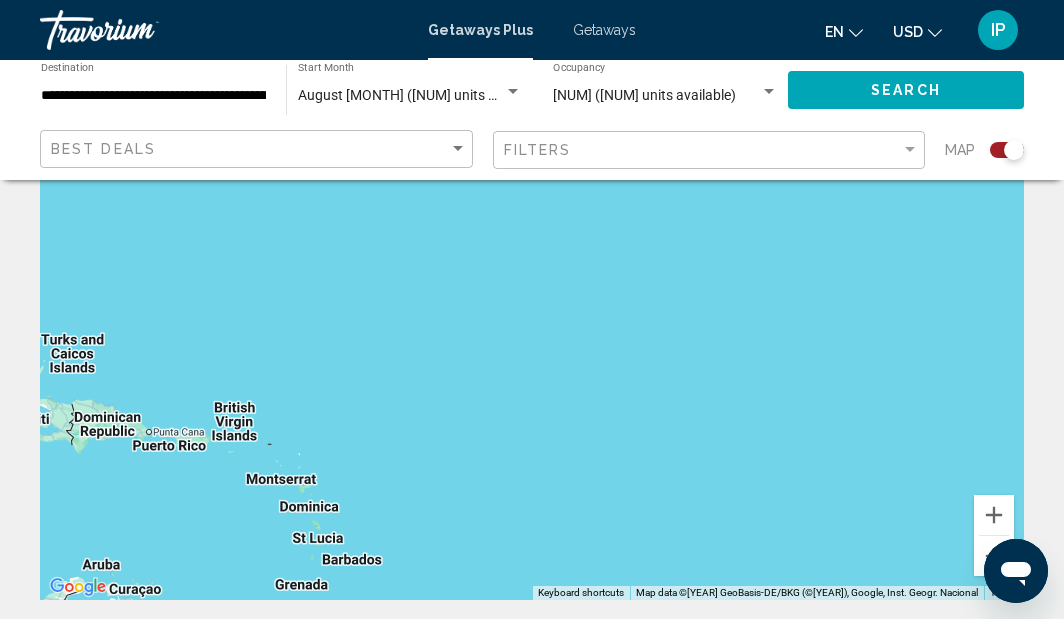 drag, startPoint x: 600, startPoint y: 424, endPoint x: 867, endPoint y: 352, distance: 276.5375 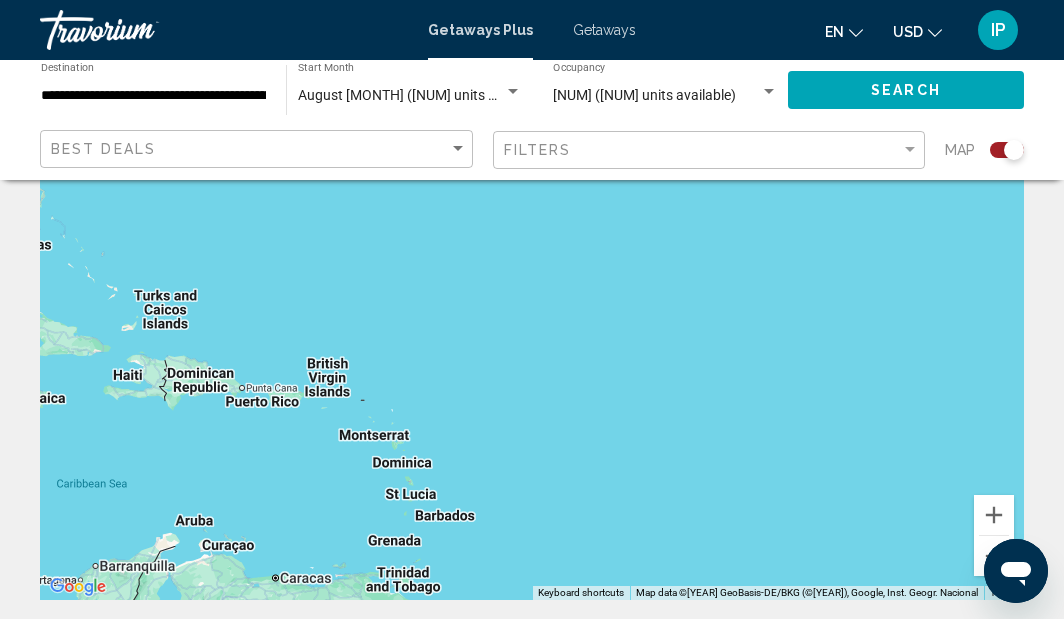 drag, startPoint x: 610, startPoint y: 480, endPoint x: 702, endPoint y: 439, distance: 100.72239 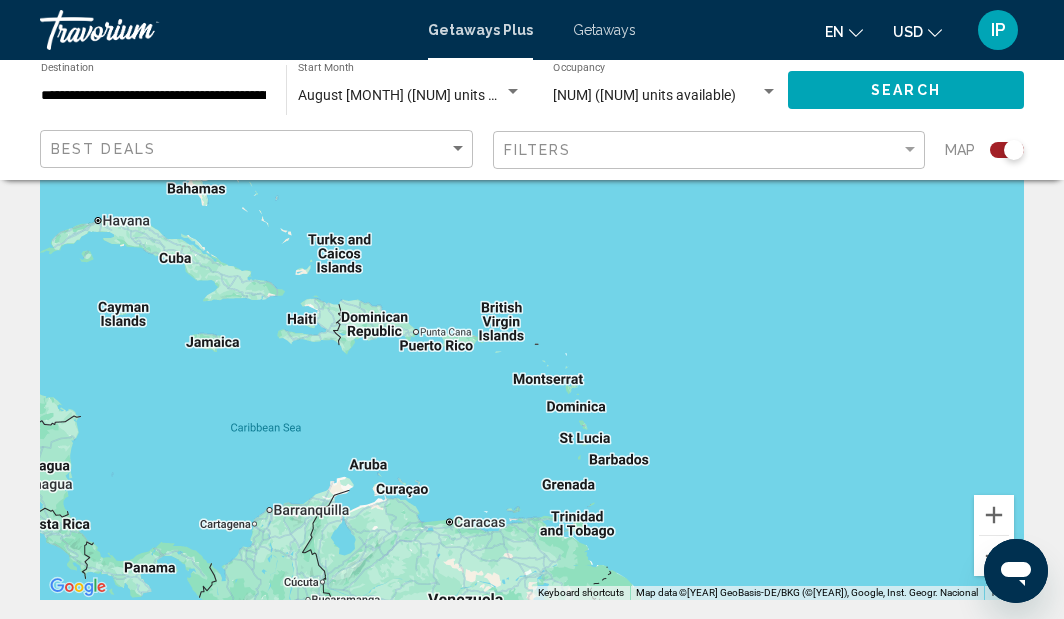 drag, startPoint x: 451, startPoint y: 503, endPoint x: 627, endPoint y: 447, distance: 184.69434 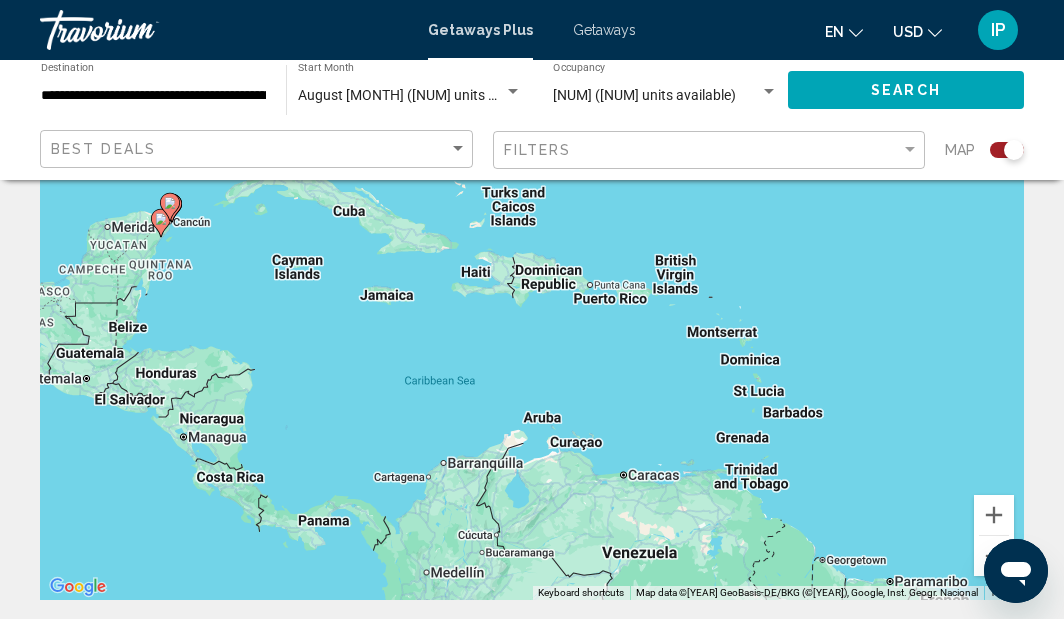 drag, startPoint x: 629, startPoint y: 444, endPoint x: 806, endPoint y: 396, distance: 183.39302 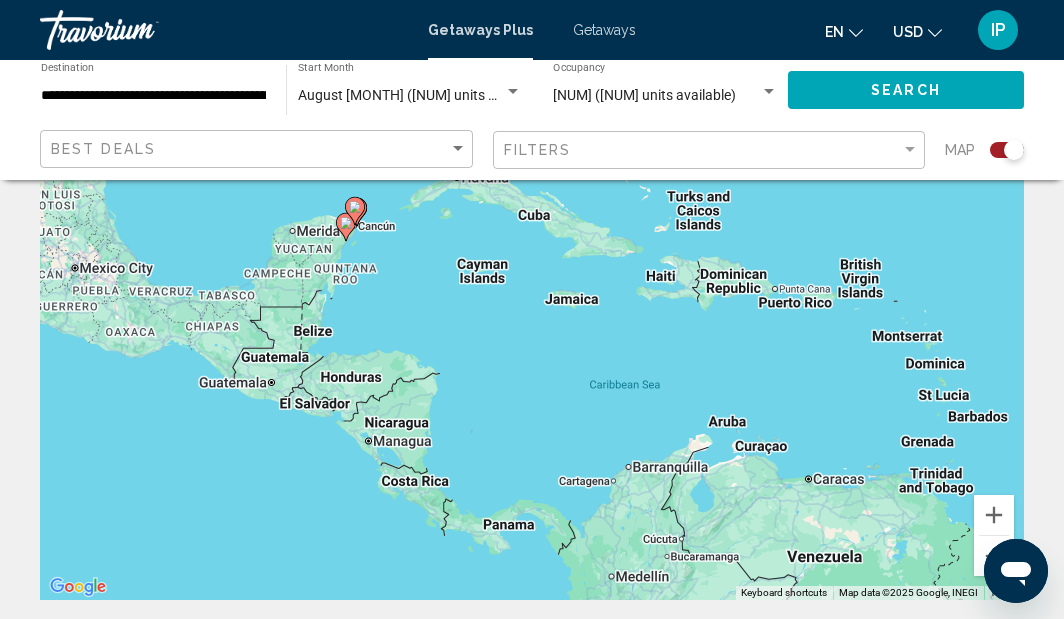 drag, startPoint x: 619, startPoint y: 421, endPoint x: 806, endPoint y: 428, distance: 187.13097 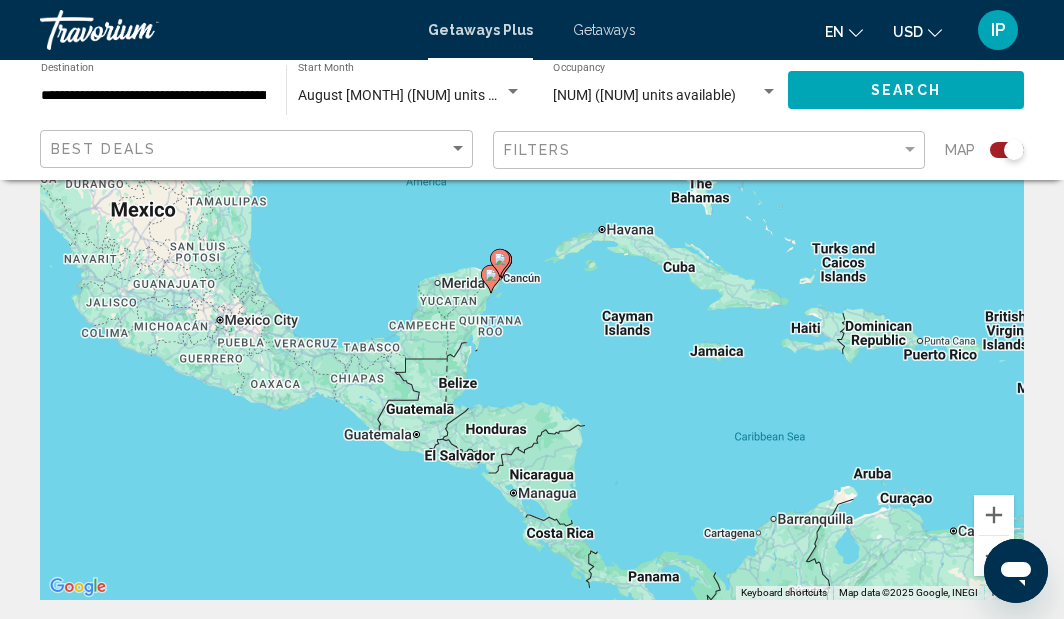 drag, startPoint x: 692, startPoint y: 418, endPoint x: 840, endPoint y: 469, distance: 156.54073 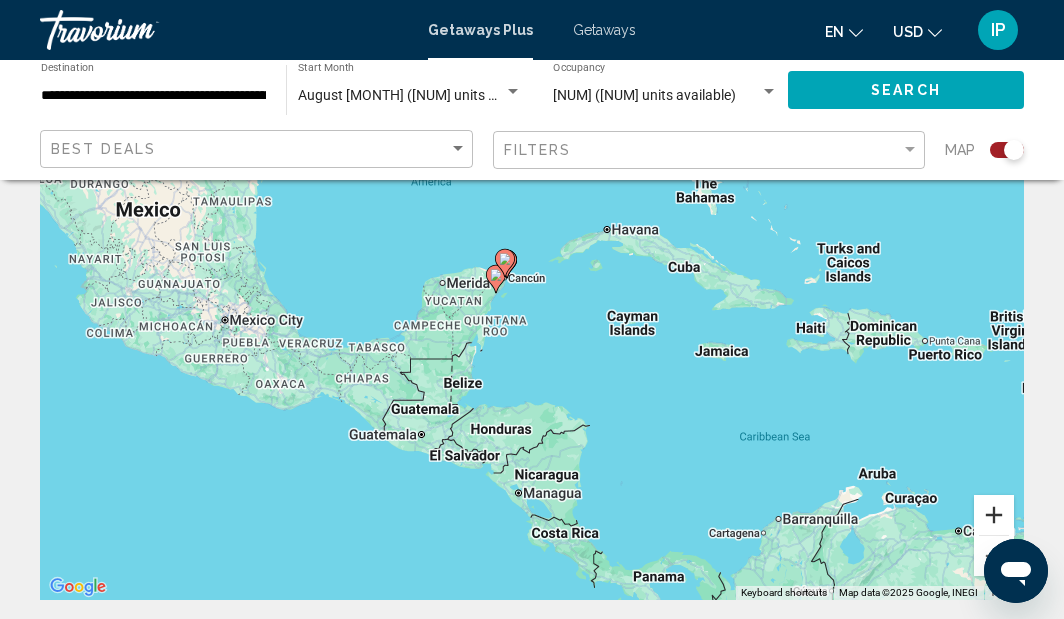 click at bounding box center (994, 515) 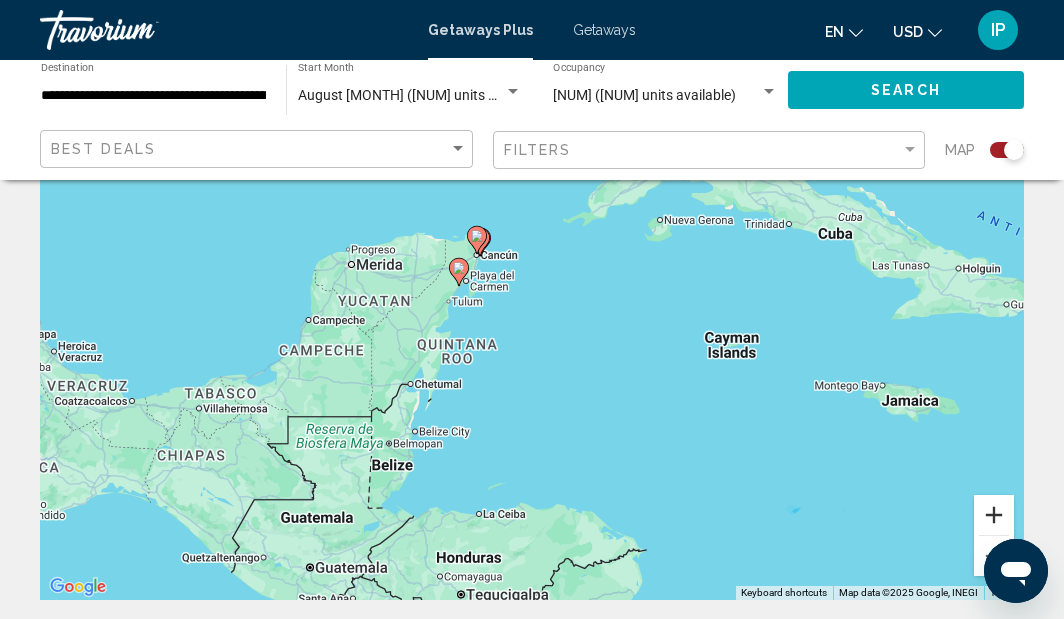 click at bounding box center [994, 515] 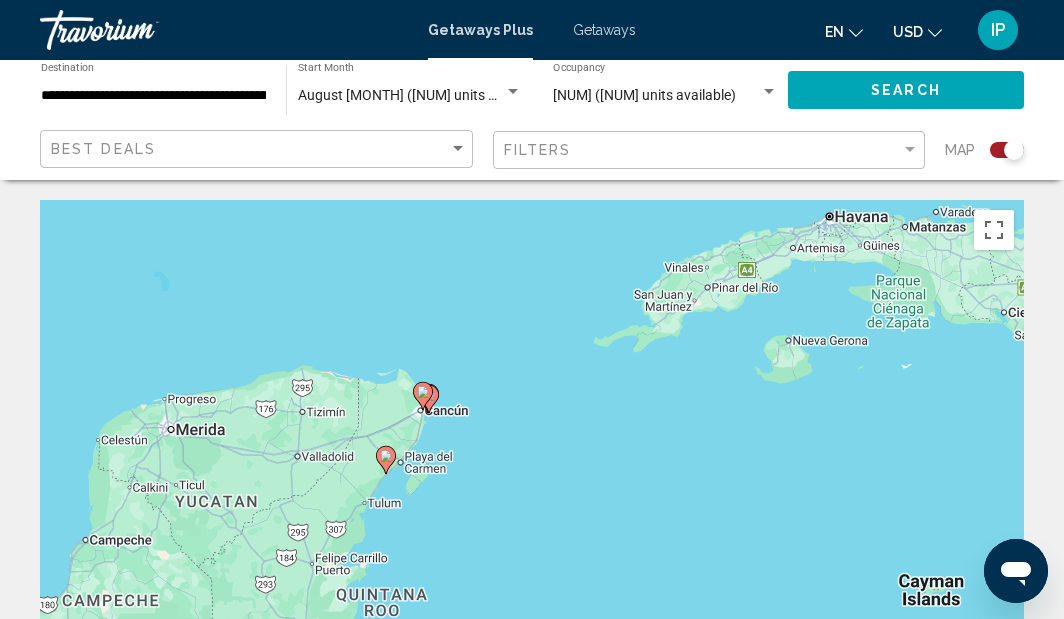 scroll, scrollTop: 0, scrollLeft: 0, axis: both 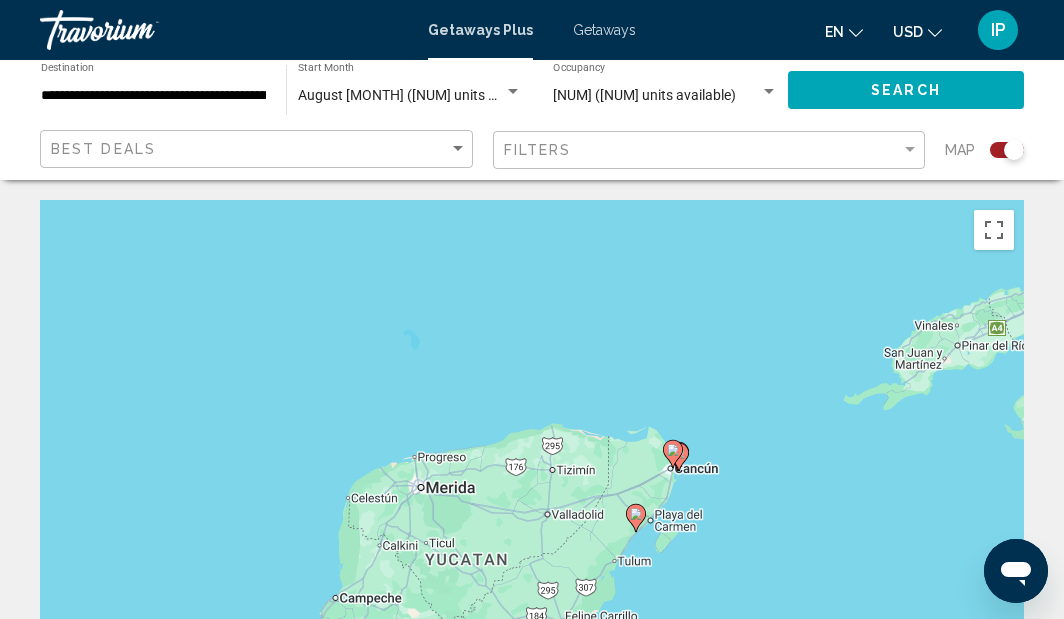 drag, startPoint x: 688, startPoint y: 434, endPoint x: 943, endPoint y: 493, distance: 261.7365 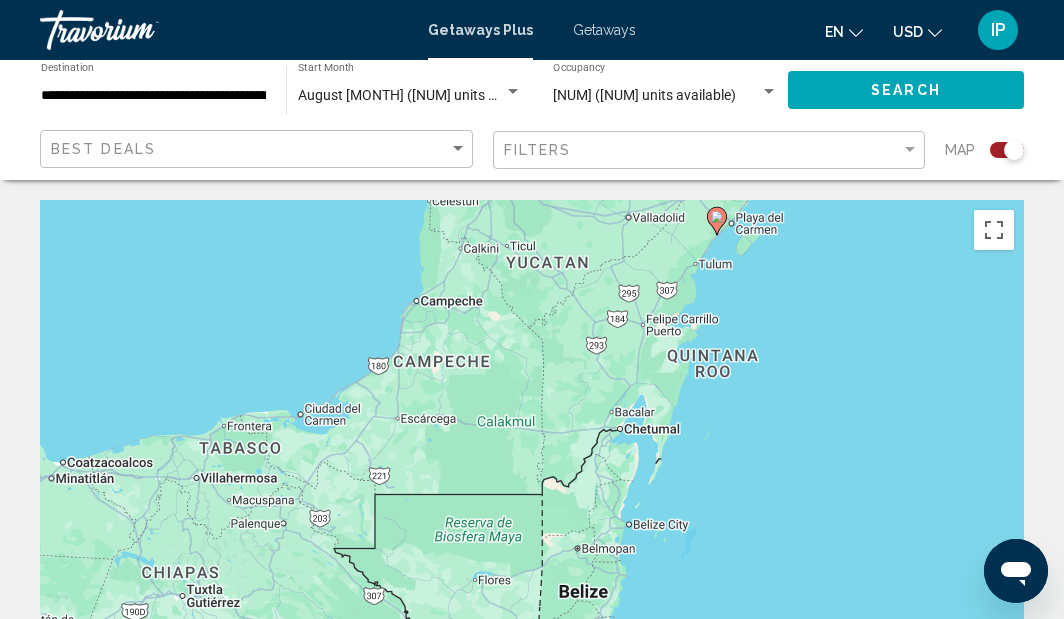 drag, startPoint x: 995, startPoint y: 444, endPoint x: 1083, endPoint y: 142, distance: 314.56 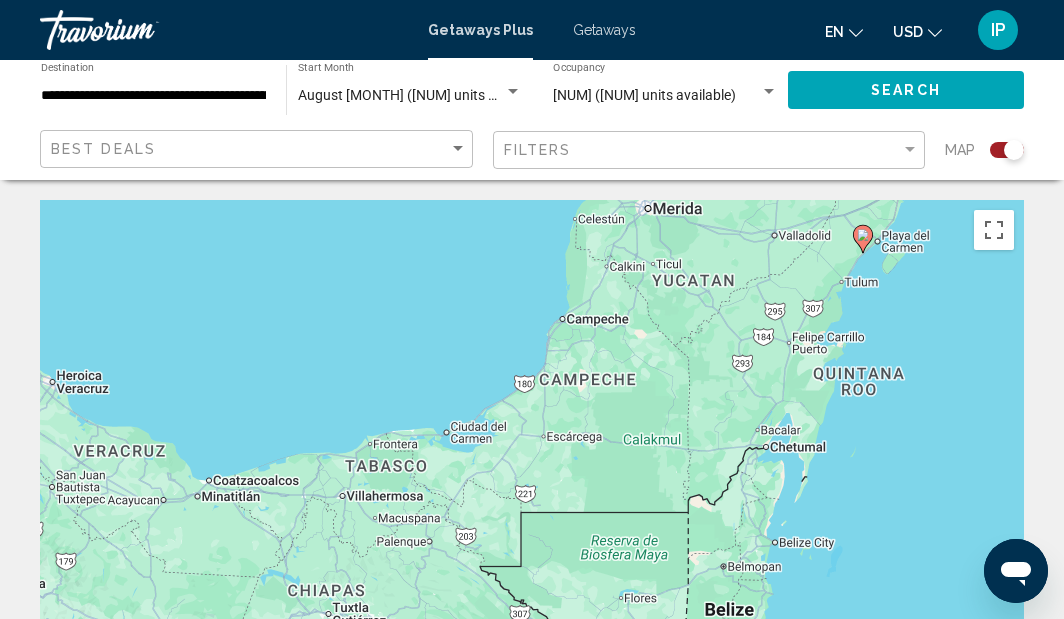 drag, startPoint x: 860, startPoint y: 327, endPoint x: 998, endPoint y: 350, distance: 139.90353 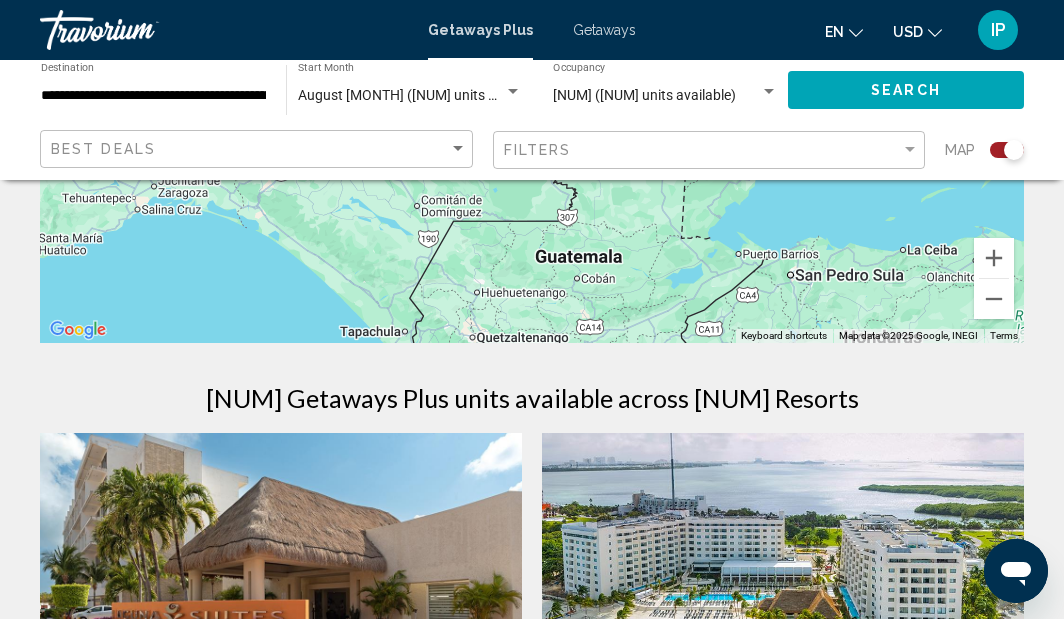scroll, scrollTop: 468, scrollLeft: 0, axis: vertical 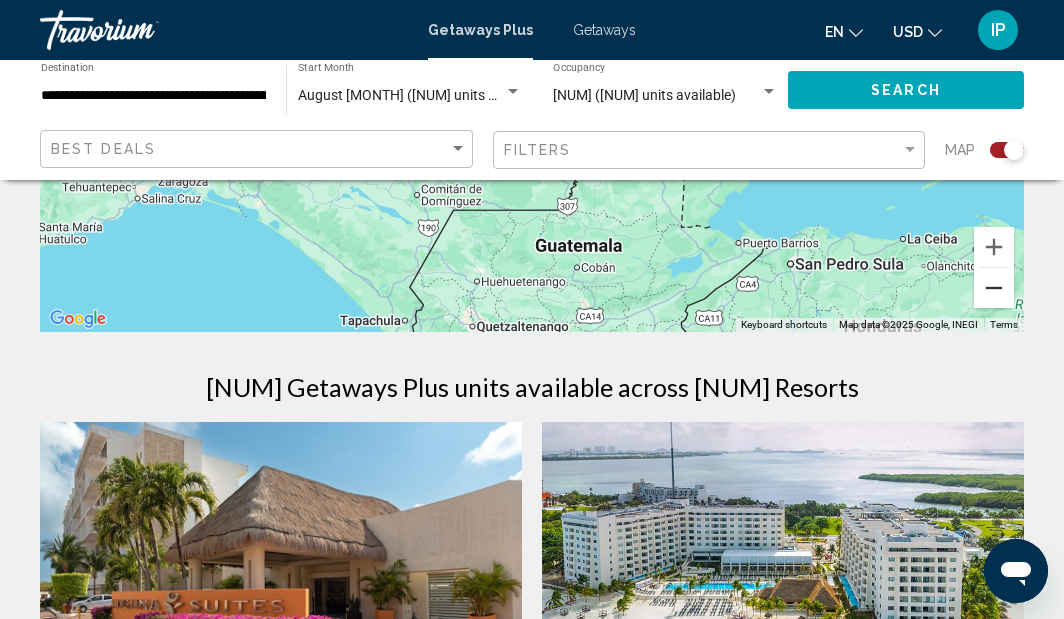 click at bounding box center [994, 288] 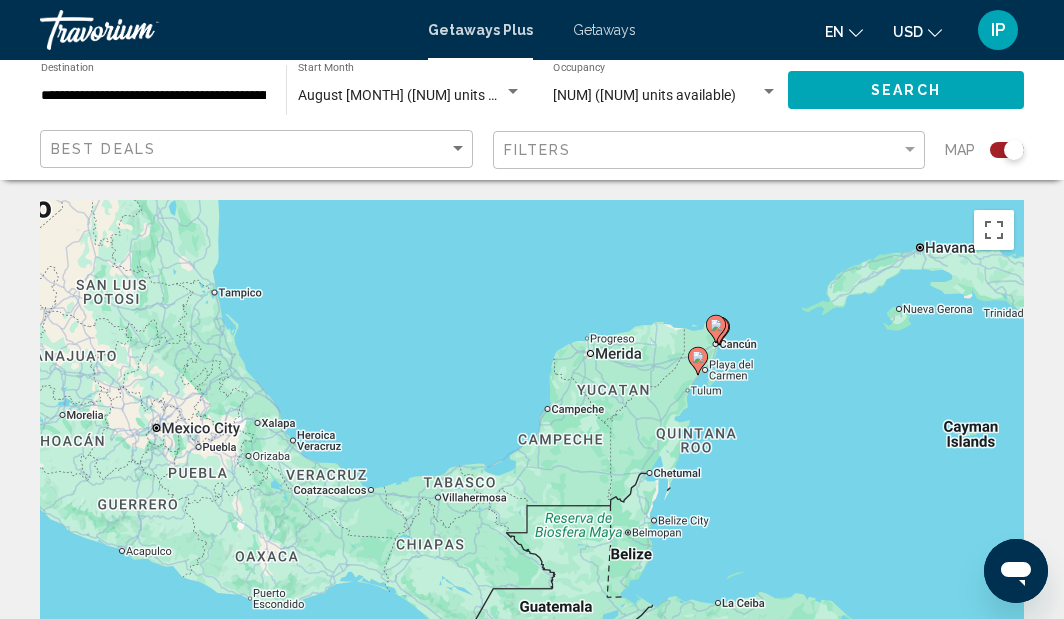scroll, scrollTop: 0, scrollLeft: 0, axis: both 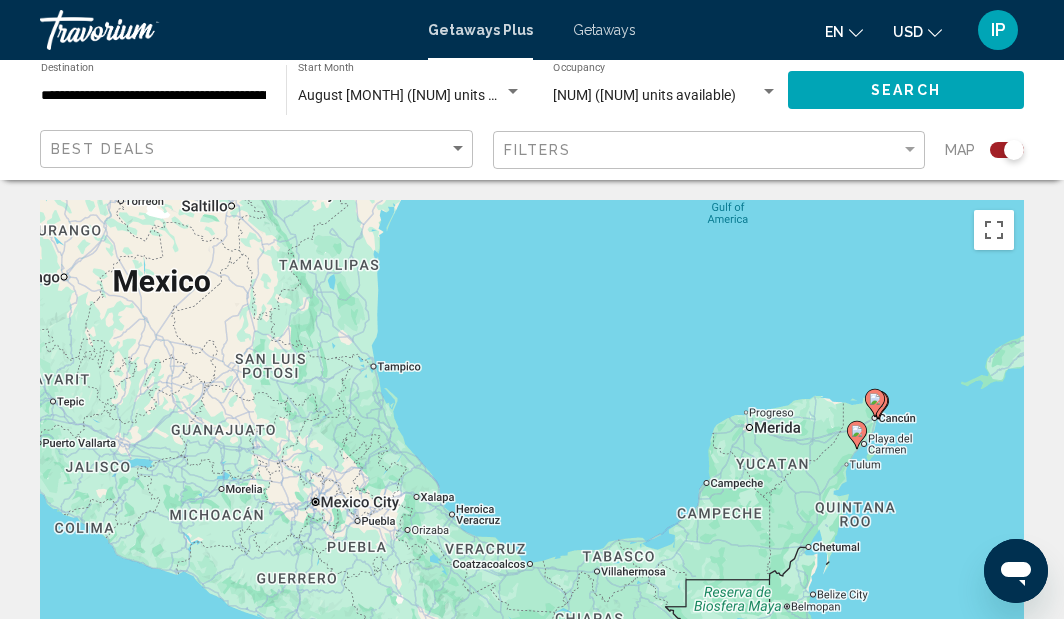 drag, startPoint x: 811, startPoint y: 435, endPoint x: 972, endPoint y: 509, distance: 177.19199 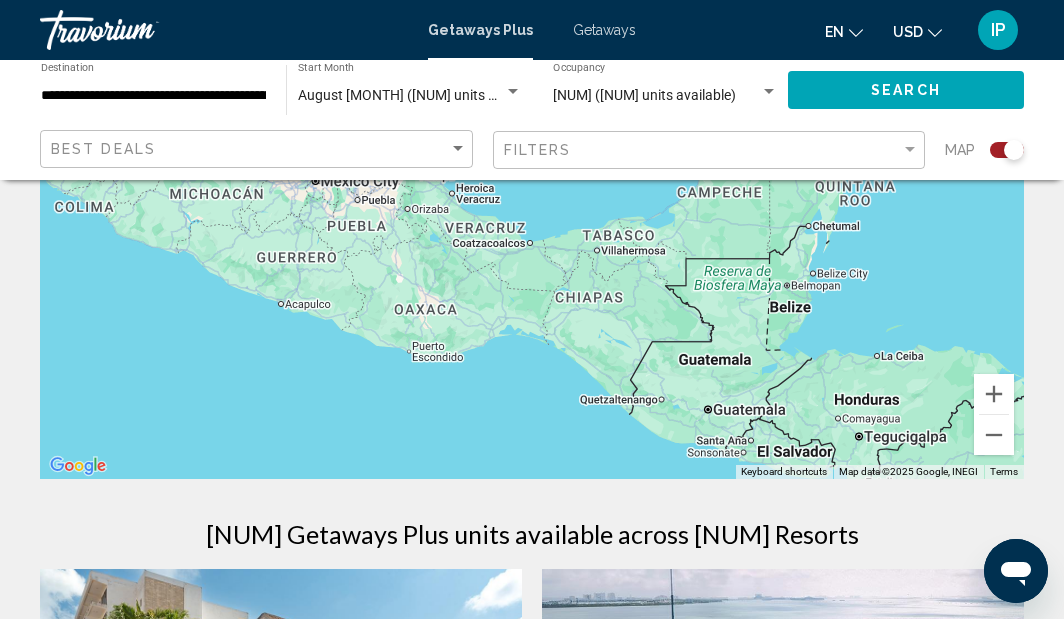 scroll, scrollTop: 340, scrollLeft: 0, axis: vertical 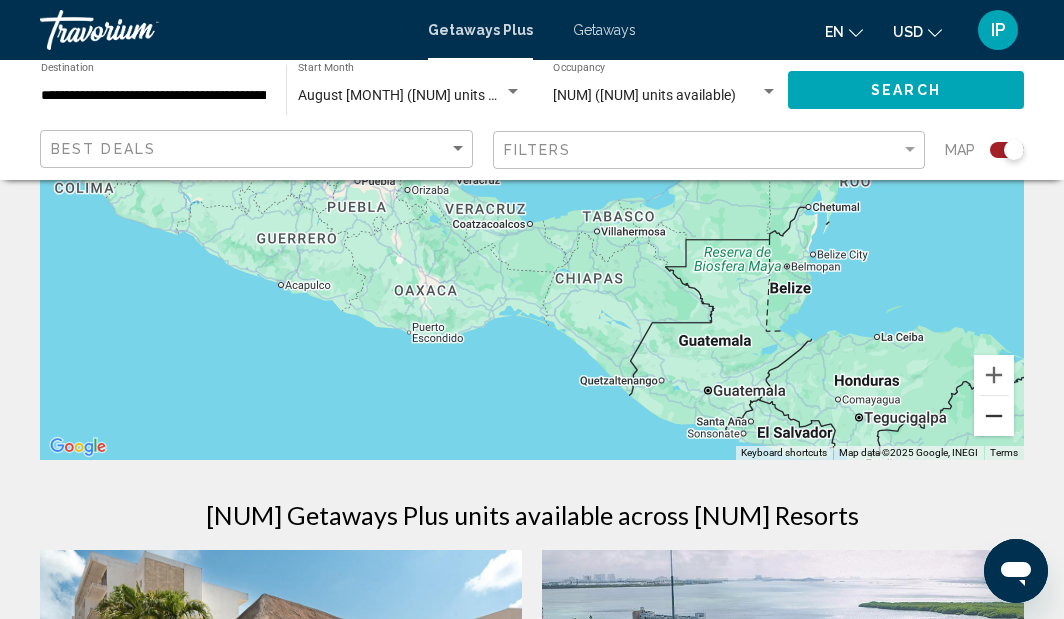 click at bounding box center (994, 416) 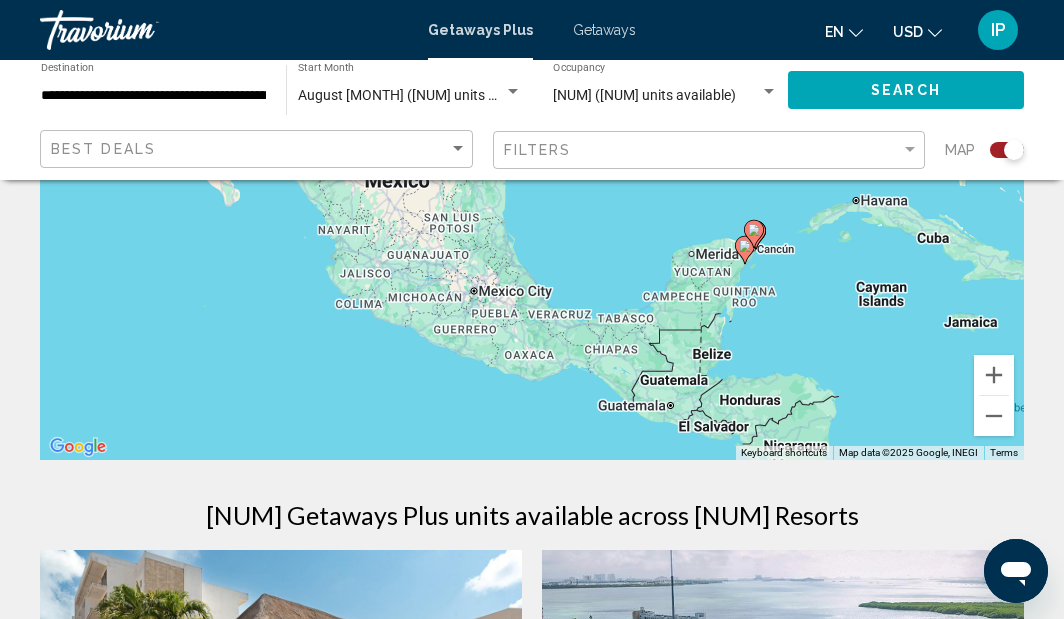 drag, startPoint x: 889, startPoint y: 363, endPoint x: 953, endPoint y: 521, distance: 170.46994 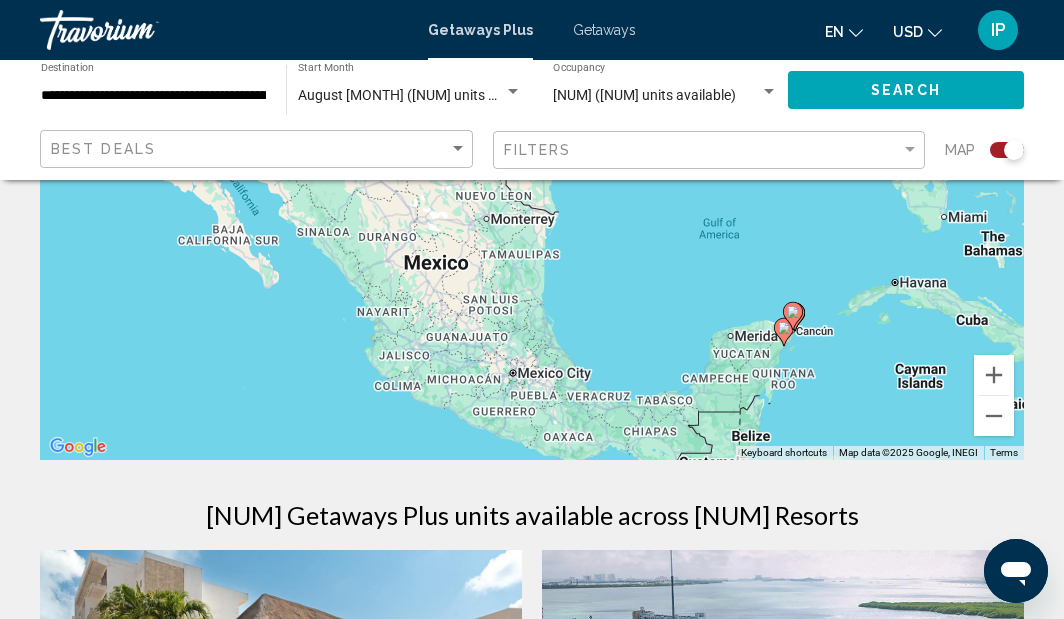 drag, startPoint x: 900, startPoint y: 343, endPoint x: 925, endPoint y: 400, distance: 62.241467 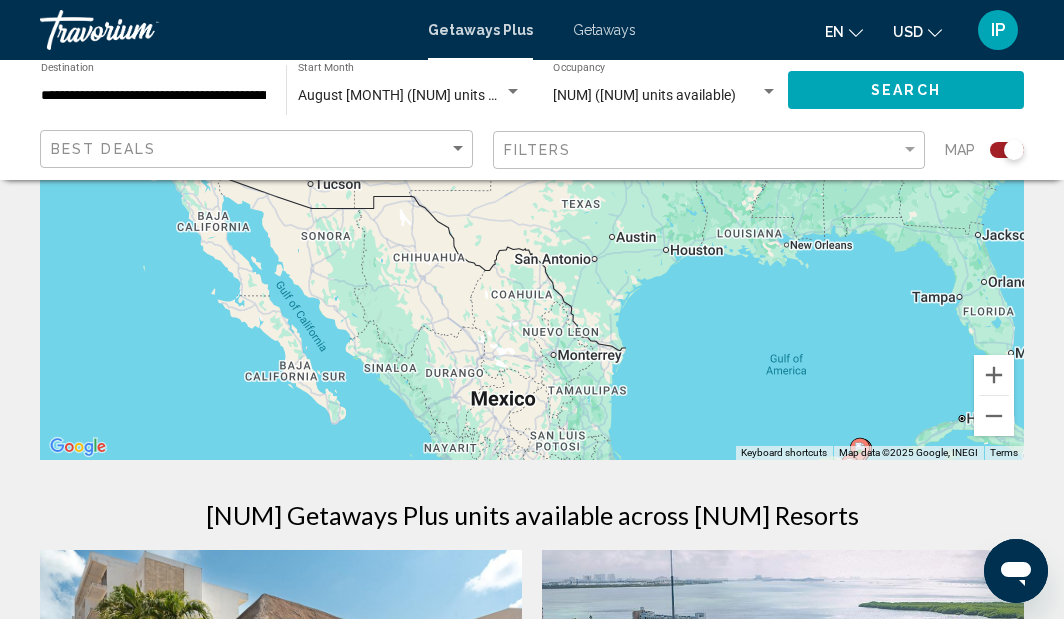 drag, startPoint x: 871, startPoint y: 275, endPoint x: 938, endPoint y: 414, distance: 154.30489 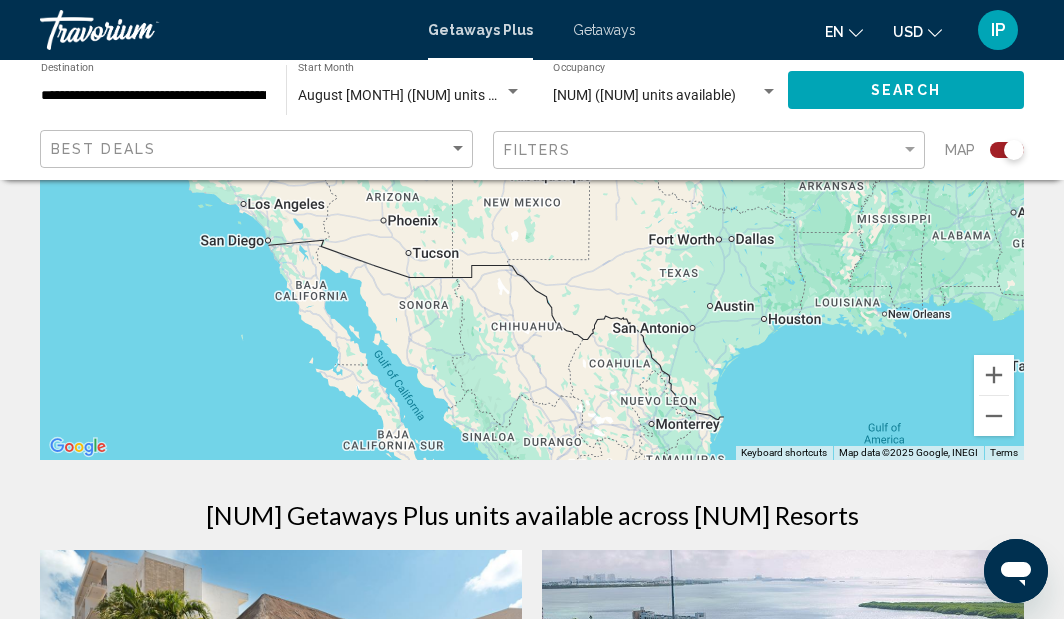 drag, startPoint x: 791, startPoint y: 310, endPoint x: 891, endPoint y: 379, distance: 121.49486 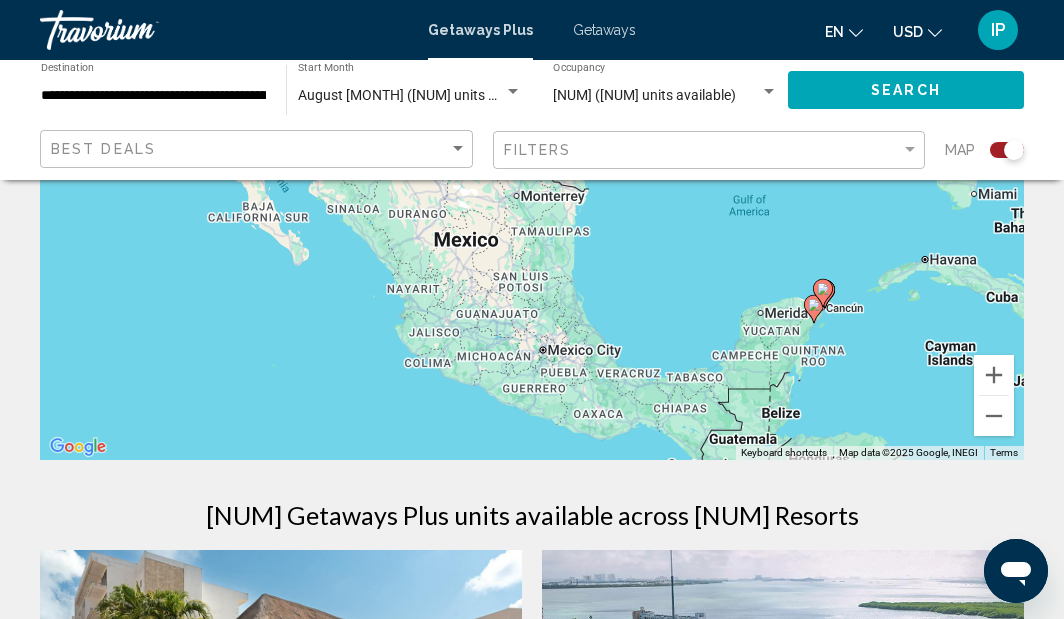 drag, startPoint x: 891, startPoint y: 411, endPoint x: 756, endPoint y: 181, distance: 266.69272 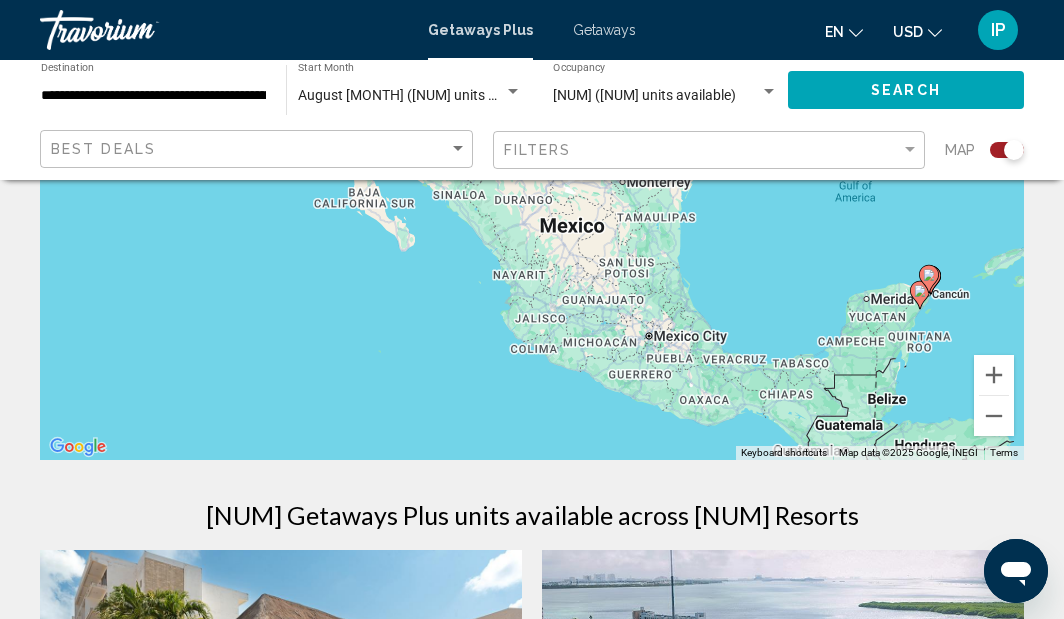 drag, startPoint x: 883, startPoint y: 355, endPoint x: 988, endPoint y: 339, distance: 106.21205 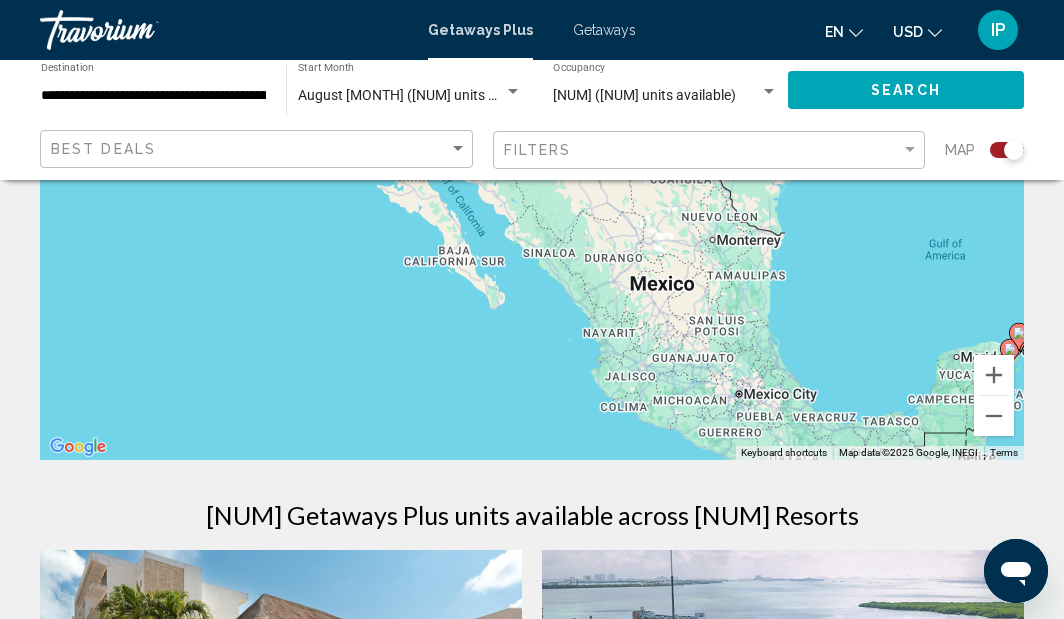 drag, startPoint x: 722, startPoint y: 333, endPoint x: 813, endPoint y: 393, distance: 109 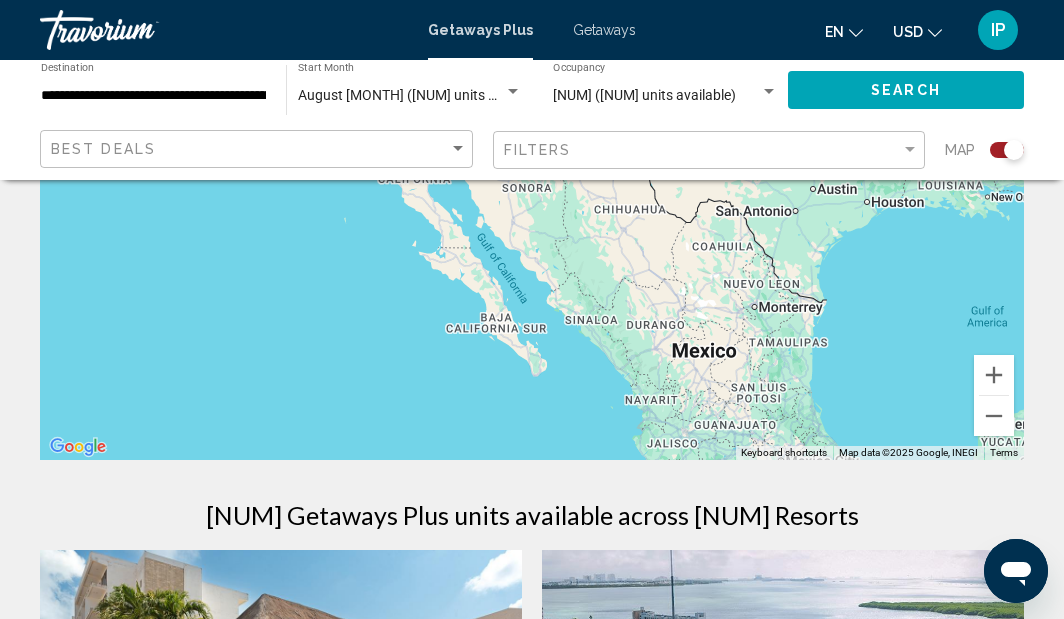 drag, startPoint x: 804, startPoint y: 357, endPoint x: 847, endPoint y: 426, distance: 81.3019 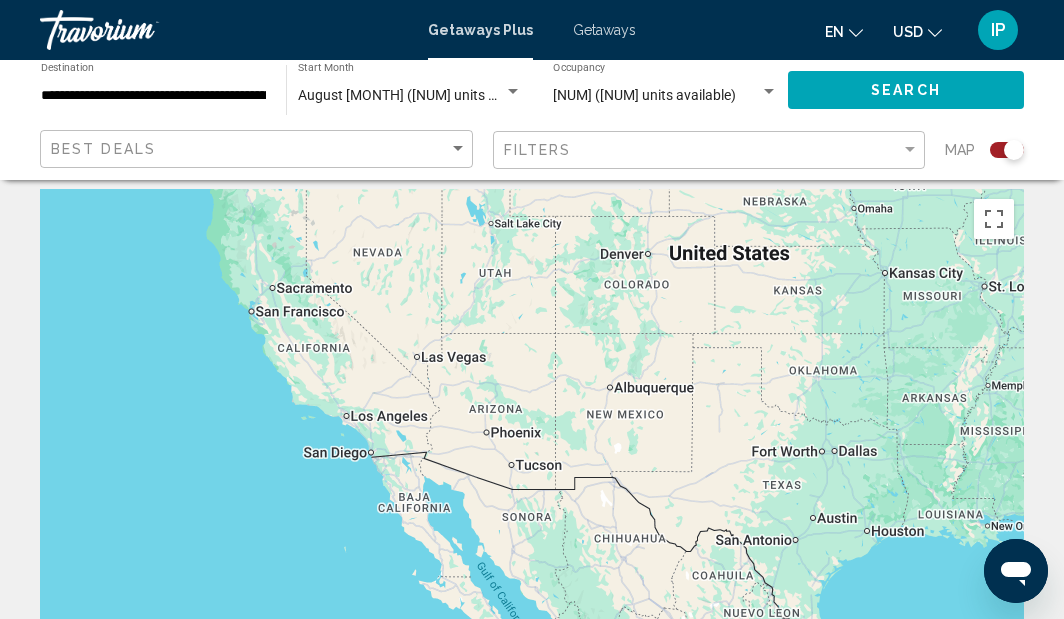 scroll, scrollTop: 0, scrollLeft: 0, axis: both 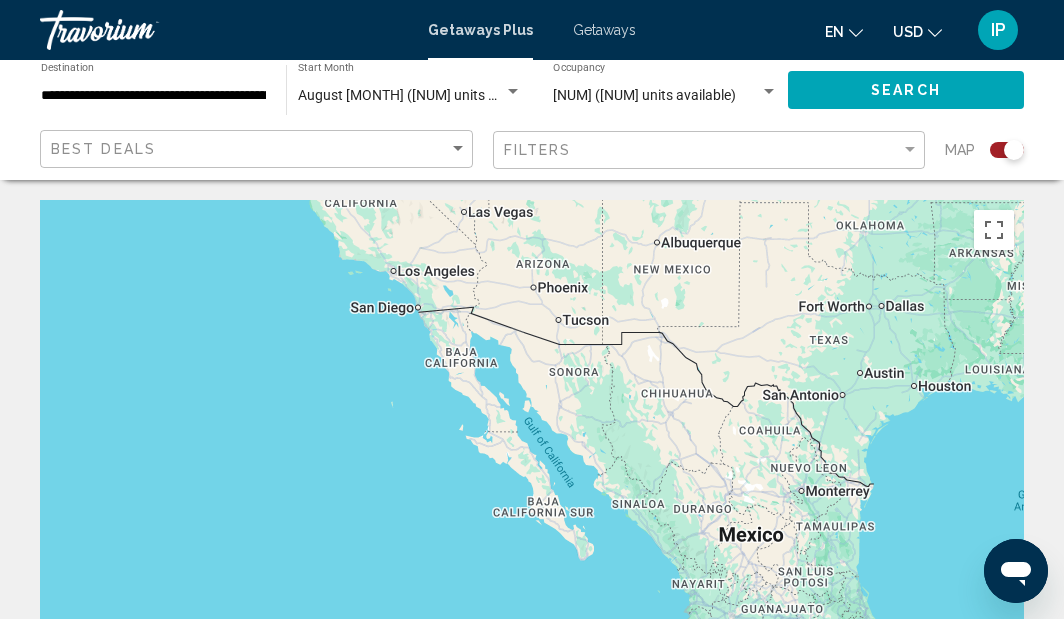 drag, startPoint x: 707, startPoint y: 465, endPoint x: 804, endPoint y: 425, distance: 104.92378 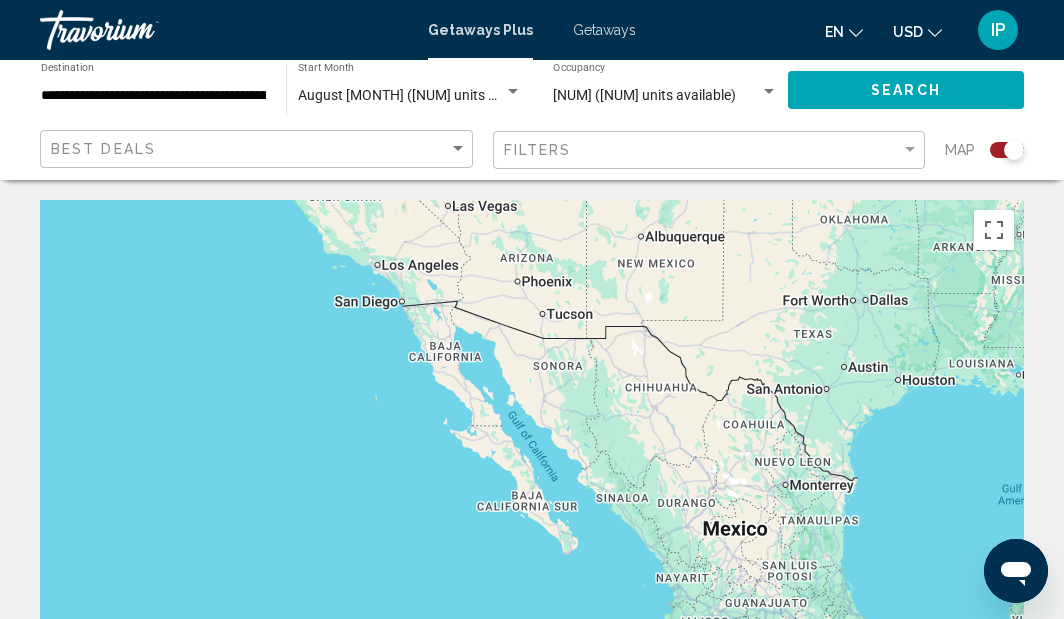 drag, startPoint x: 809, startPoint y: 444, endPoint x: 736, endPoint y: 305, distance: 157.00319 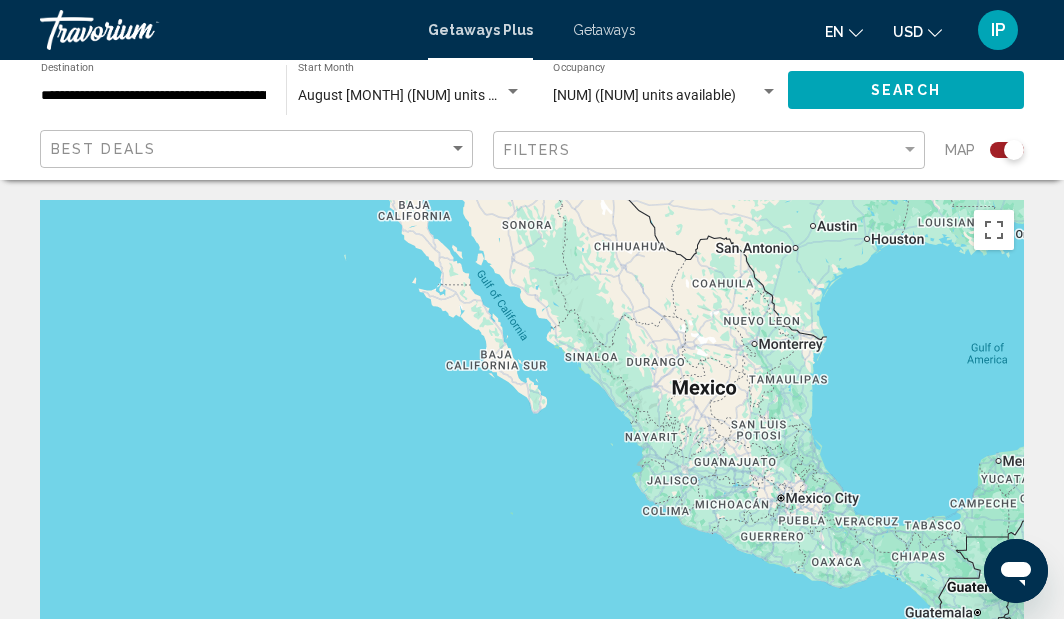 drag, startPoint x: 890, startPoint y: 494, endPoint x: 859, endPoint y: 350, distance: 147.29901 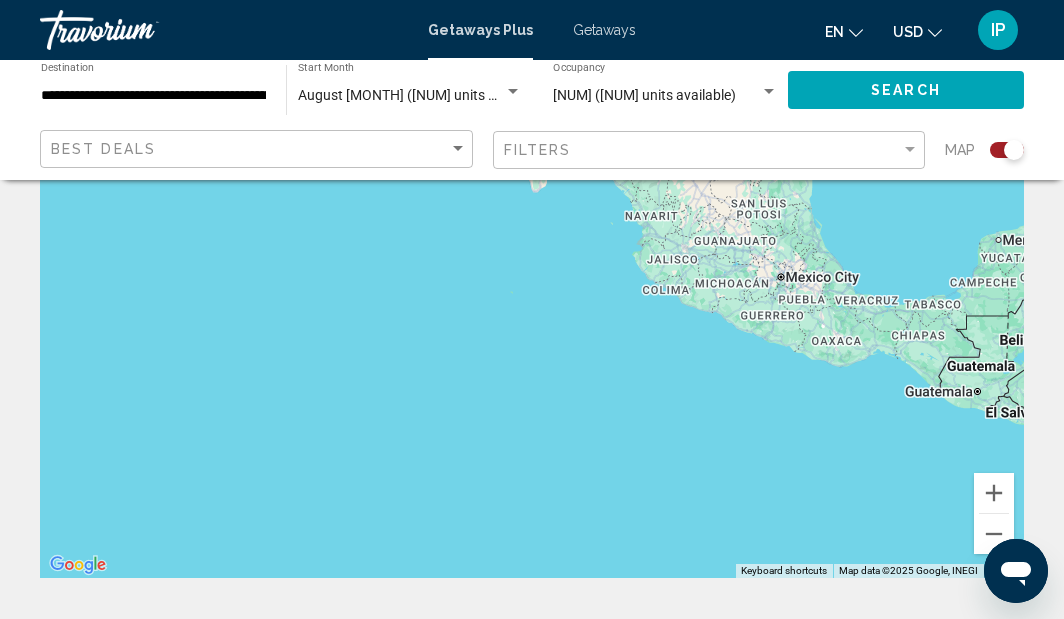 scroll, scrollTop: 225, scrollLeft: 0, axis: vertical 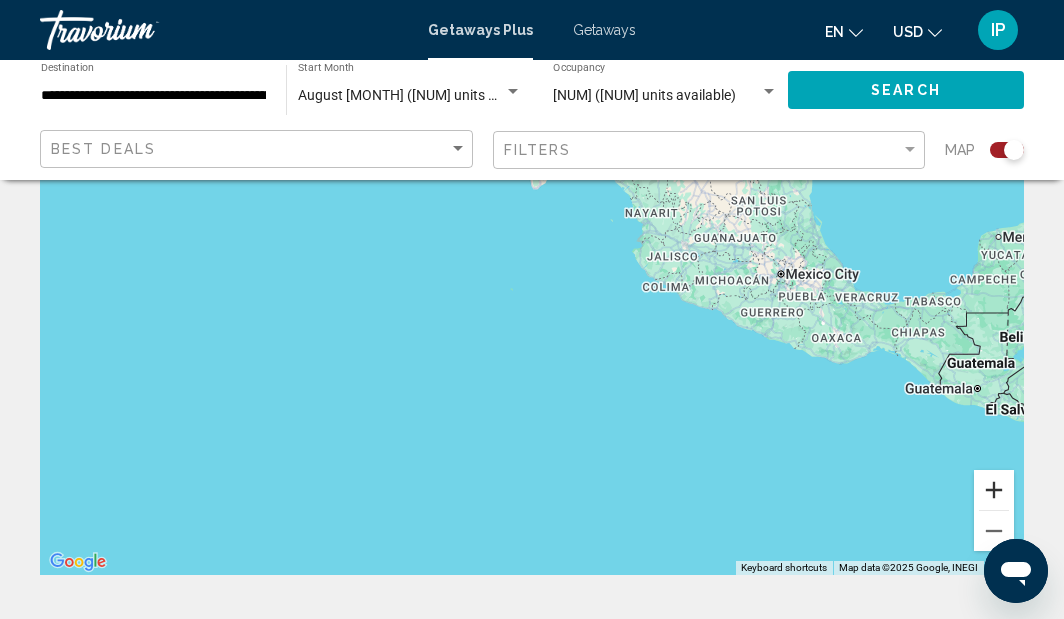 click at bounding box center (994, 490) 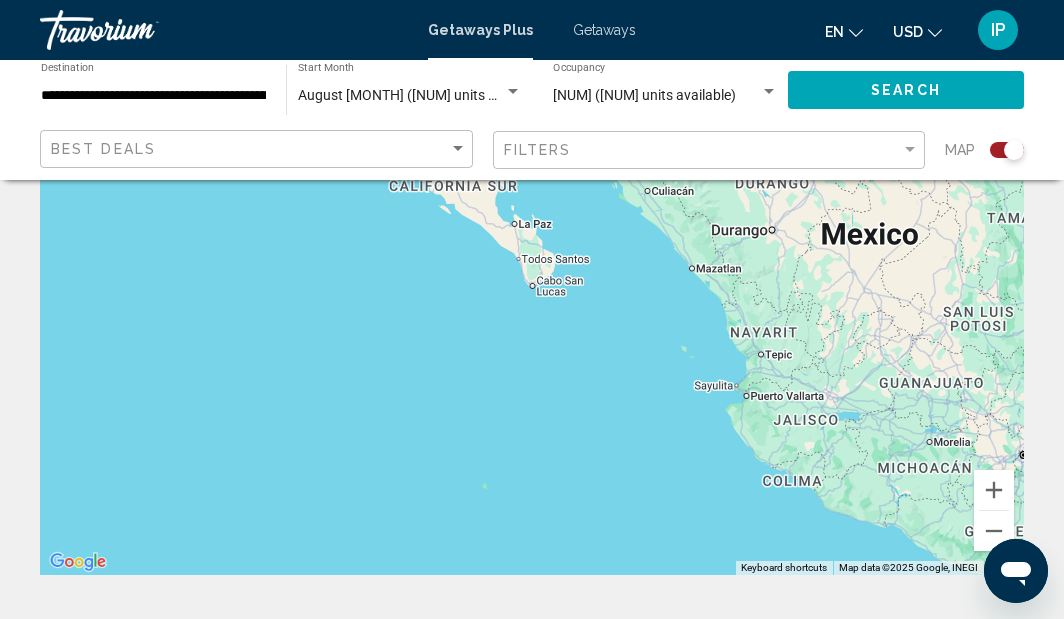 drag, startPoint x: 866, startPoint y: 455, endPoint x: 859, endPoint y: 639, distance: 184.1331 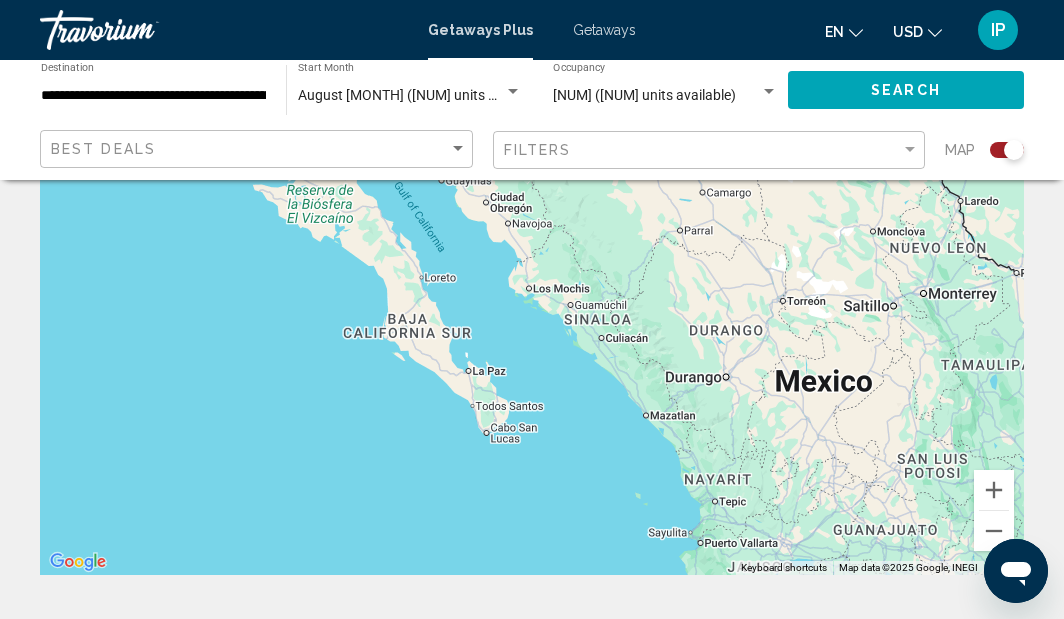 drag, startPoint x: 877, startPoint y: 398, endPoint x: 829, endPoint y: 547, distance: 156.54073 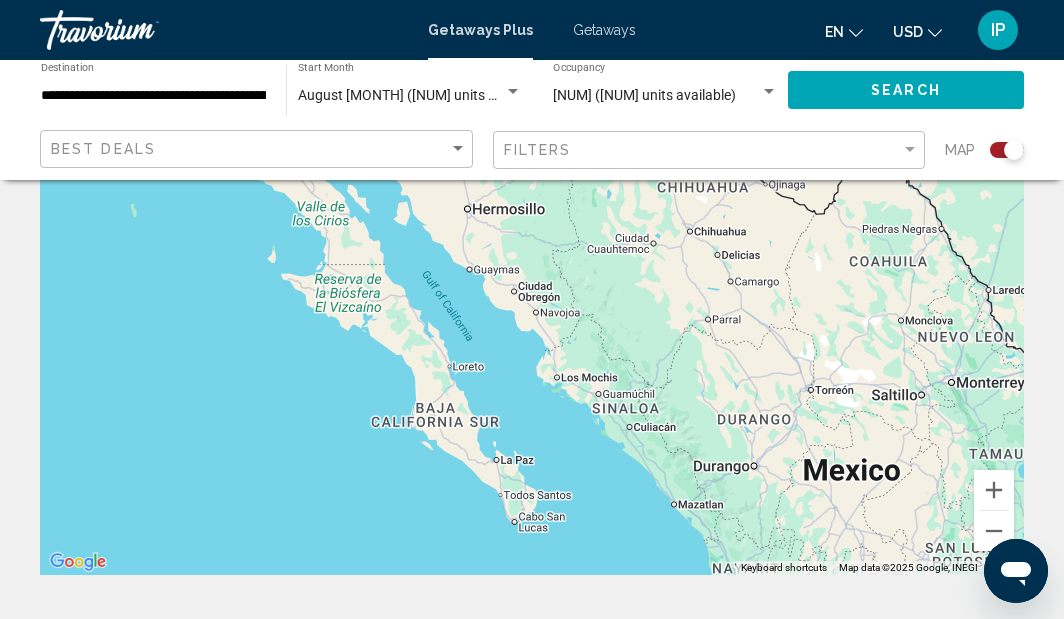 drag, startPoint x: 818, startPoint y: 470, endPoint x: 846, endPoint y: 562, distance: 96.16652 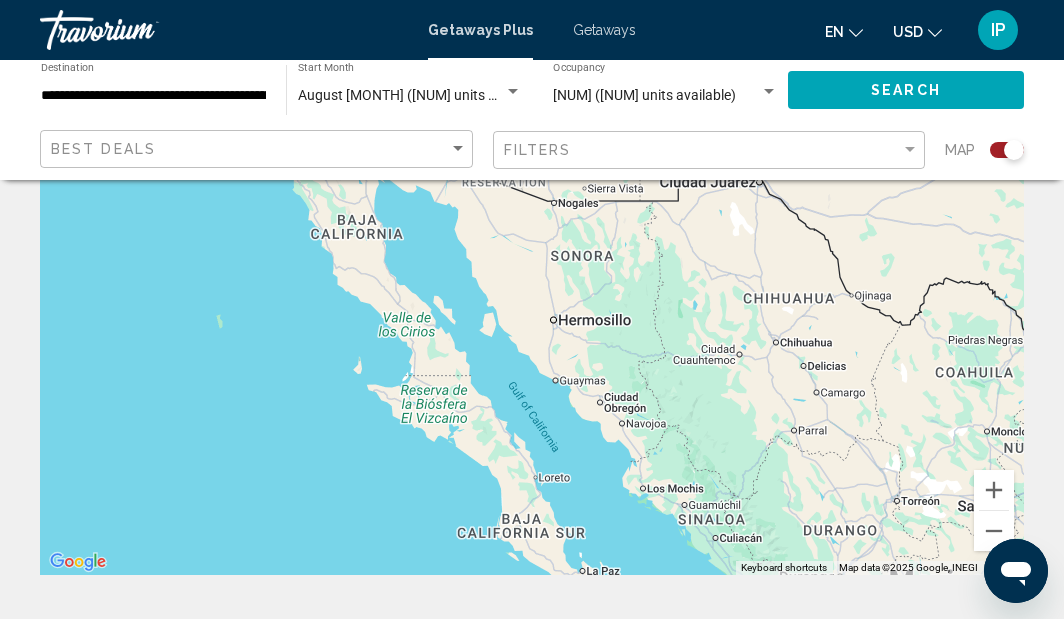 drag, startPoint x: 761, startPoint y: 467, endPoint x: 852, endPoint y: 583, distance: 147.43474 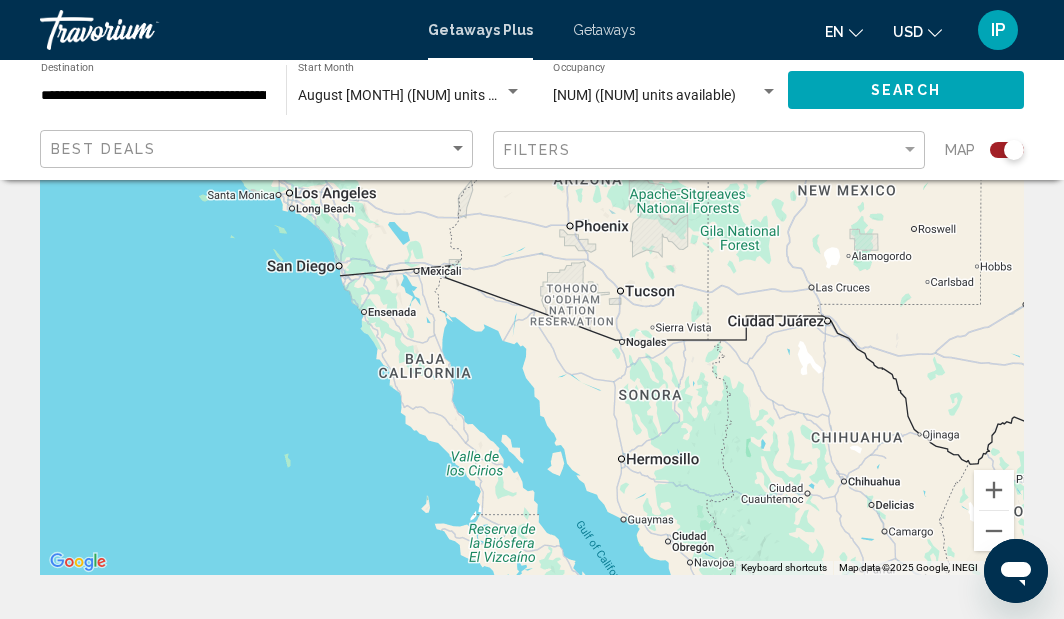 drag, startPoint x: 734, startPoint y: 458, endPoint x: 801, endPoint y: 597, distance: 154.30489 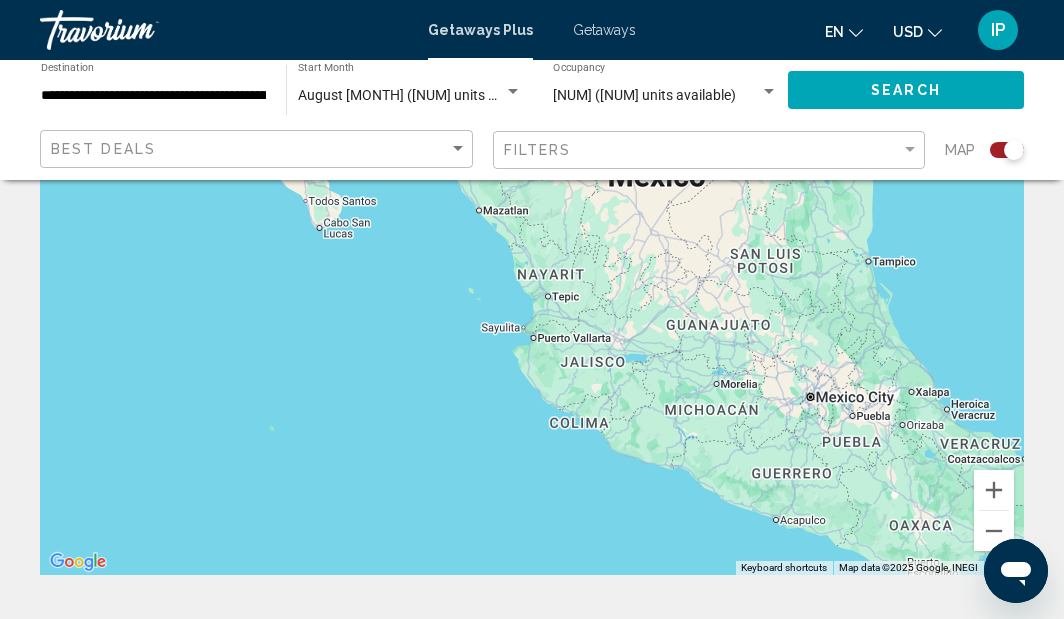 drag, startPoint x: 772, startPoint y: 527, endPoint x: 421, endPoint y: -18, distance: 648.2484 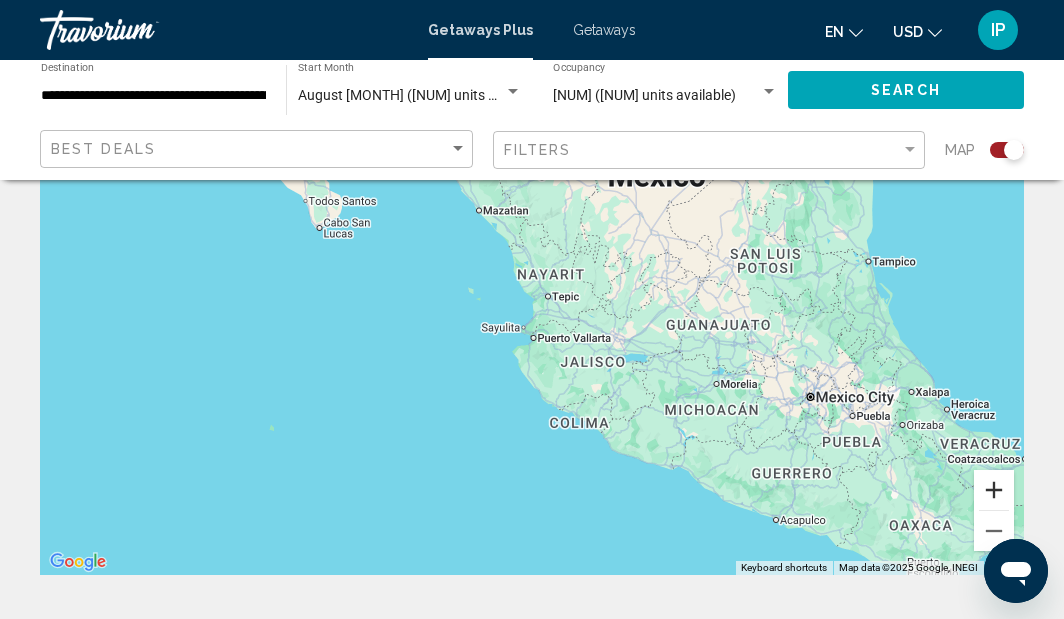 click at bounding box center (994, 490) 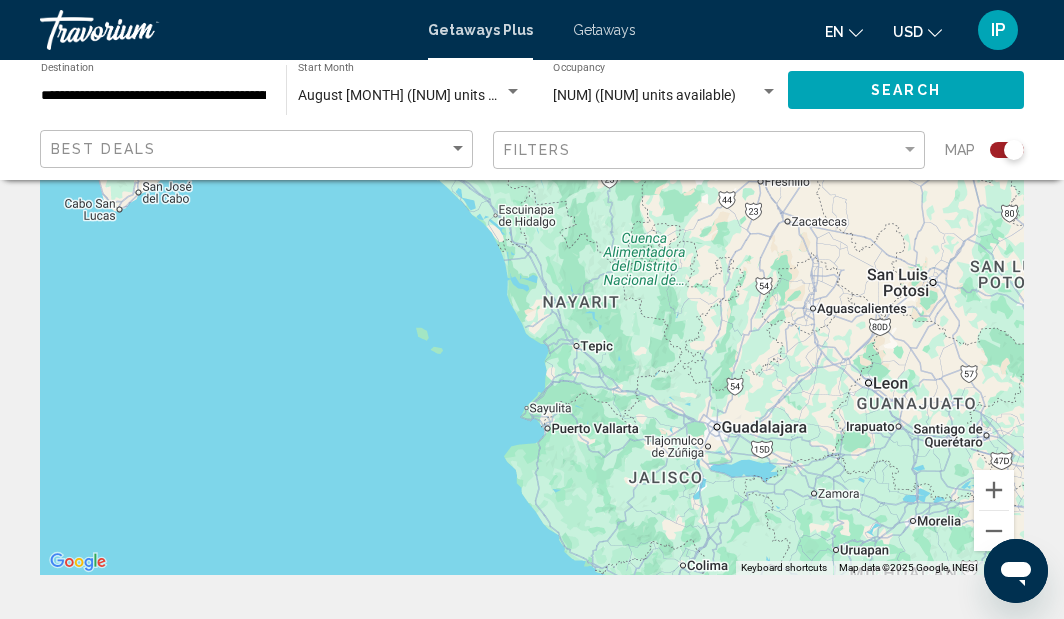 drag, startPoint x: 881, startPoint y: 521, endPoint x: 890, endPoint y: 544, distance: 24.698177 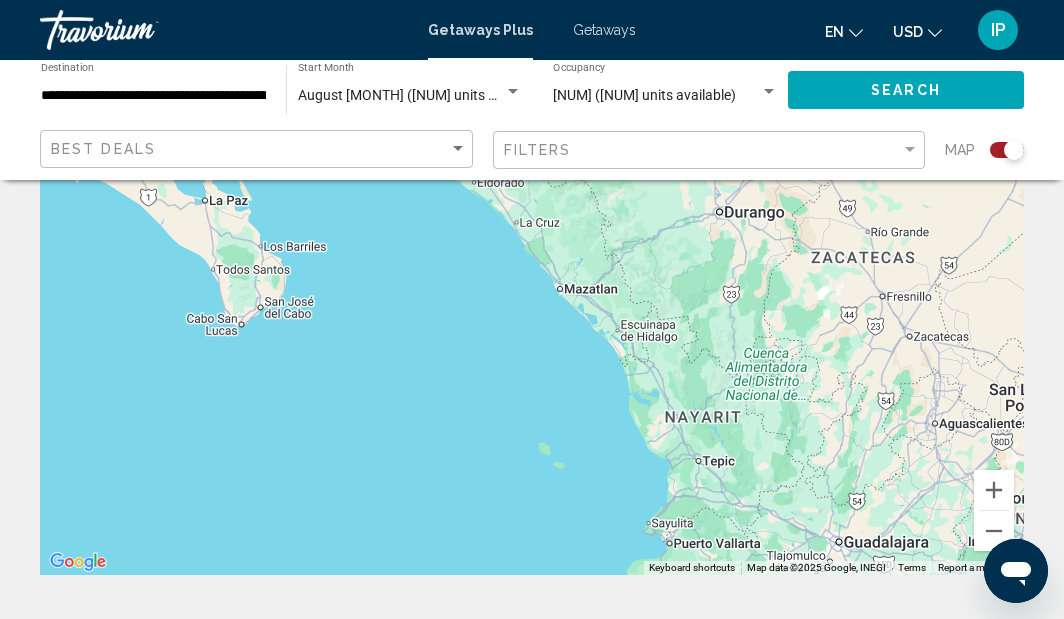 drag, startPoint x: 751, startPoint y: 443, endPoint x: 875, endPoint y: 559, distance: 169.79988 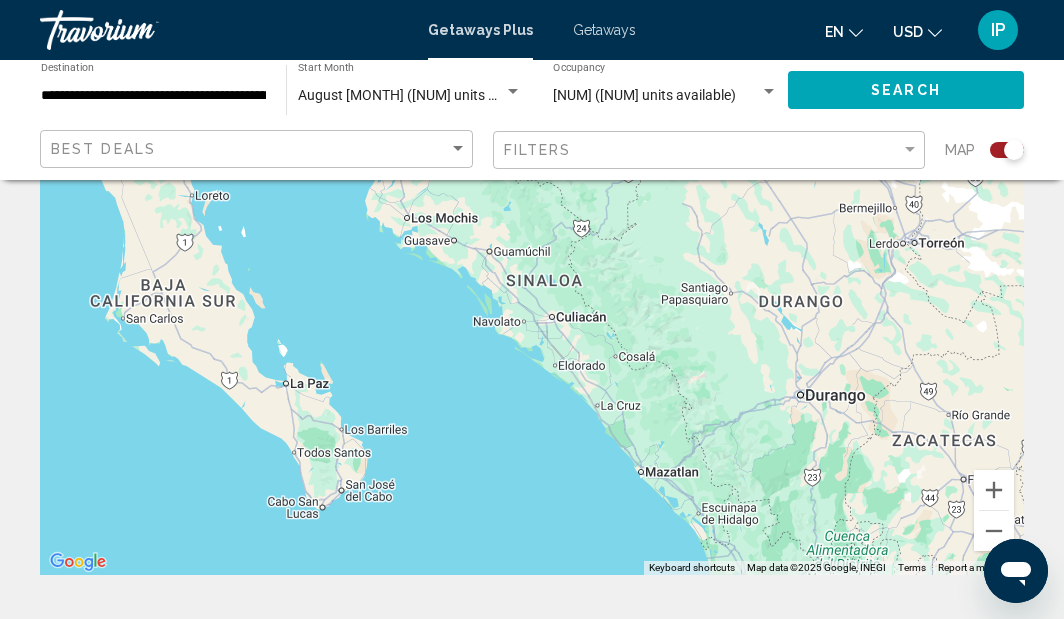 drag, startPoint x: 728, startPoint y: 410, endPoint x: 810, endPoint y: 597, distance: 204.18864 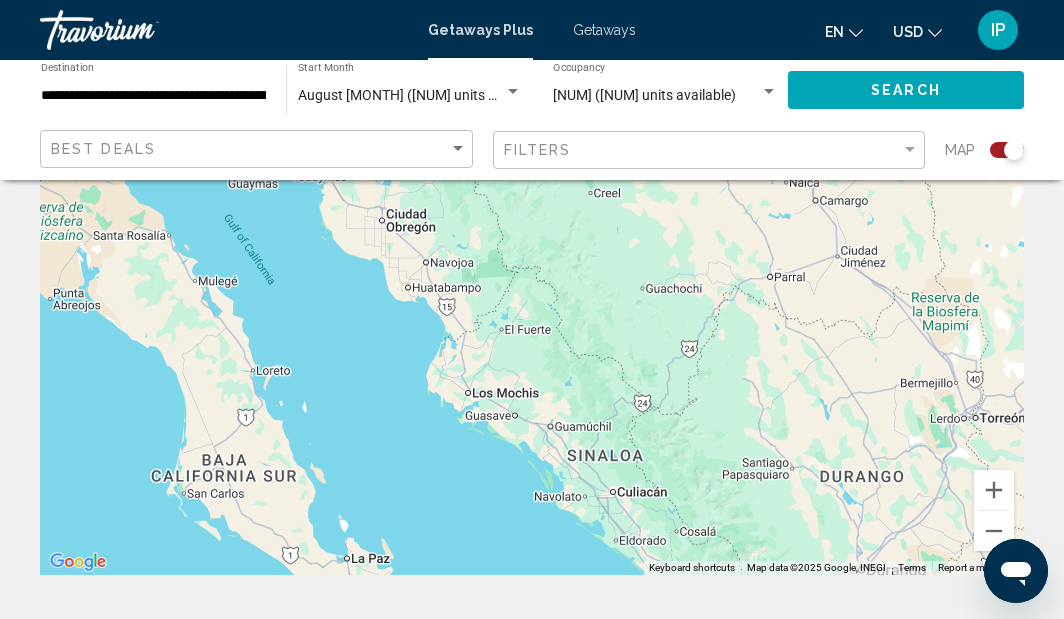 drag, startPoint x: 738, startPoint y: 413, endPoint x: 798, endPoint y: 591, distance: 187.84036 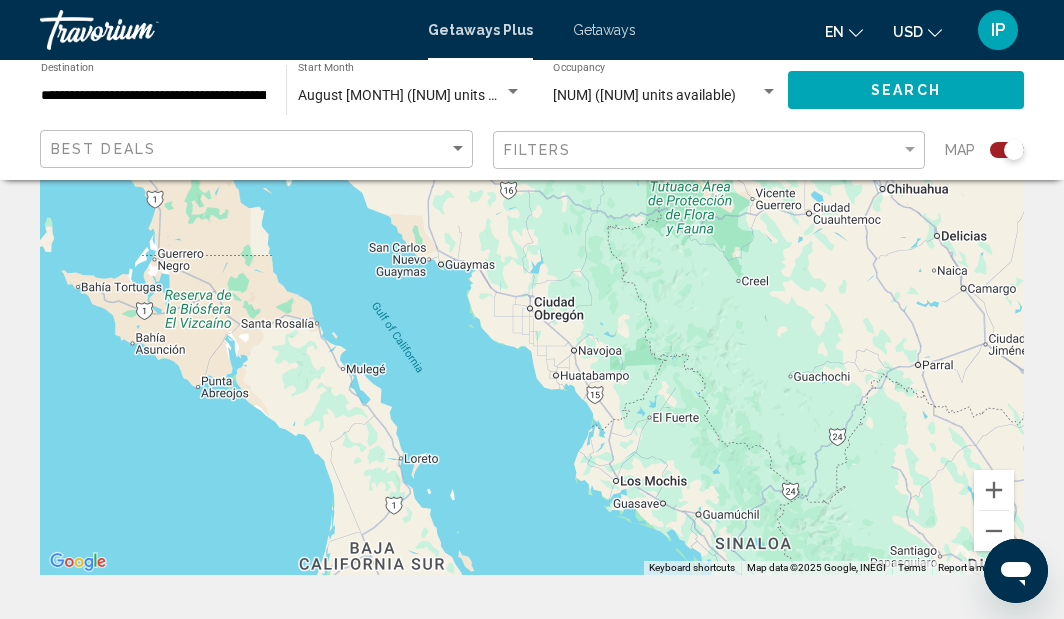 drag, startPoint x: 738, startPoint y: 474, endPoint x: 886, endPoint y: 564, distance: 173.21663 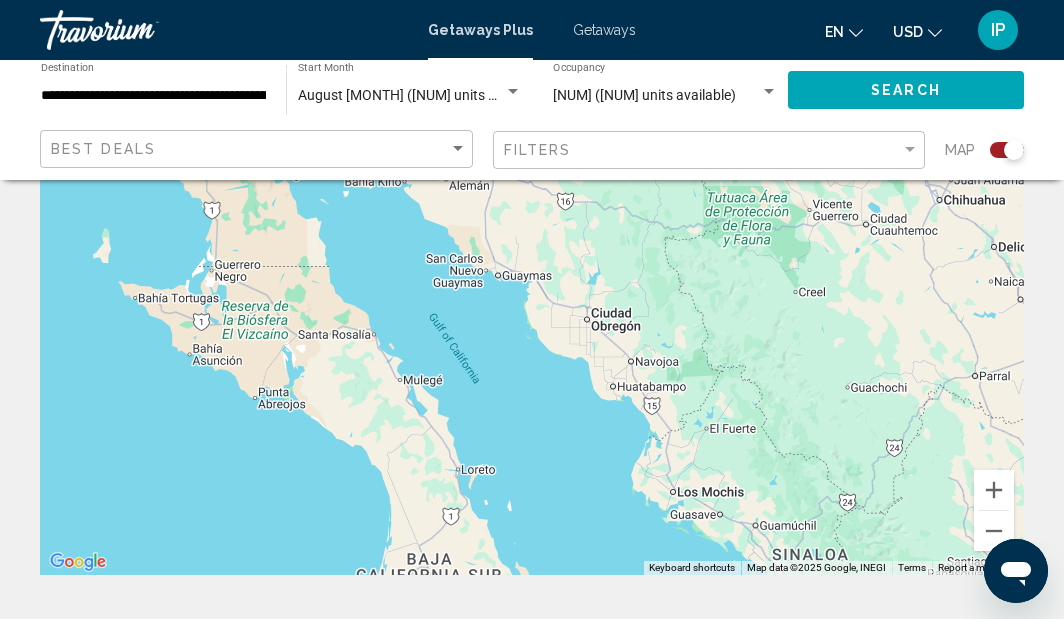 drag, startPoint x: 849, startPoint y: 532, endPoint x: 924, endPoint y: 566, distance: 82.346825 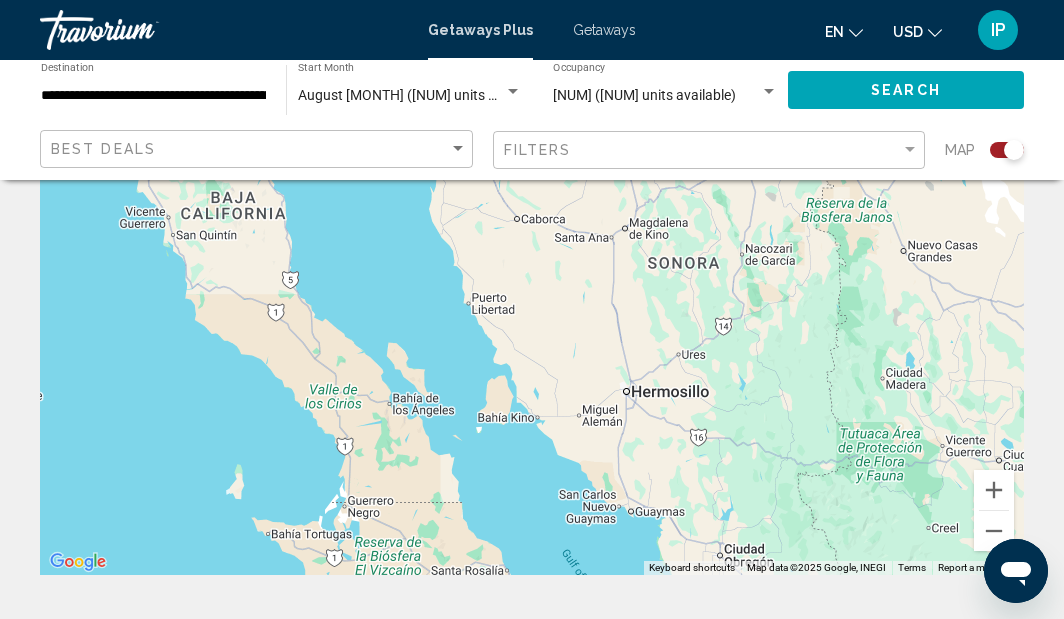 drag, startPoint x: 775, startPoint y: 415, endPoint x: 887, endPoint y: 627, distance: 239.76656 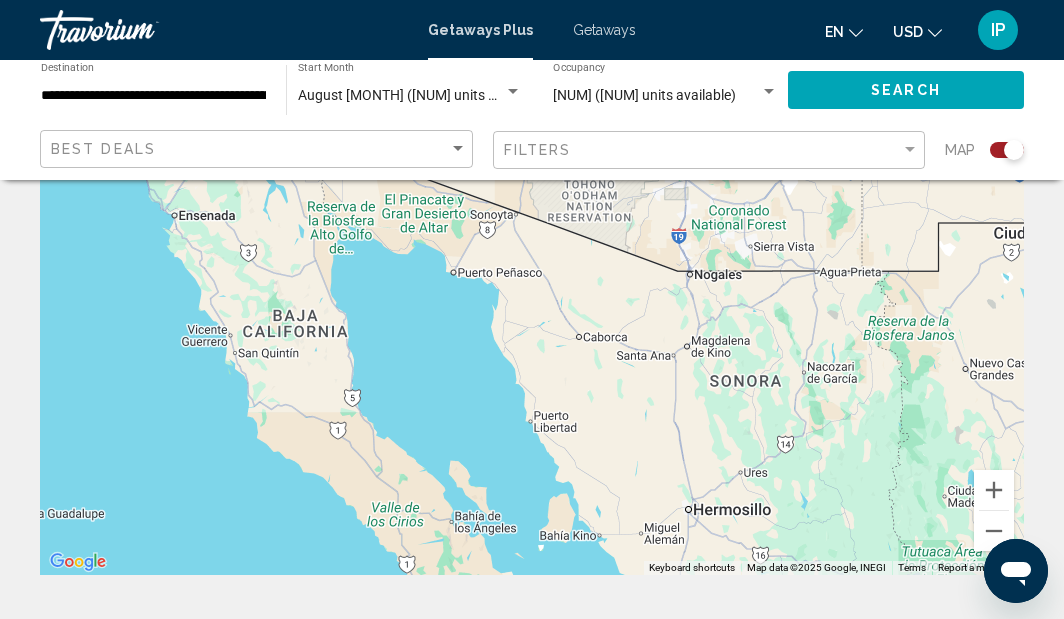 drag, startPoint x: 814, startPoint y: 527, endPoint x: 876, endPoint y: 643, distance: 131.52946 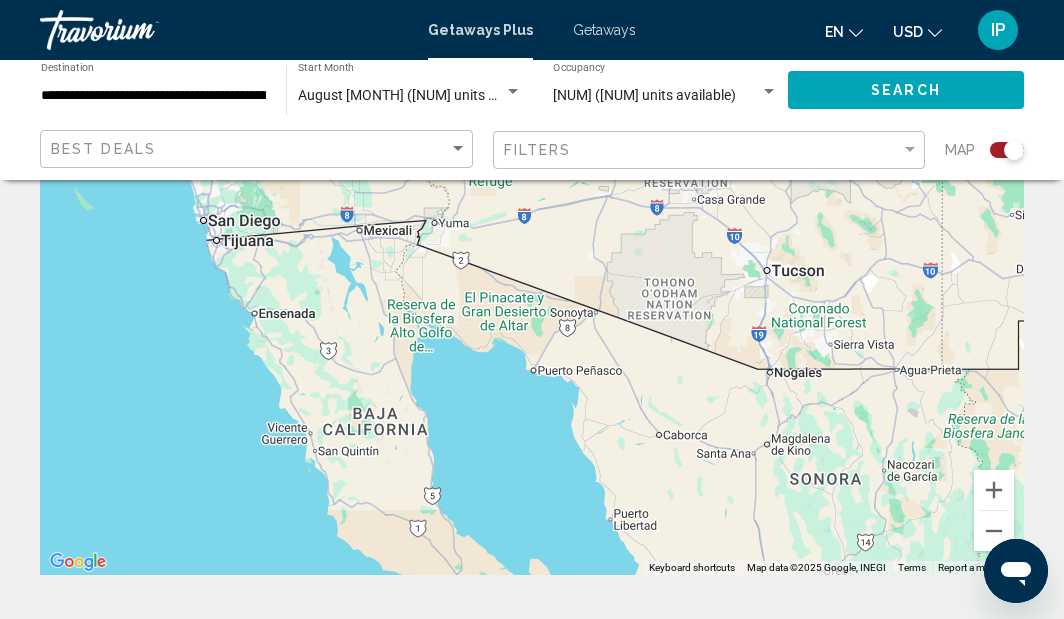 drag, startPoint x: 762, startPoint y: 517, endPoint x: 844, endPoint y: 617, distance: 129.3213 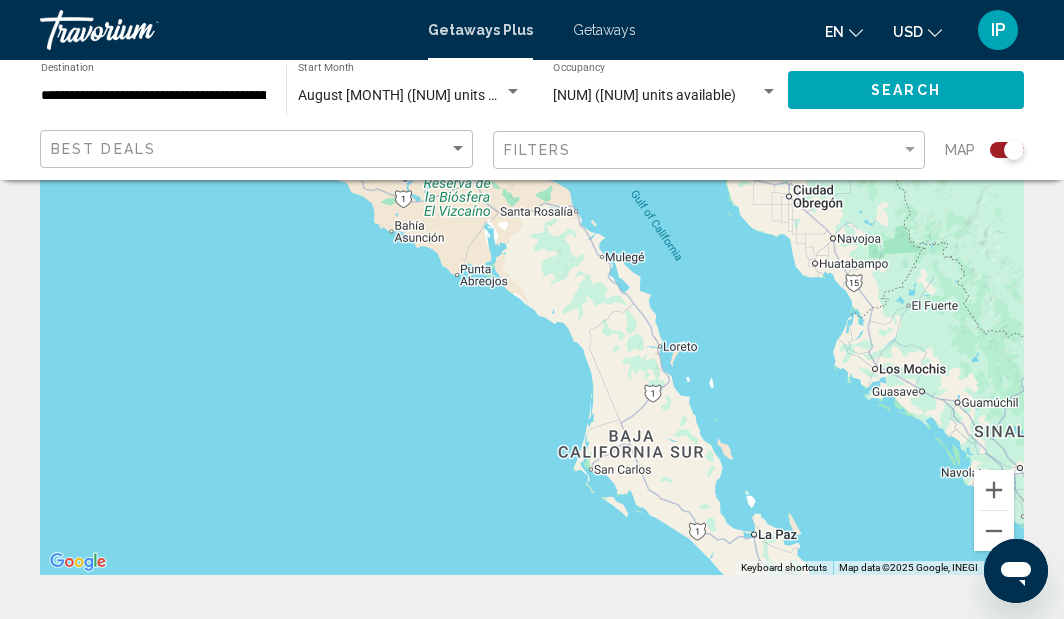 drag, startPoint x: 770, startPoint y: 530, endPoint x: 699, endPoint y: -42, distance: 576.38965 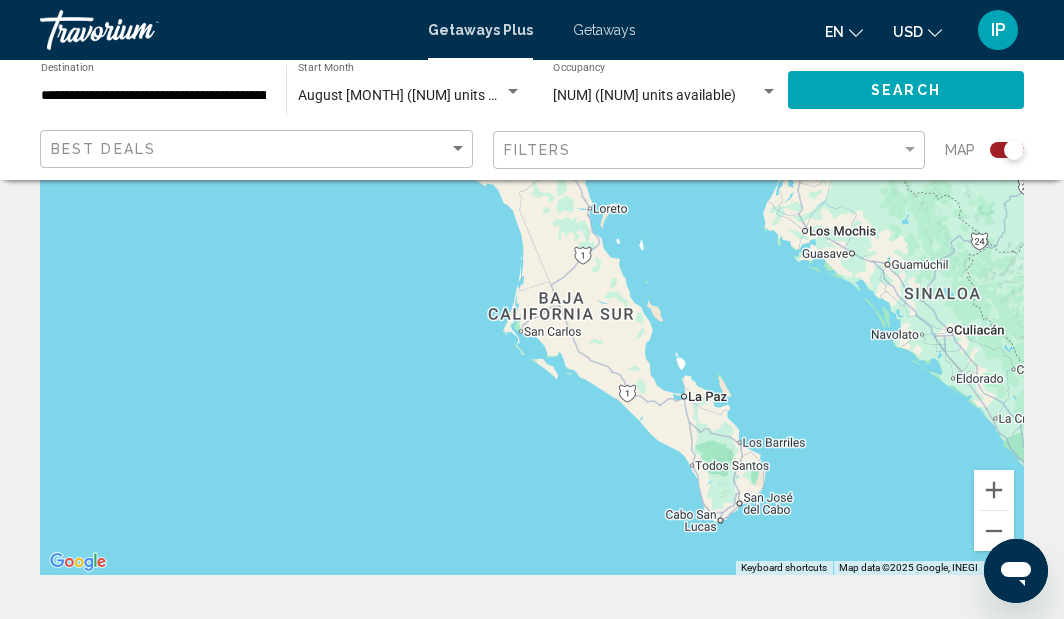 drag, startPoint x: 881, startPoint y: 398, endPoint x: 809, endPoint y: 258, distance: 157.42935 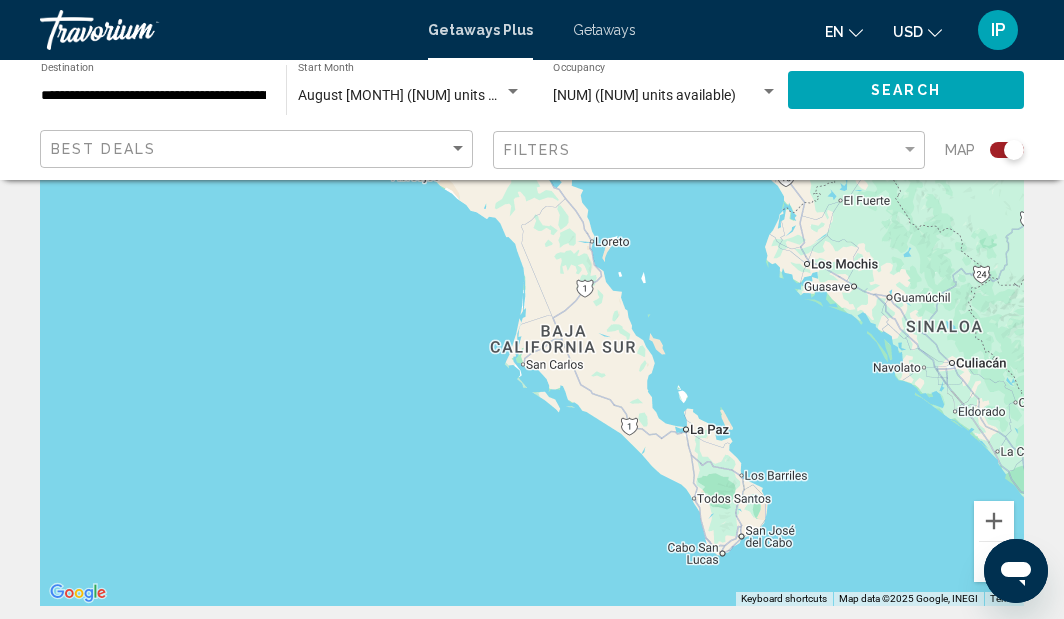 scroll, scrollTop: 190, scrollLeft: 0, axis: vertical 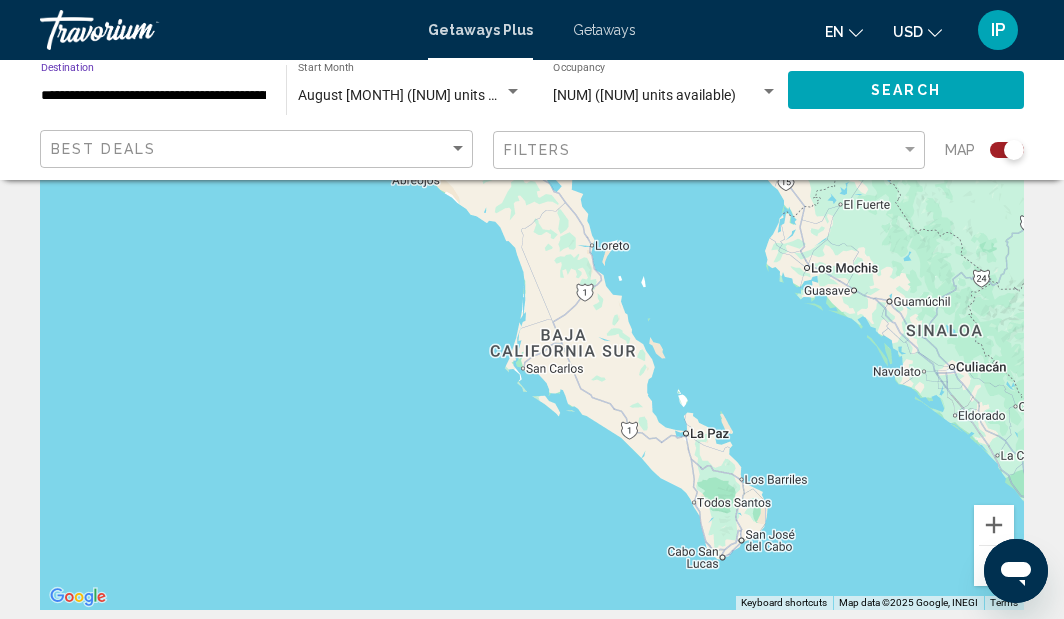 click on "**********" at bounding box center [153, 96] 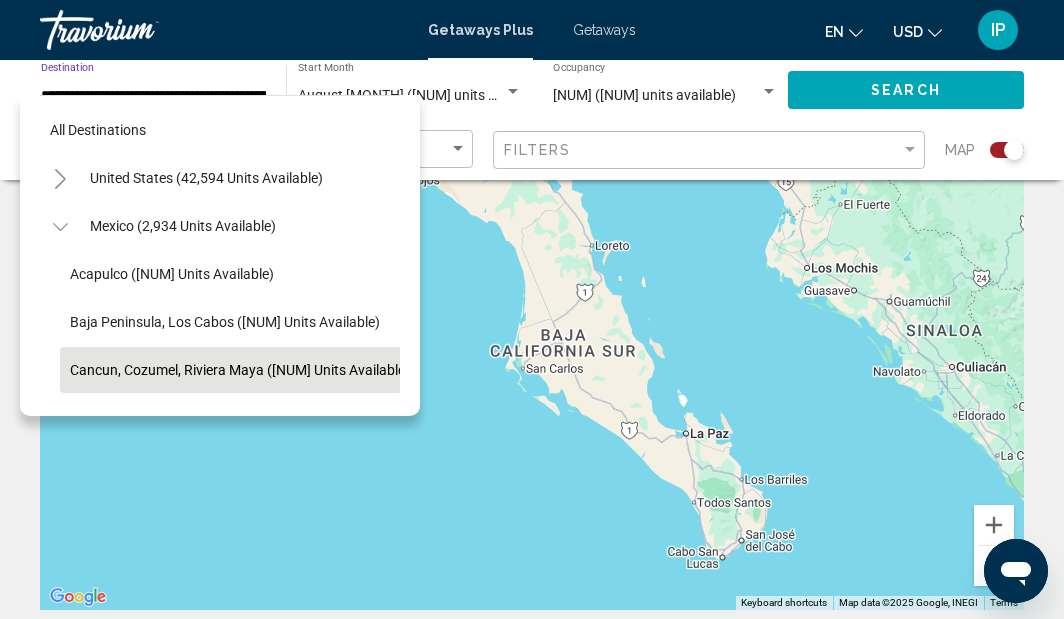 scroll, scrollTop: 119, scrollLeft: 5, axis: both 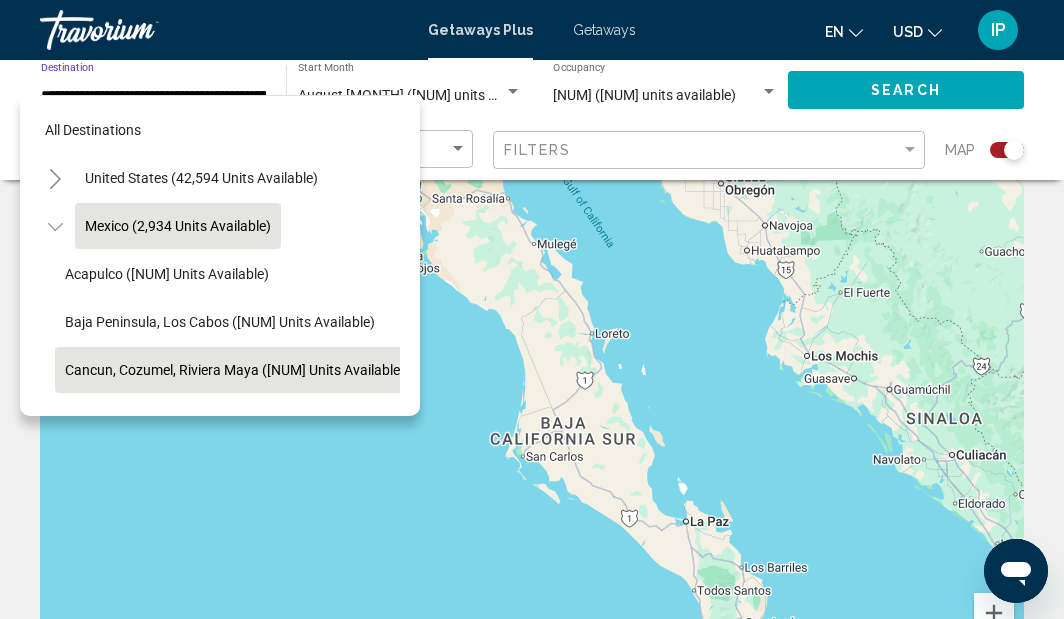 click on "Mexico (2,934 units available)" at bounding box center [180, 754] 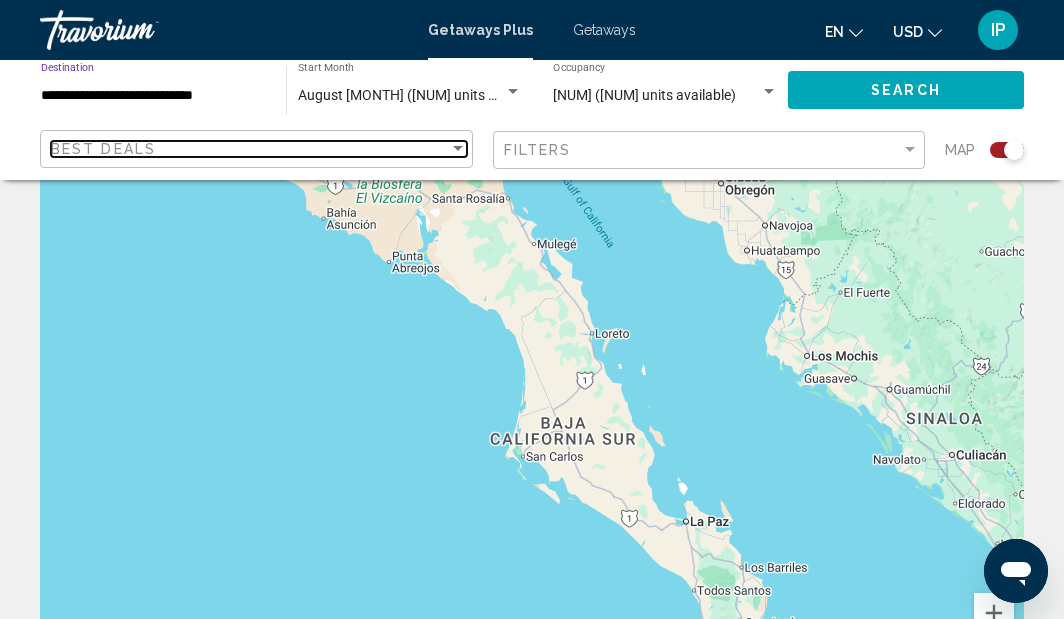 click on "Best Deals" at bounding box center [250, 149] 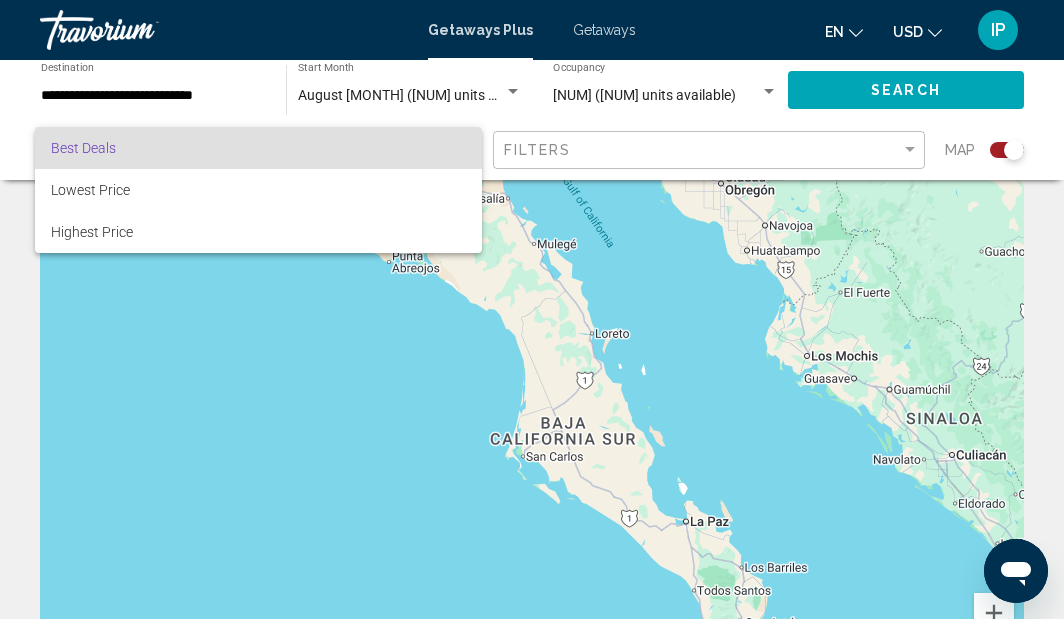 click at bounding box center (532, 309) 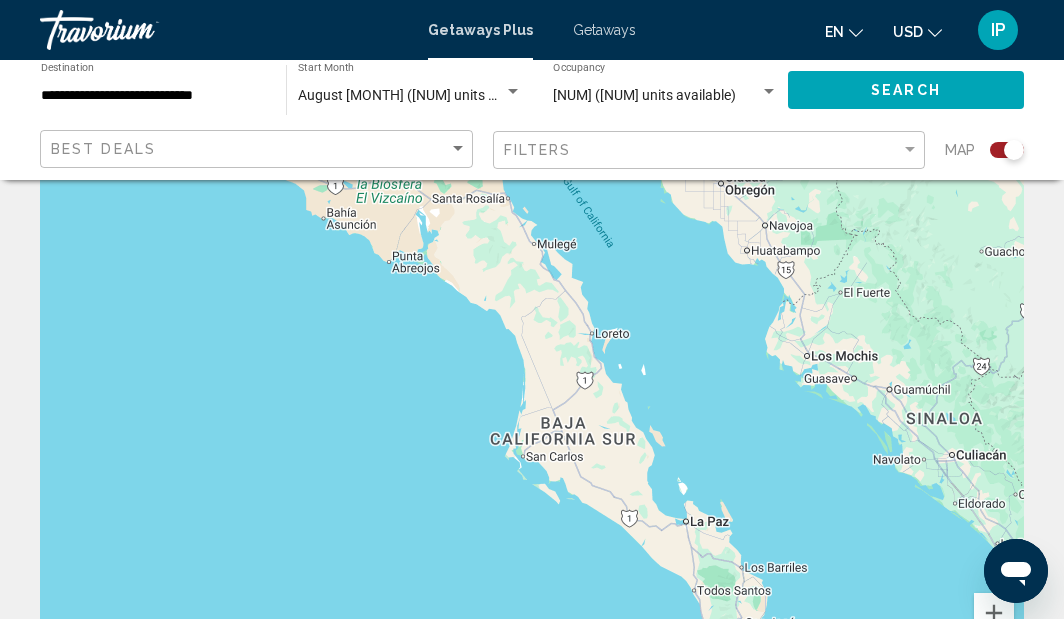 click on "**********" at bounding box center [153, 96] 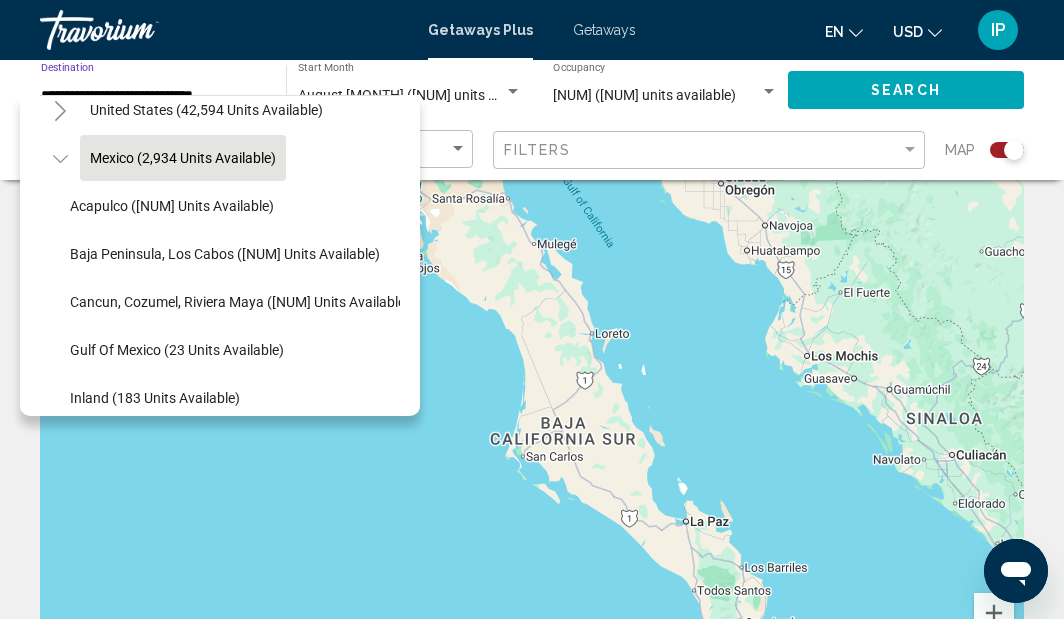 scroll, scrollTop: 60, scrollLeft: 0, axis: vertical 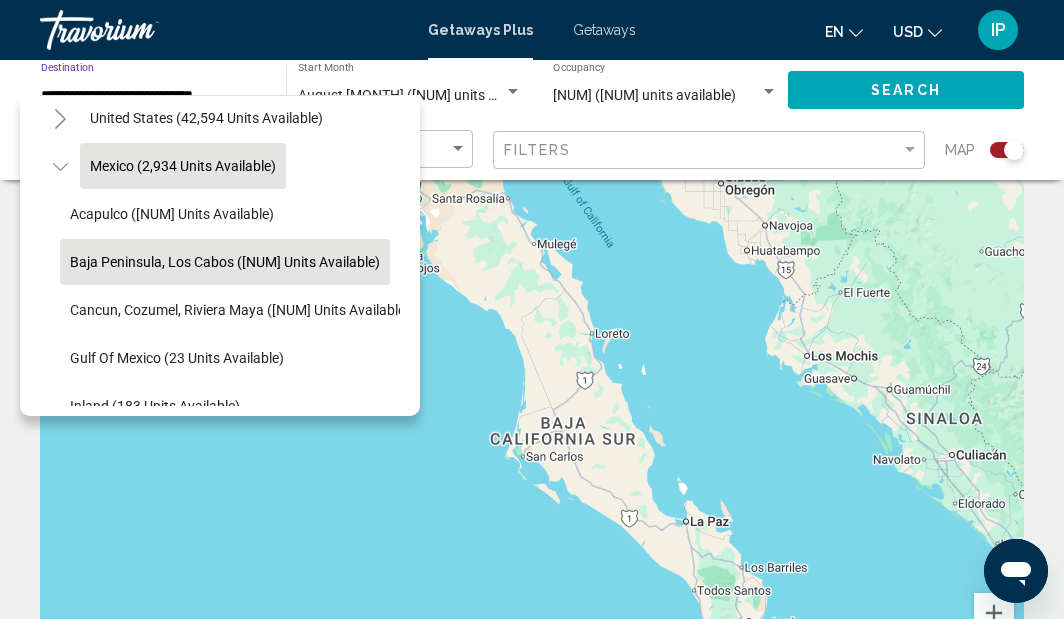 click on "Baja Peninsula, Los Cabos ([NUM] units available)" 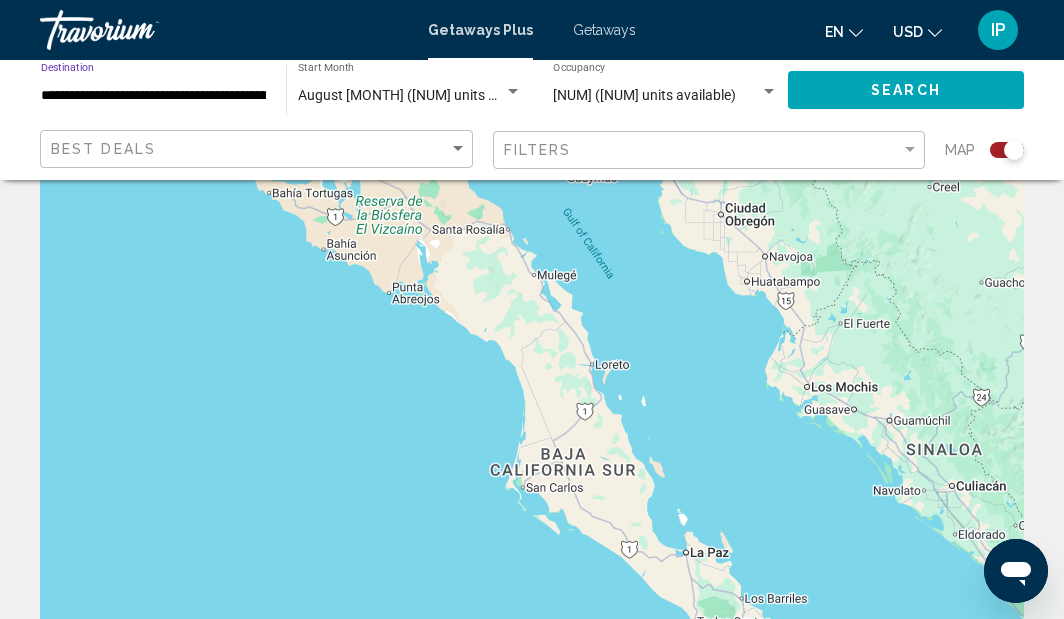 scroll, scrollTop: 52, scrollLeft: 0, axis: vertical 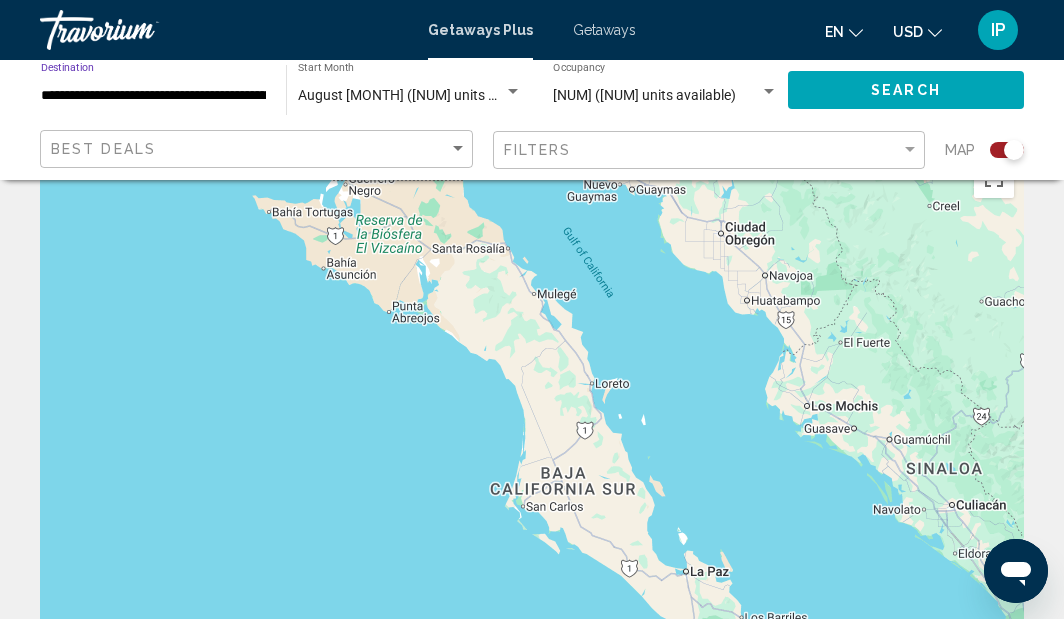 click on "Search" 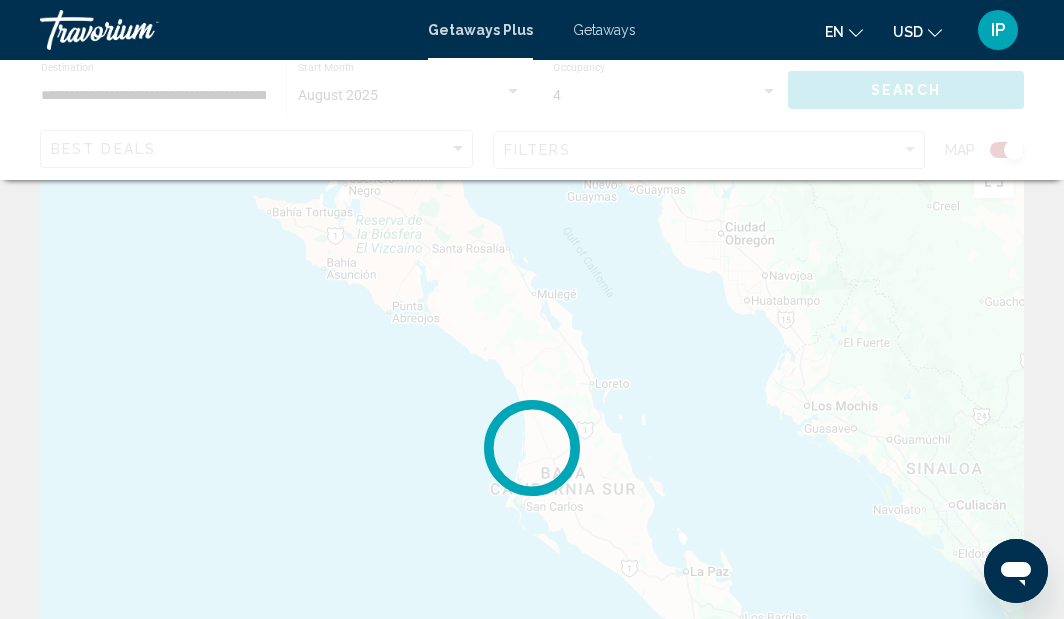 scroll, scrollTop: 0, scrollLeft: 0, axis: both 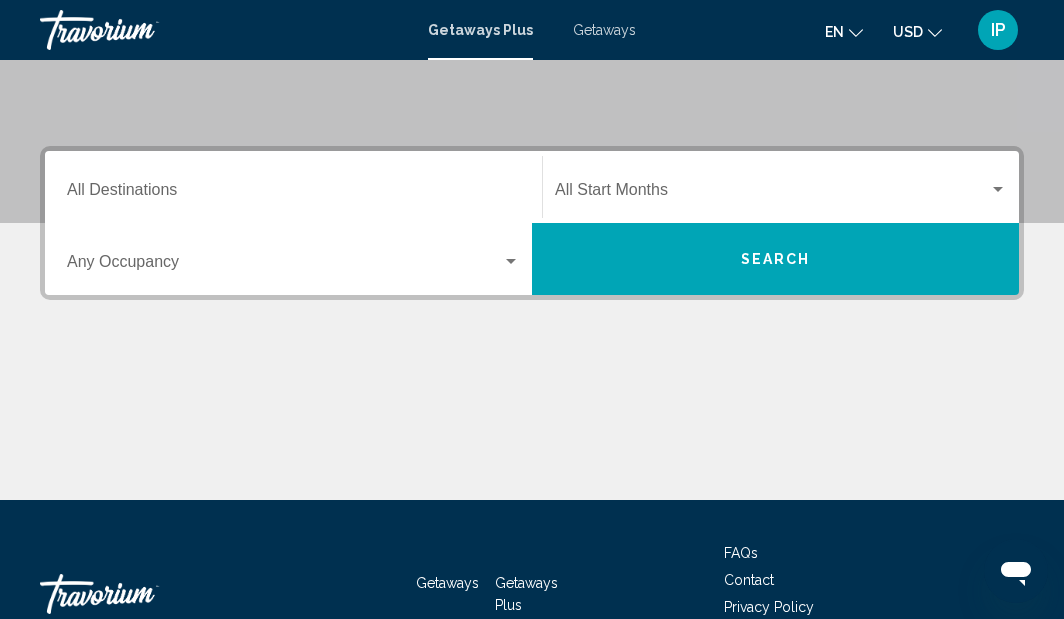click on "Destination All Destinations" at bounding box center [293, 194] 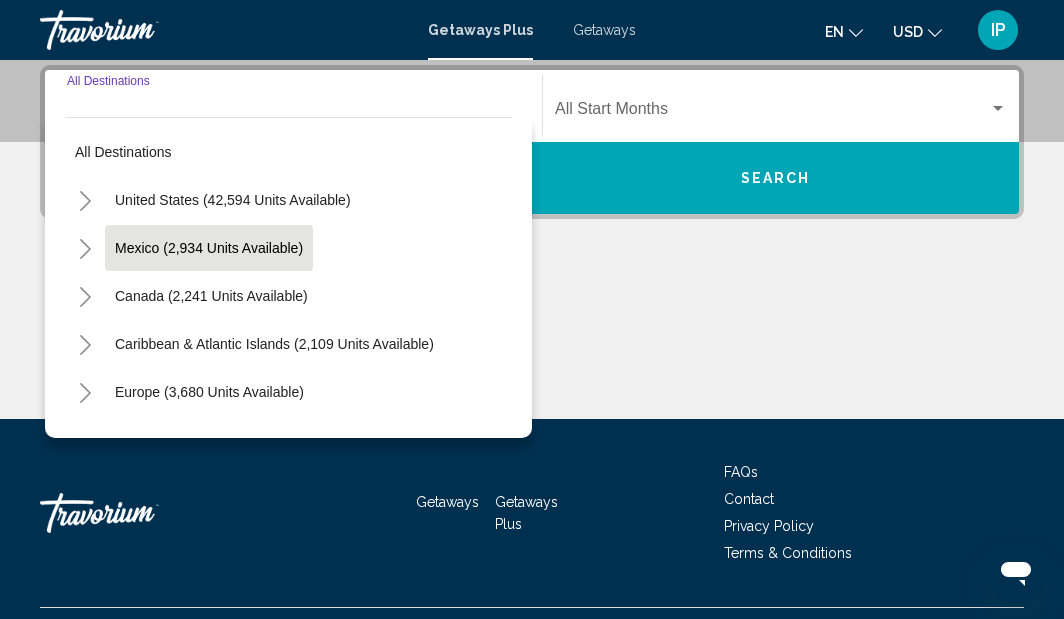 click on "Mexico (2,934 units available)" at bounding box center [211, 296] 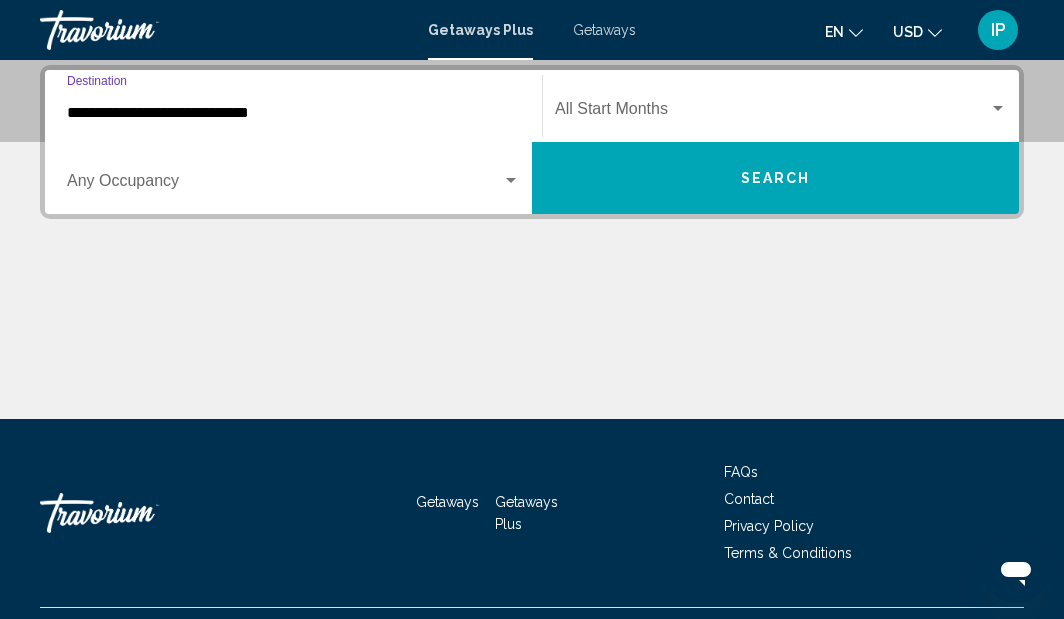 click on "**********" at bounding box center (293, 113) 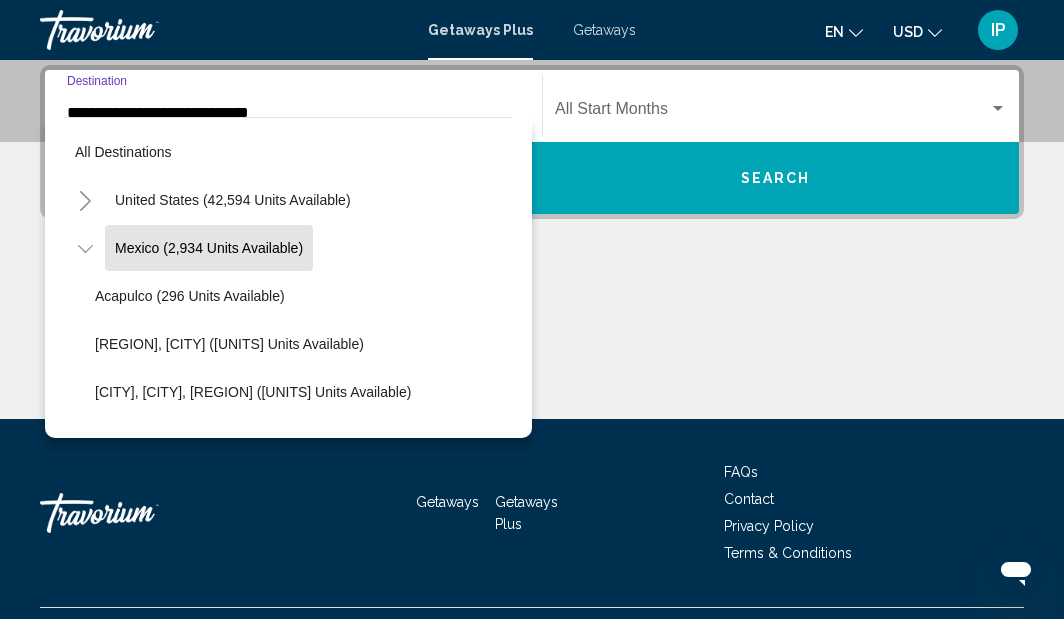 scroll, scrollTop: 397, scrollLeft: 0, axis: vertical 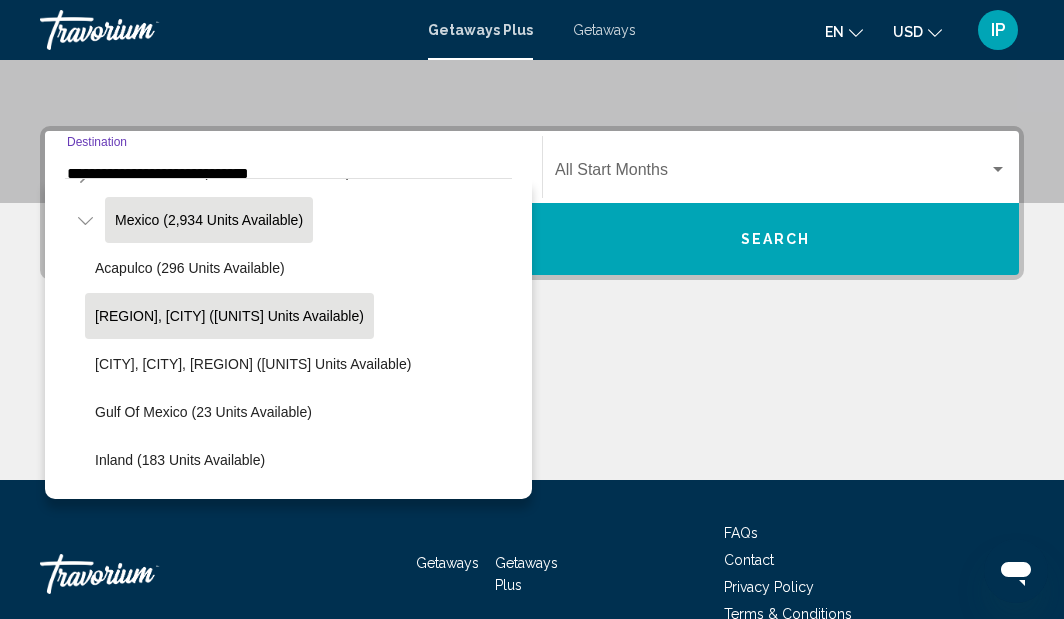 click on "Baja Peninsula, Los Cabos ([NUM] units available)" 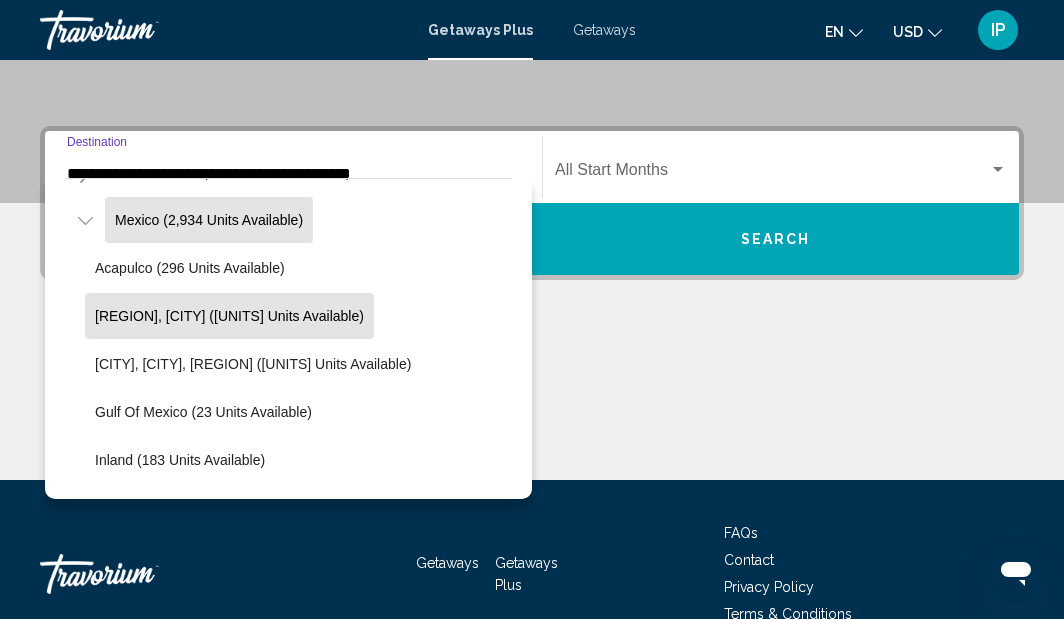 scroll, scrollTop: 458, scrollLeft: 0, axis: vertical 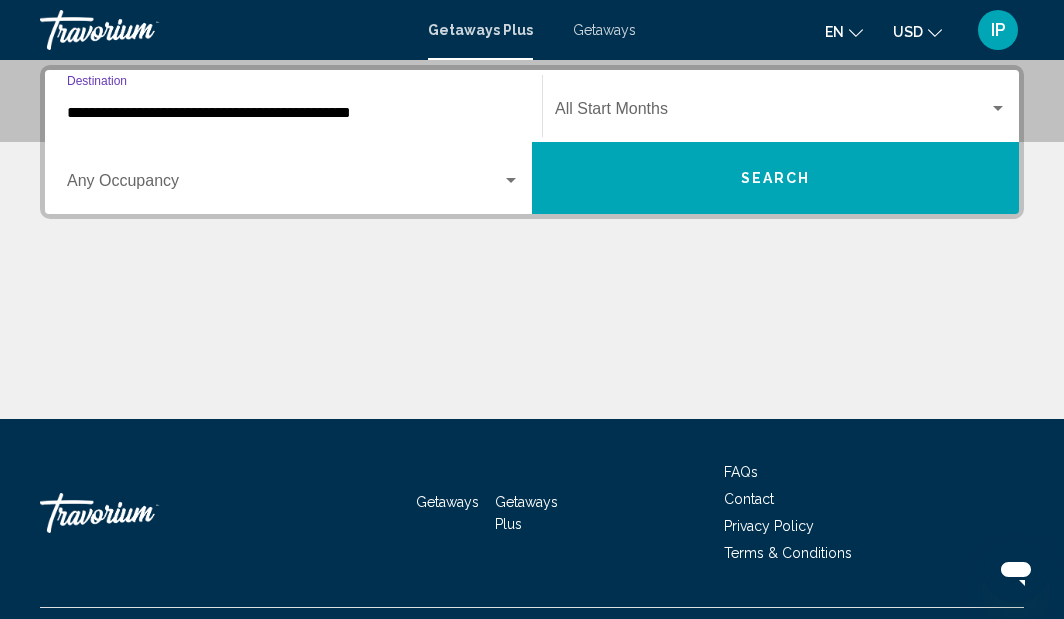 click at bounding box center (772, 113) 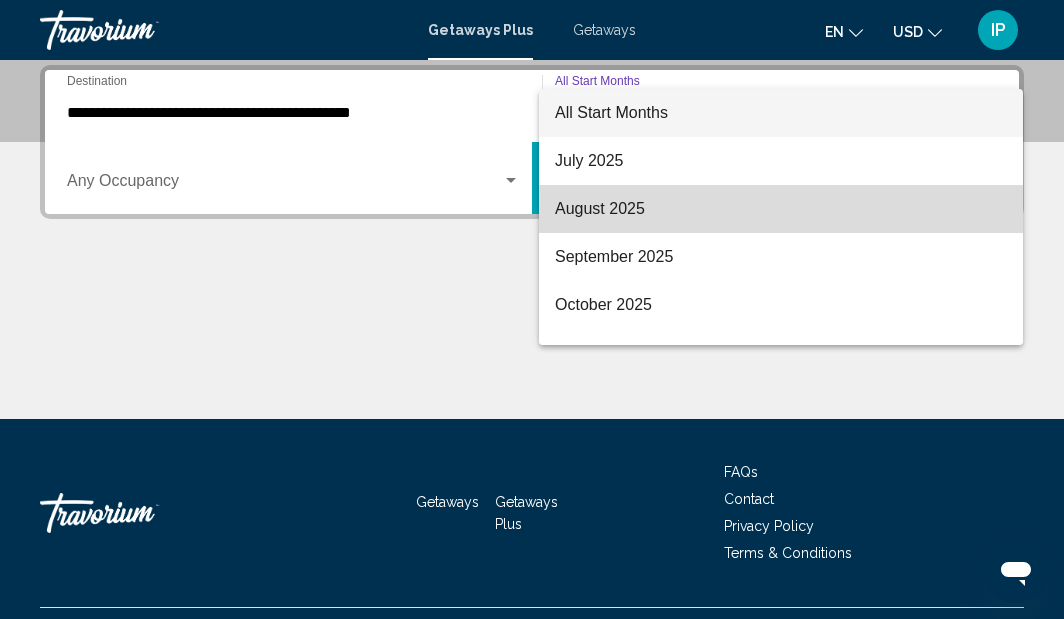 click on "August 2025" at bounding box center [781, 209] 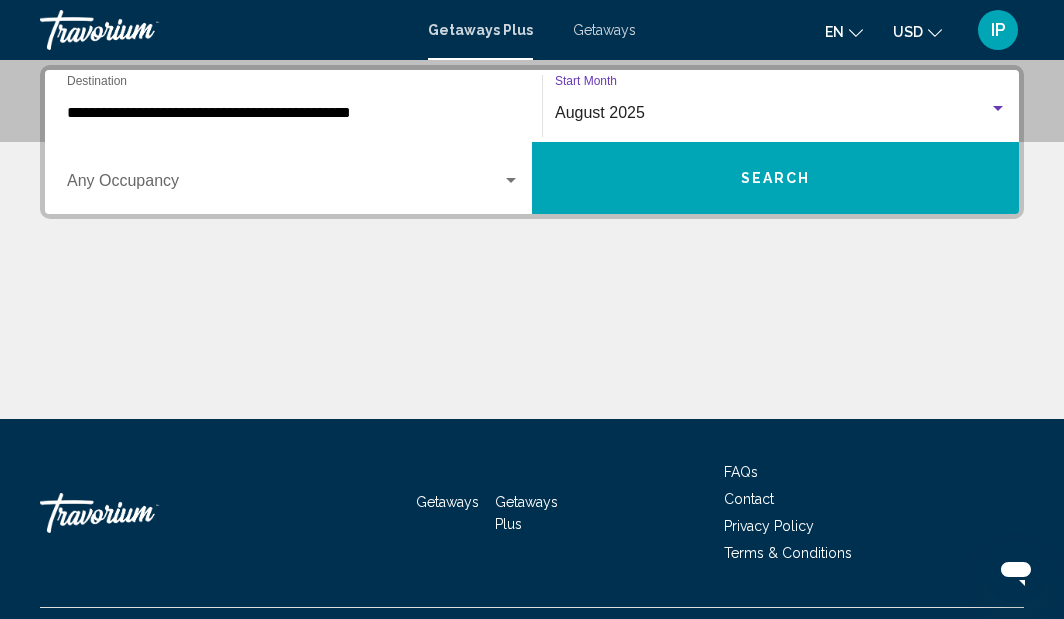 click at bounding box center [511, 181] 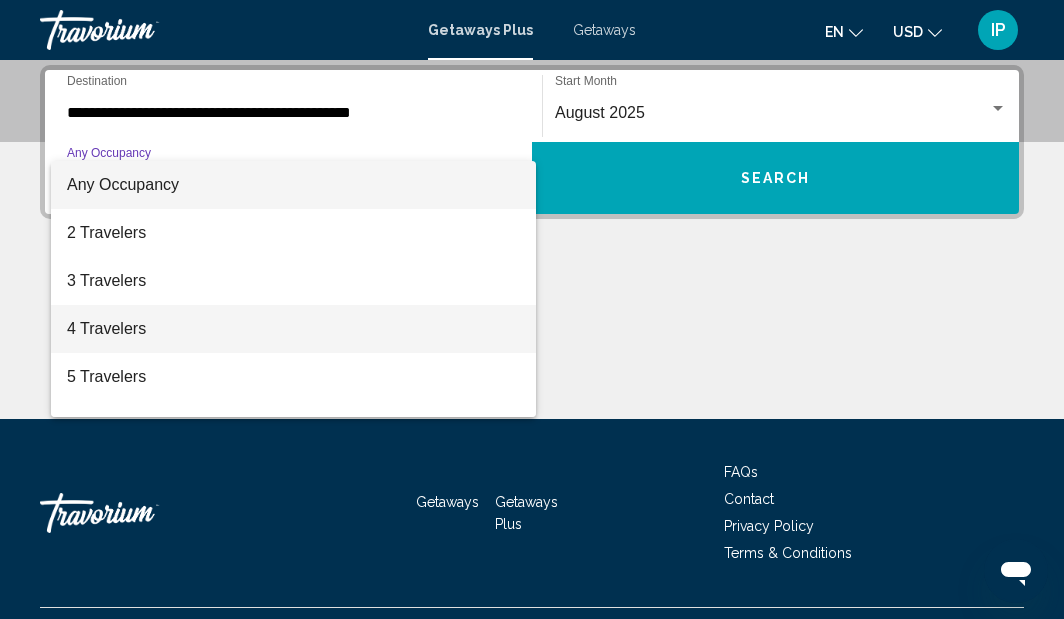 click on "4 Travelers" at bounding box center (293, 329) 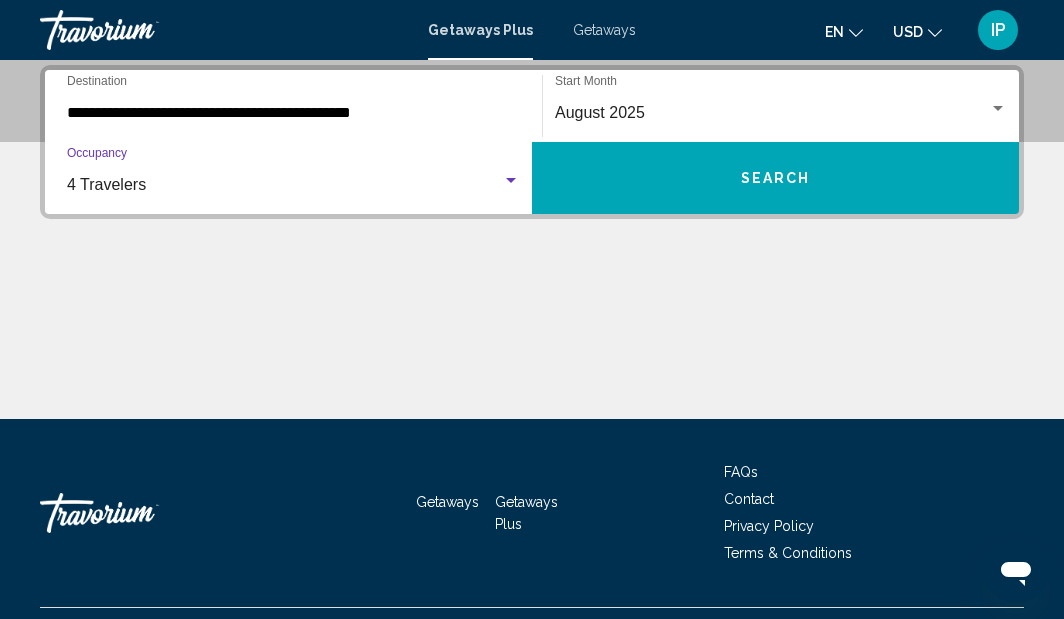 click on "Search" at bounding box center [775, 178] 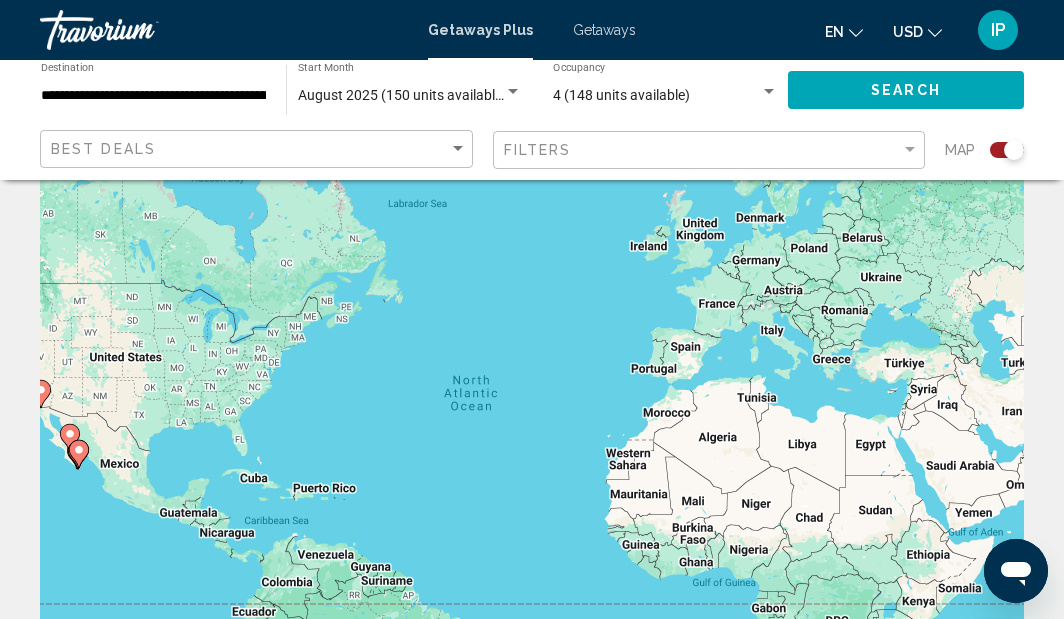 scroll, scrollTop: 82, scrollLeft: 0, axis: vertical 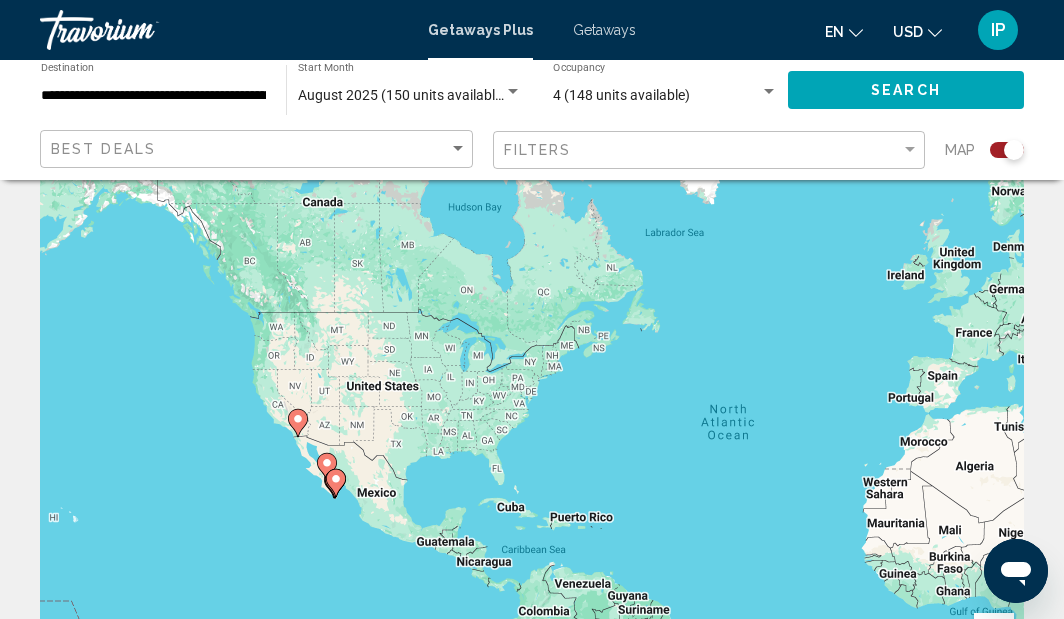 drag, startPoint x: 546, startPoint y: 496, endPoint x: 806, endPoint y: 531, distance: 262.34518 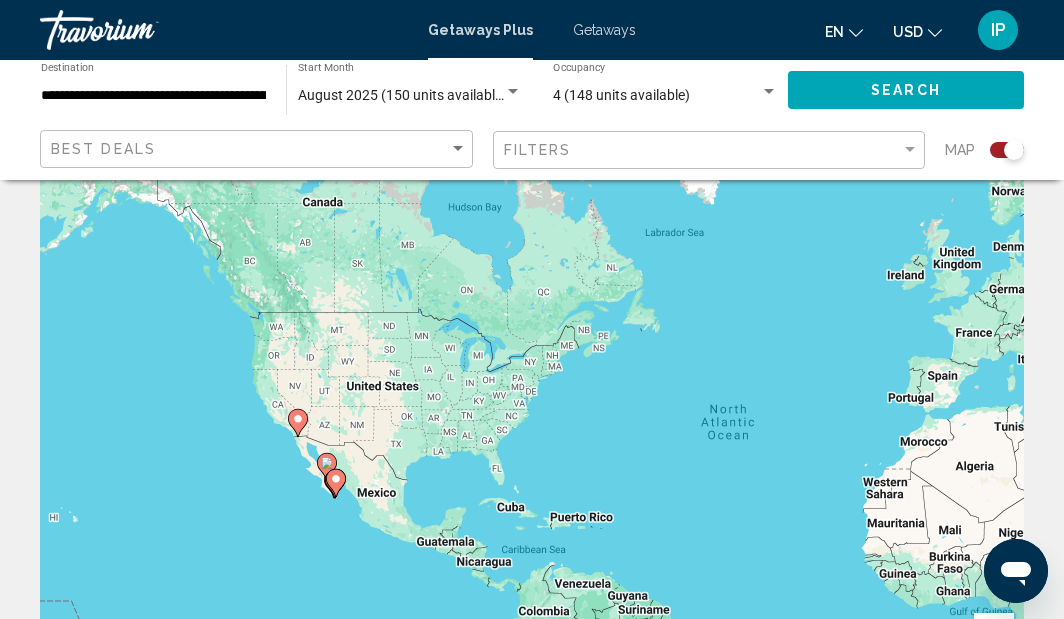 scroll, scrollTop: 181, scrollLeft: 0, axis: vertical 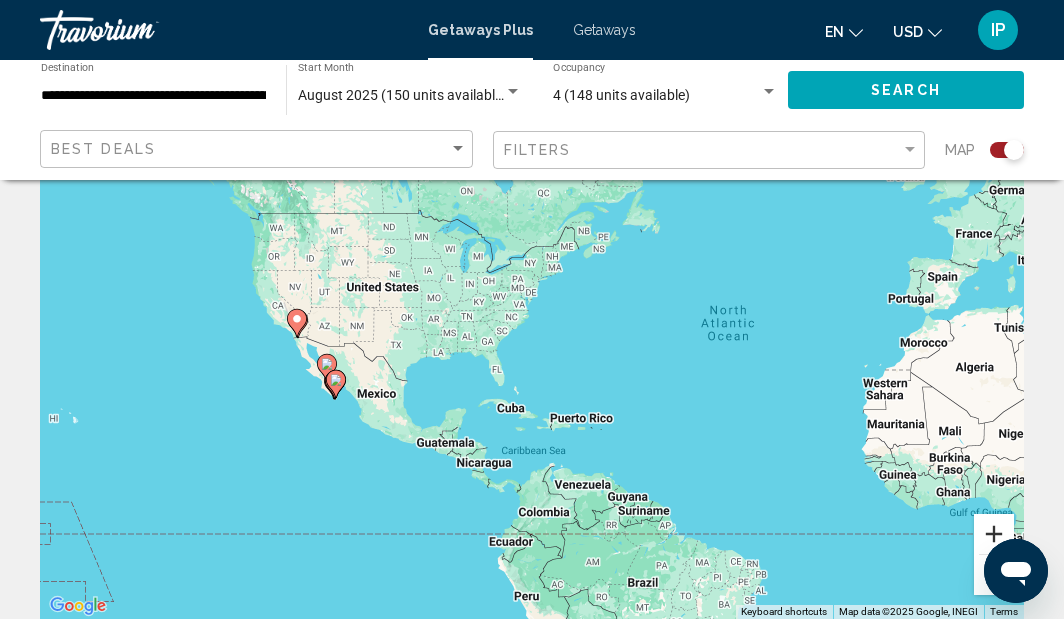 click at bounding box center [994, 534] 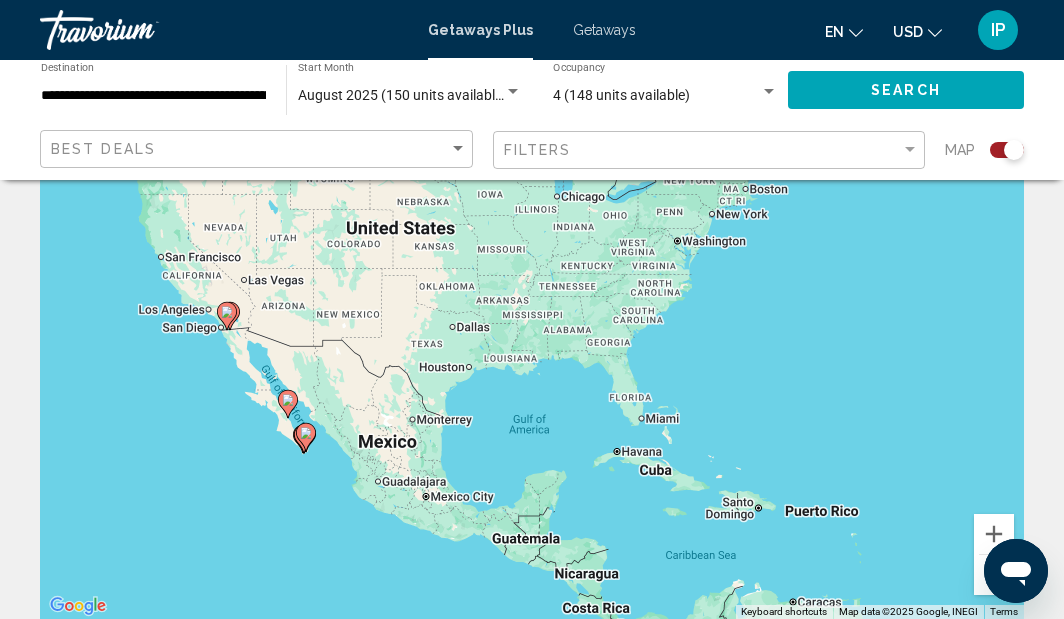 drag, startPoint x: 690, startPoint y: 514, endPoint x: 871, endPoint y: 487, distance: 183.00273 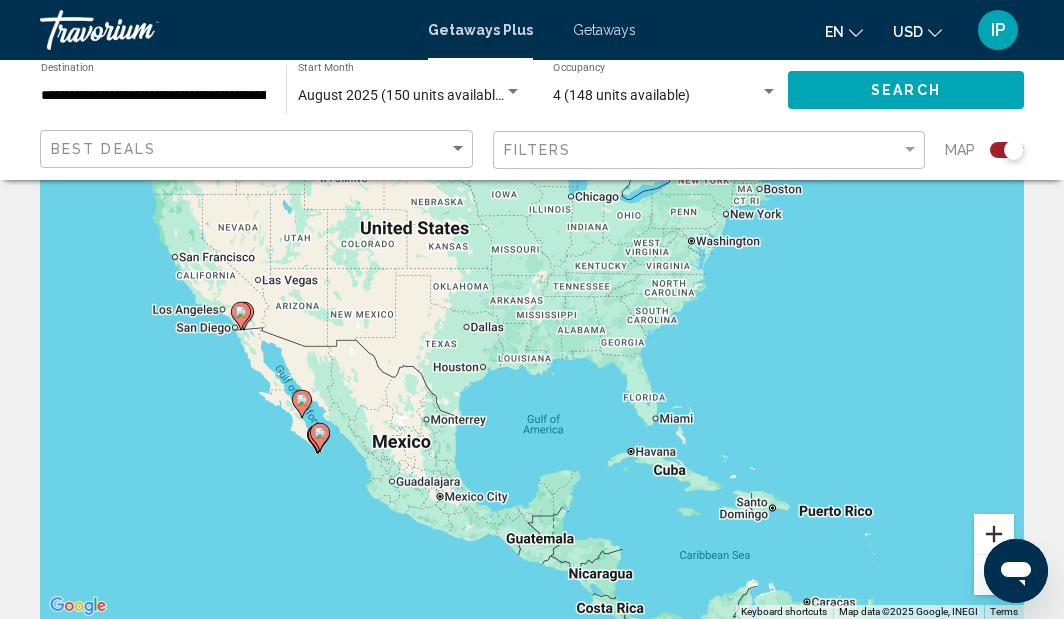 click at bounding box center [994, 534] 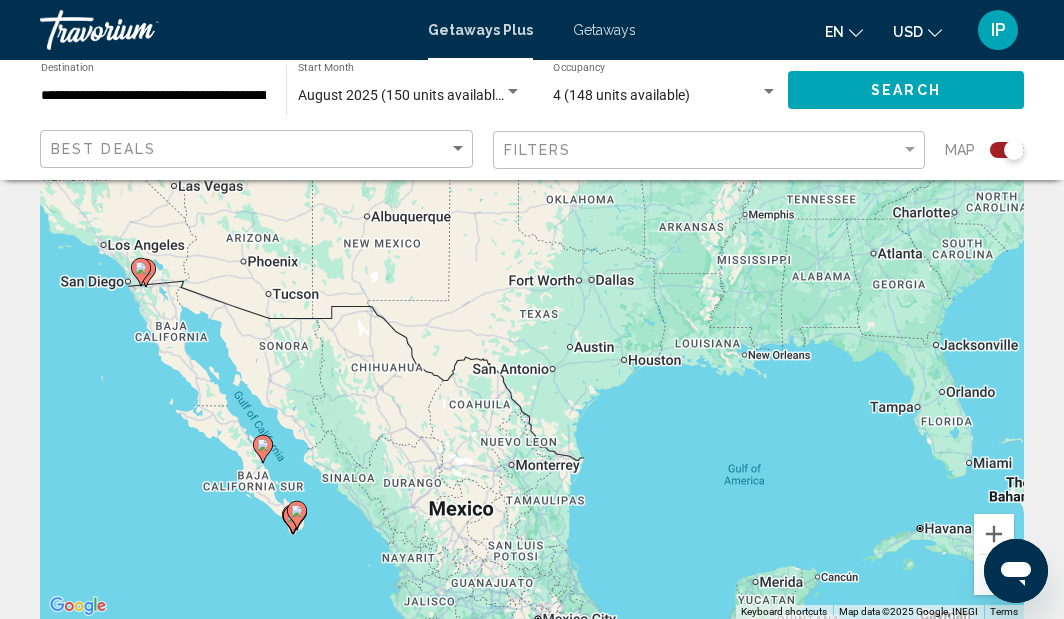 drag, startPoint x: 896, startPoint y: 468, endPoint x: 1091, endPoint y: 413, distance: 202.608 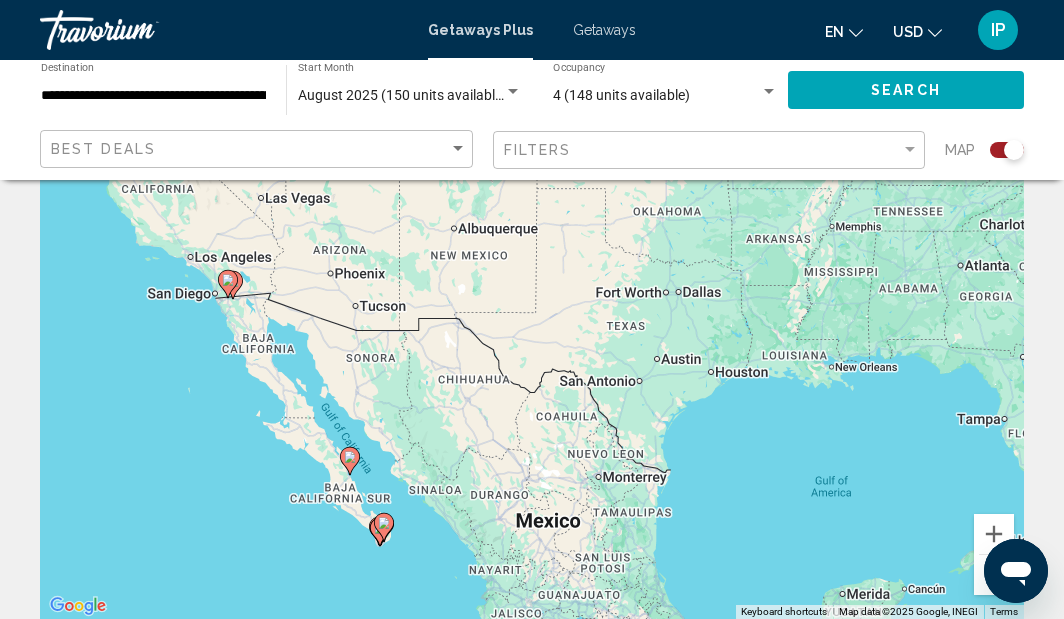 drag, startPoint x: 858, startPoint y: 432, endPoint x: 947, endPoint y: 444, distance: 89.80534 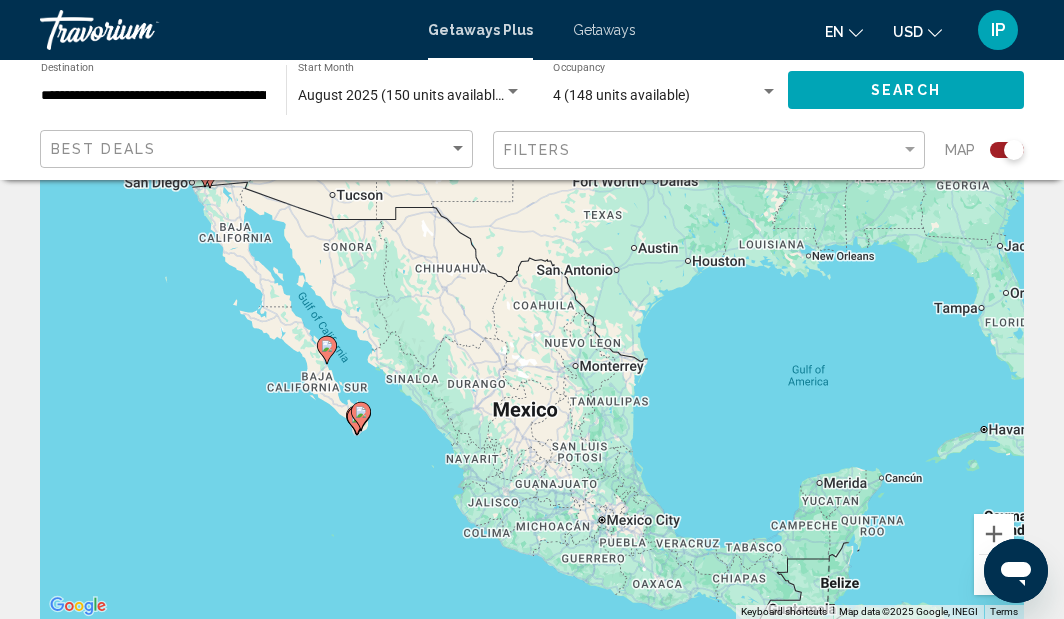 drag, startPoint x: 947, startPoint y: 444, endPoint x: 924, endPoint y: 331, distance: 115.316956 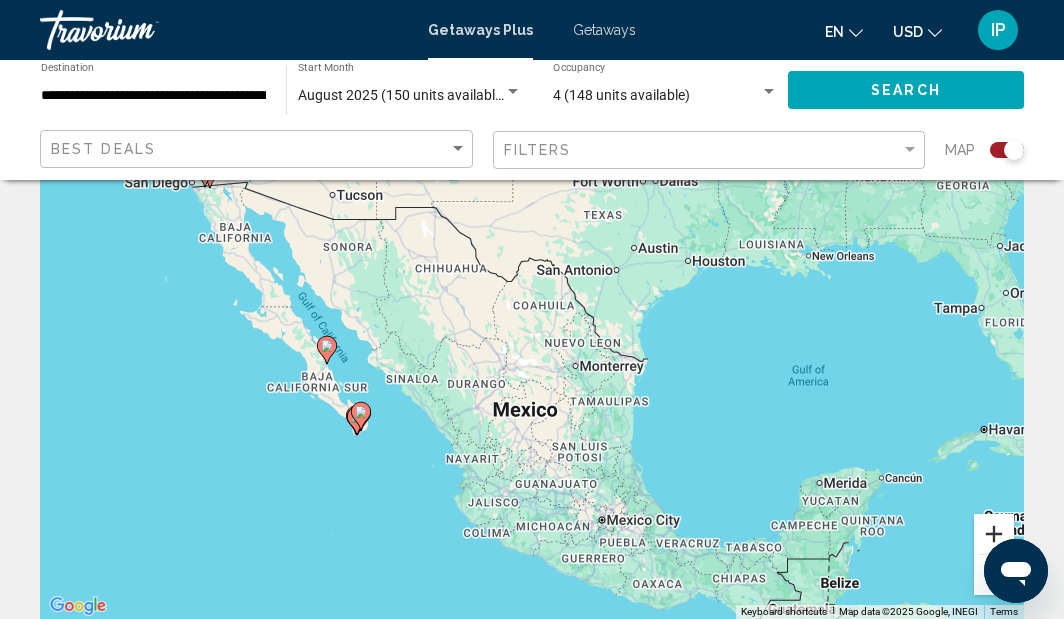 click at bounding box center [994, 534] 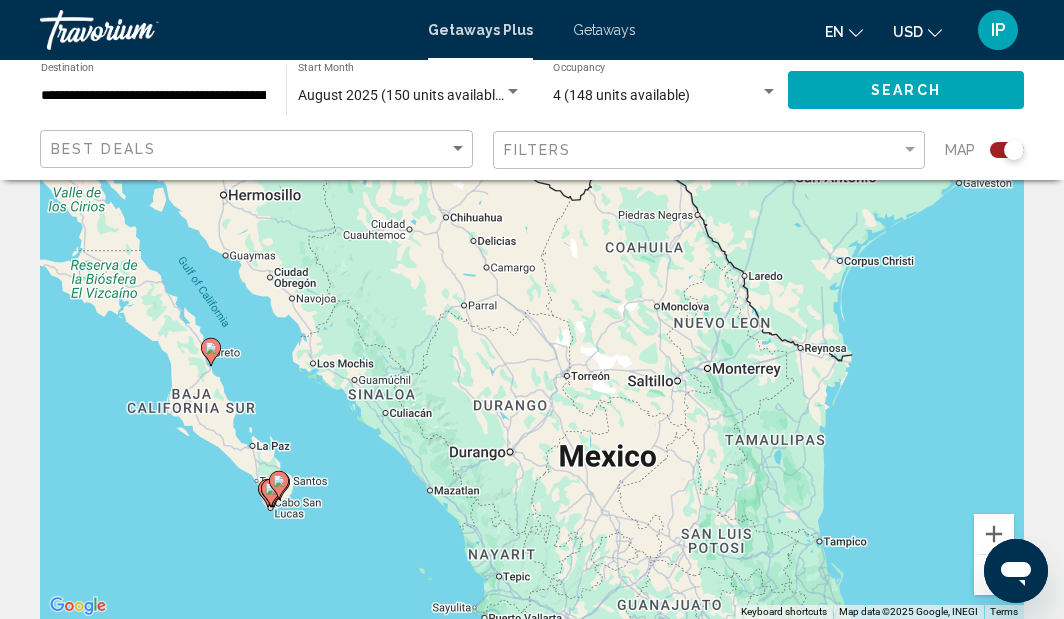 drag, startPoint x: 895, startPoint y: 515, endPoint x: 1009, endPoint y: 455, distance: 128.82547 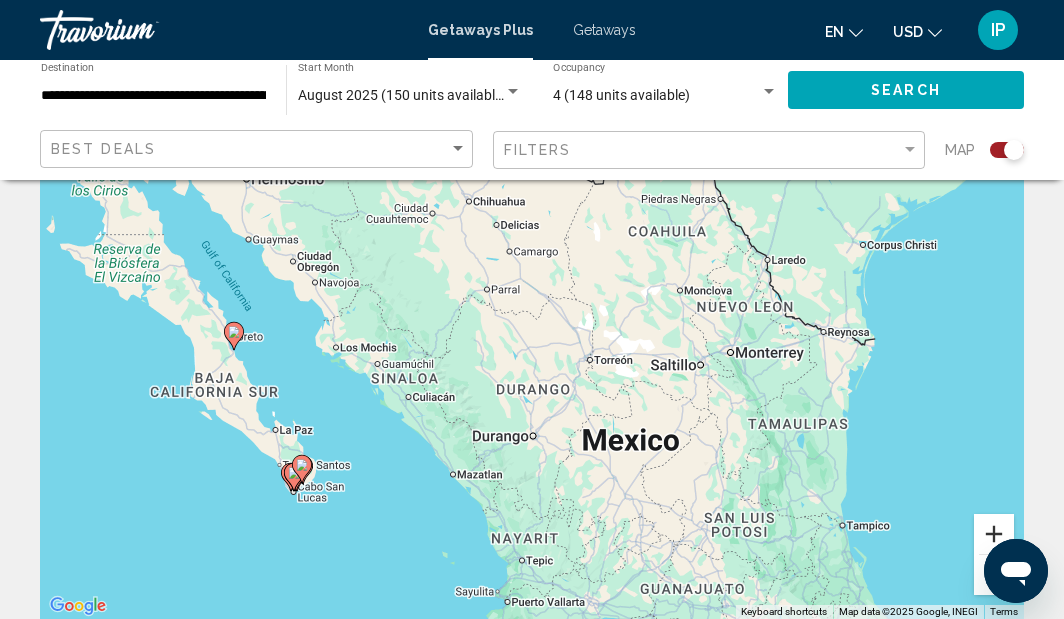 click at bounding box center (994, 534) 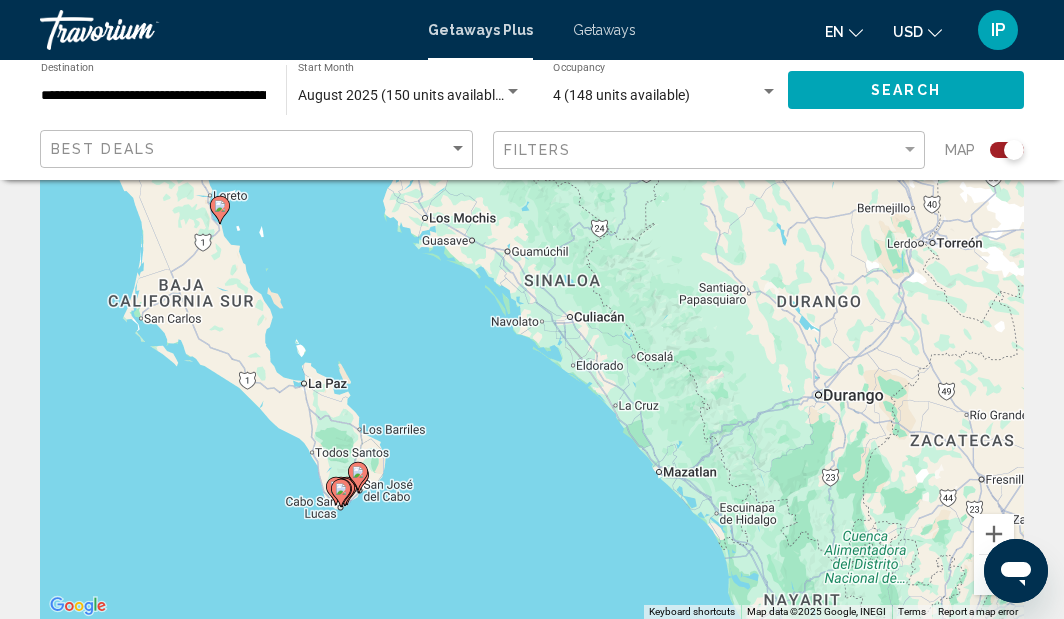 drag, startPoint x: 784, startPoint y: 522, endPoint x: 1077, endPoint y: 367, distance: 331.47247 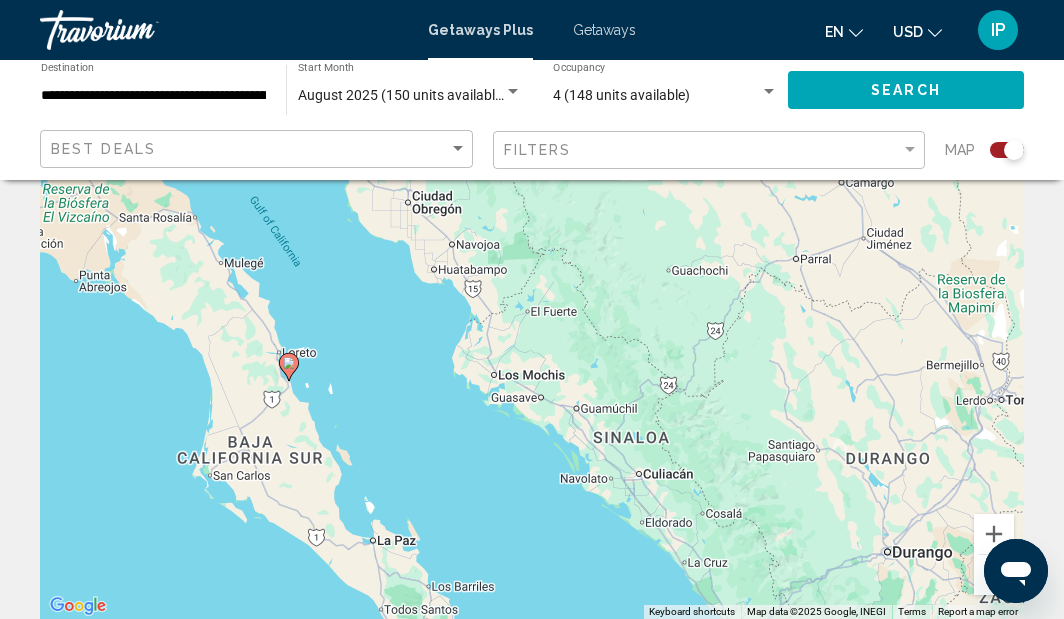 drag, startPoint x: 866, startPoint y: 373, endPoint x: 927, endPoint y: 527, distance: 165.64117 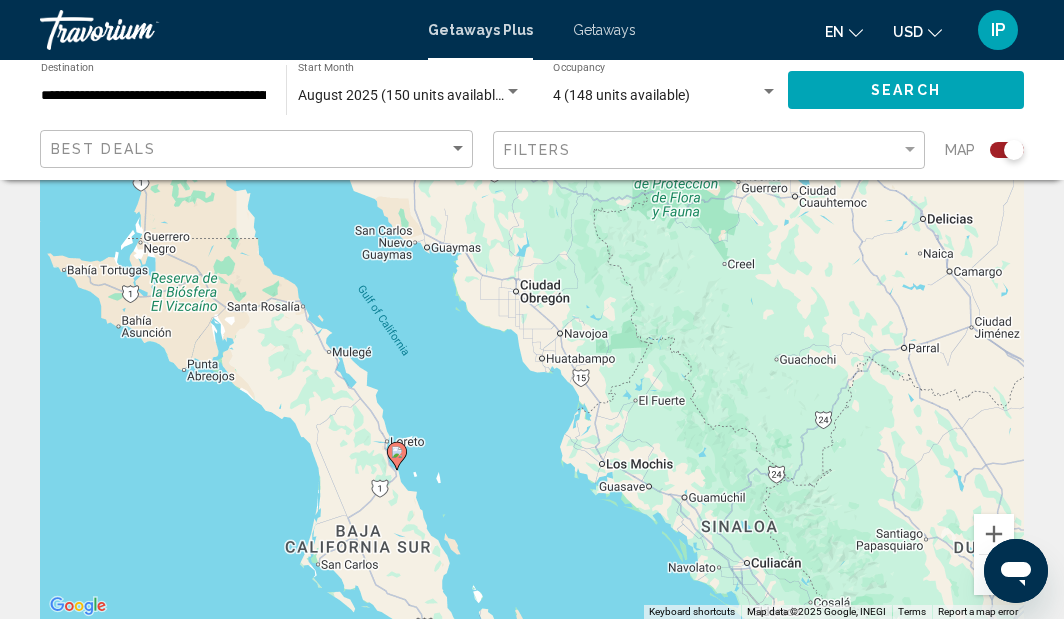 drag, startPoint x: 857, startPoint y: 514, endPoint x: 968, endPoint y: 605, distance: 143.53397 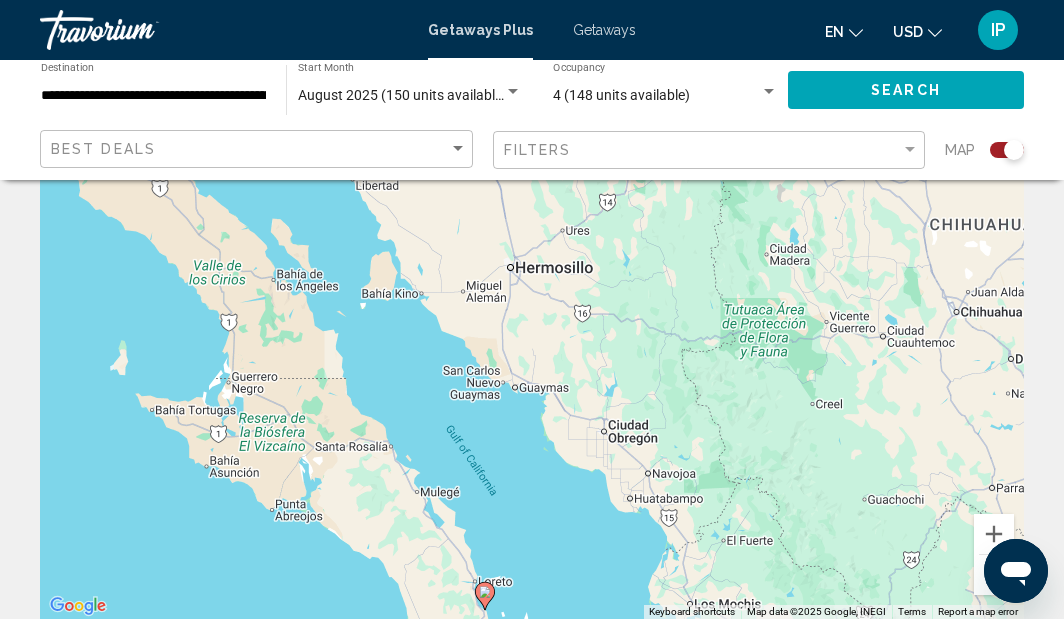 drag, startPoint x: 843, startPoint y: 503, endPoint x: 933, endPoint y: 647, distance: 169.81166 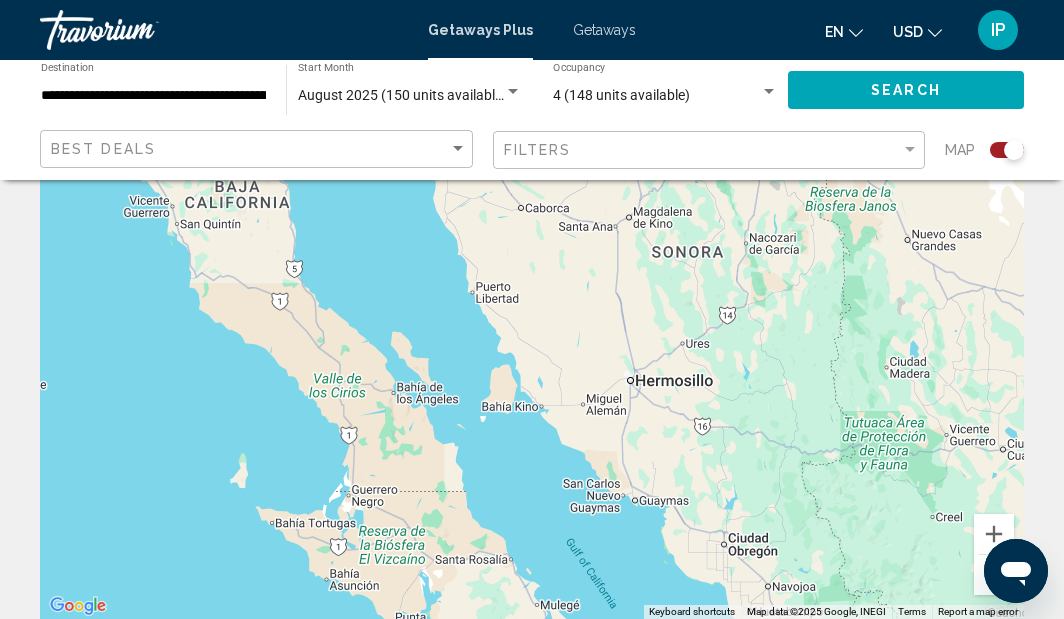 drag, startPoint x: 848, startPoint y: 571, endPoint x: 969, endPoint y: 685, distance: 166.24379 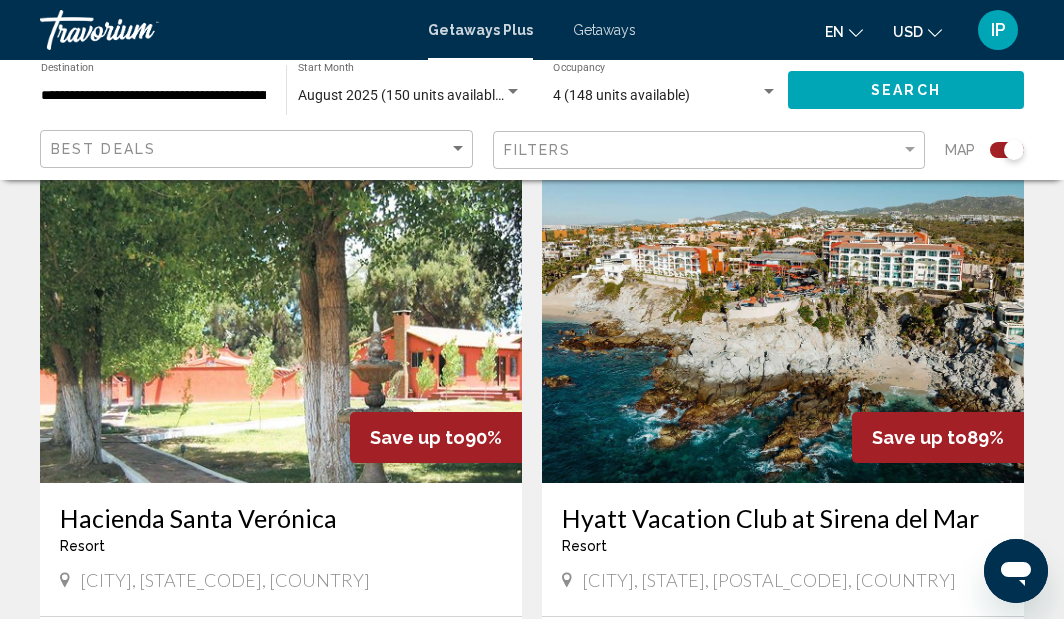 drag, startPoint x: 927, startPoint y: 609, endPoint x: 1000, endPoint y: 694, distance: 112.04463 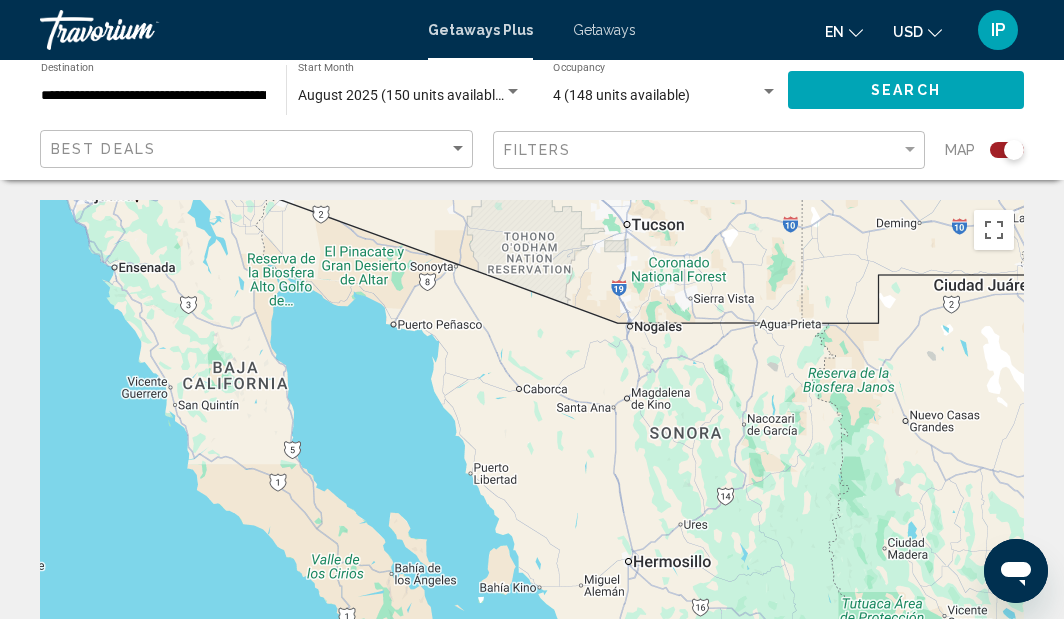 scroll, scrollTop: 0, scrollLeft: 0, axis: both 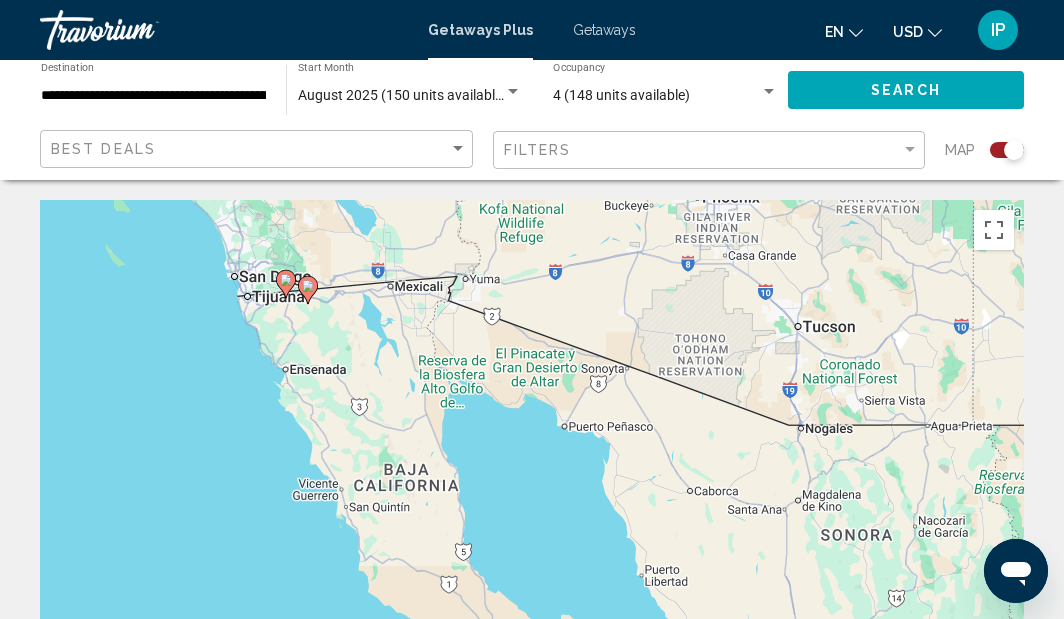 drag, startPoint x: 575, startPoint y: 328, endPoint x: 748, endPoint y: 430, distance: 200.83078 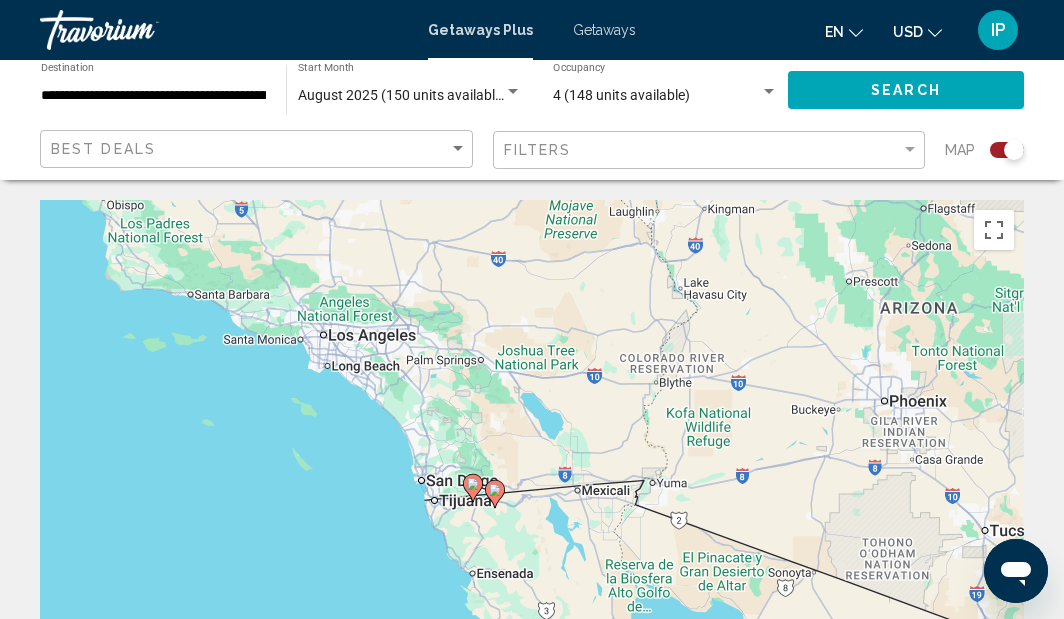 drag, startPoint x: 537, startPoint y: 278, endPoint x: 726, endPoint y: 484, distance: 279.56573 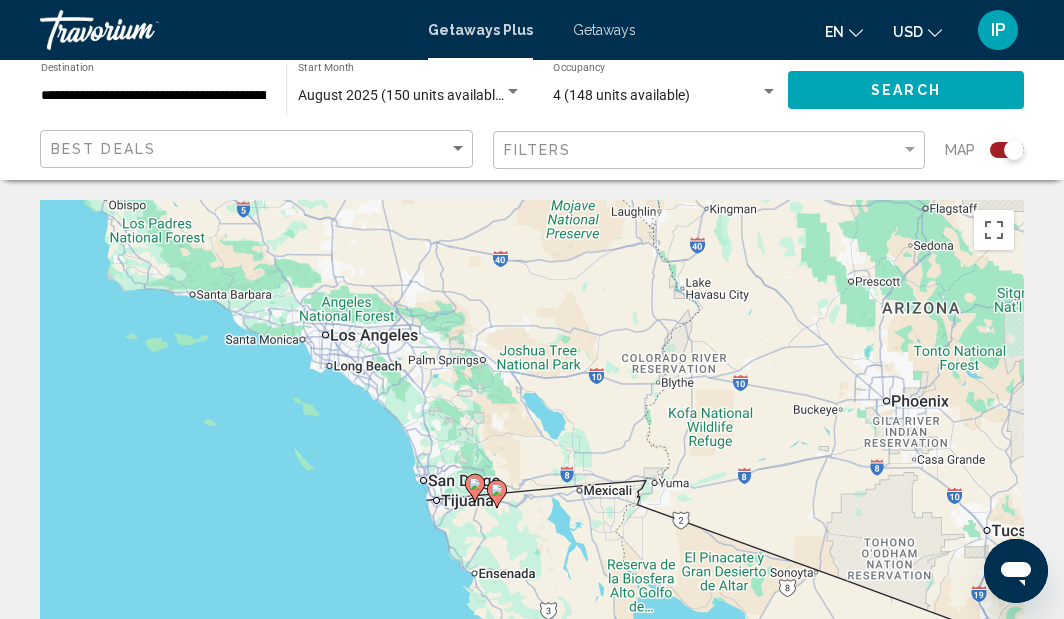 drag, startPoint x: 782, startPoint y: 533, endPoint x: 770, endPoint y: 518, distance: 19.209373 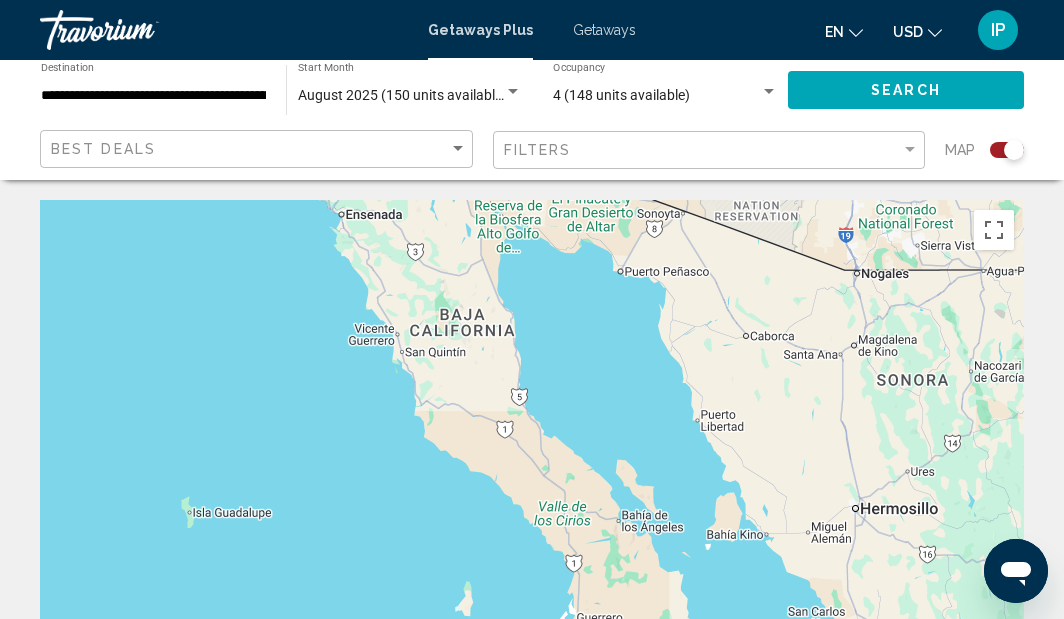 drag, startPoint x: 770, startPoint y: 515, endPoint x: 649, endPoint y: 167, distance: 368.43588 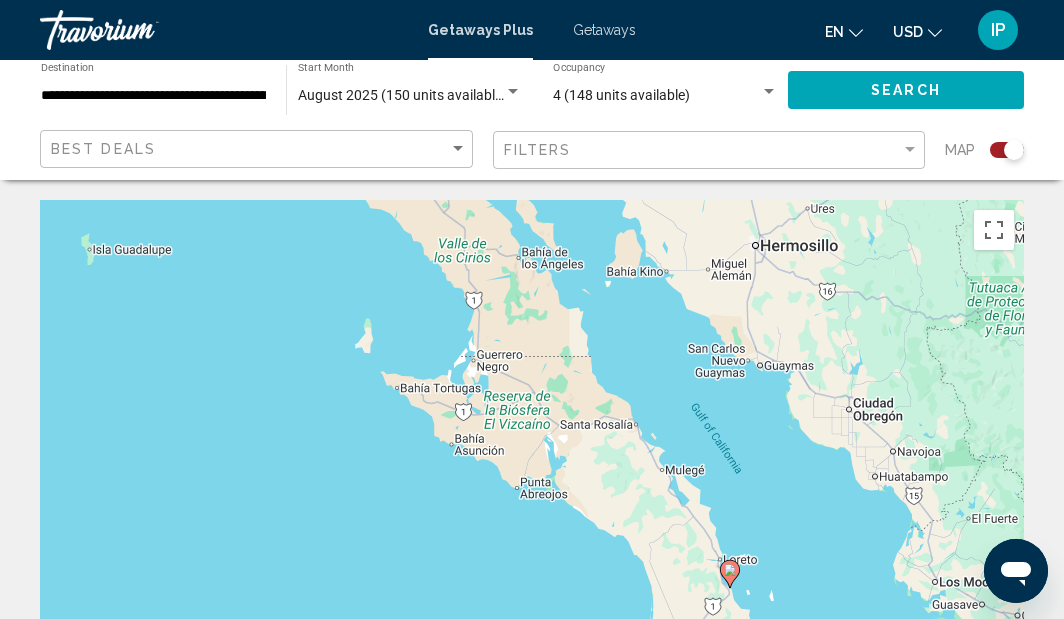 drag, startPoint x: 719, startPoint y: 402, endPoint x: 618, endPoint y: 136, distance: 284.52945 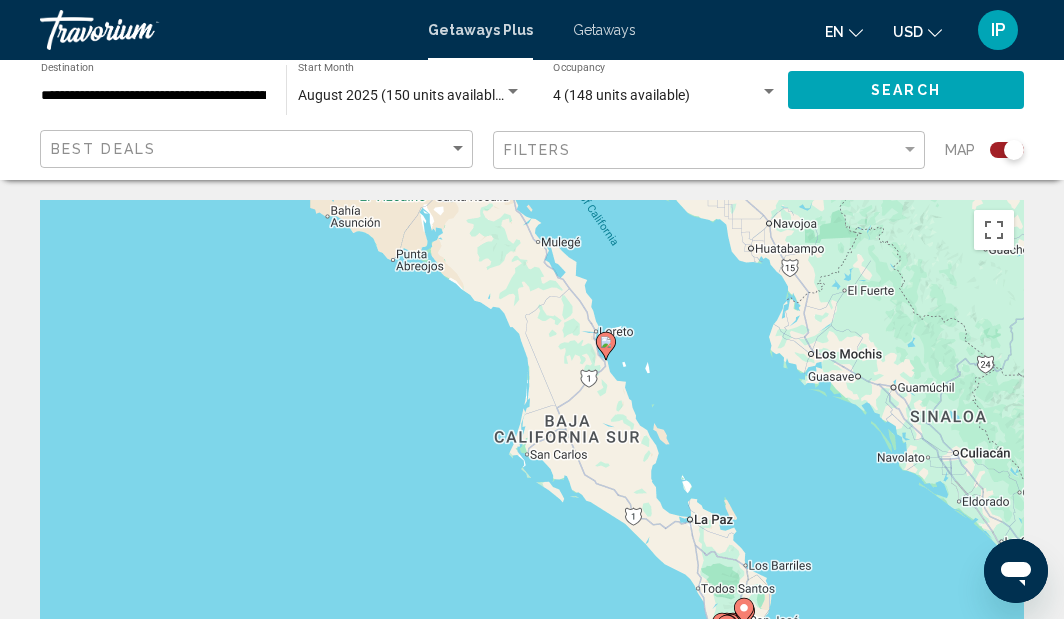 drag, startPoint x: 709, startPoint y: 392, endPoint x: 584, endPoint y: 162, distance: 261.7728 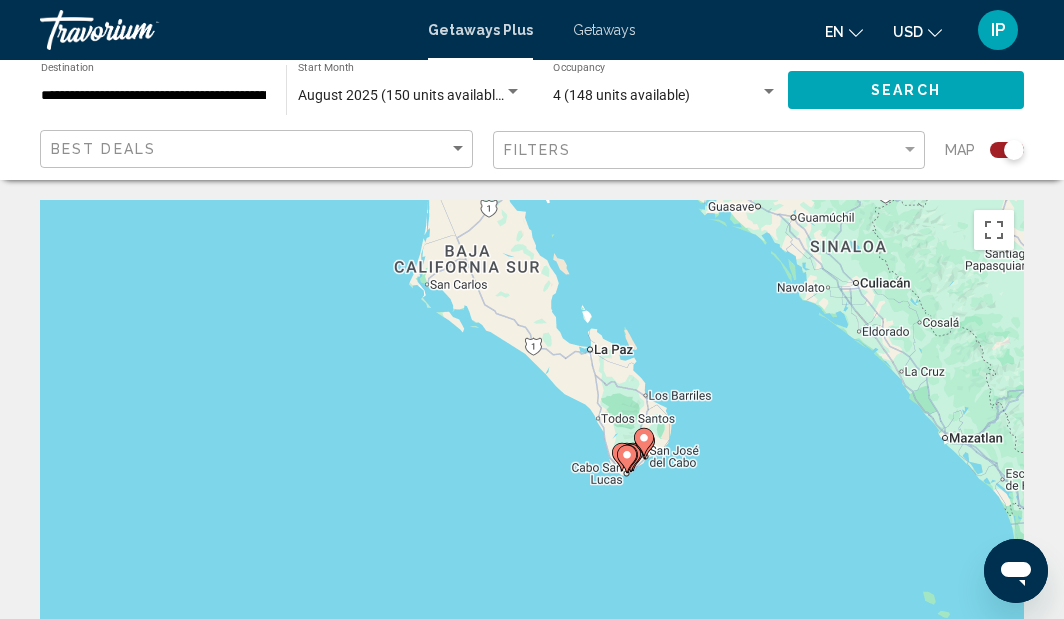 drag, startPoint x: 691, startPoint y: 414, endPoint x: 591, endPoint y: 242, distance: 198.95728 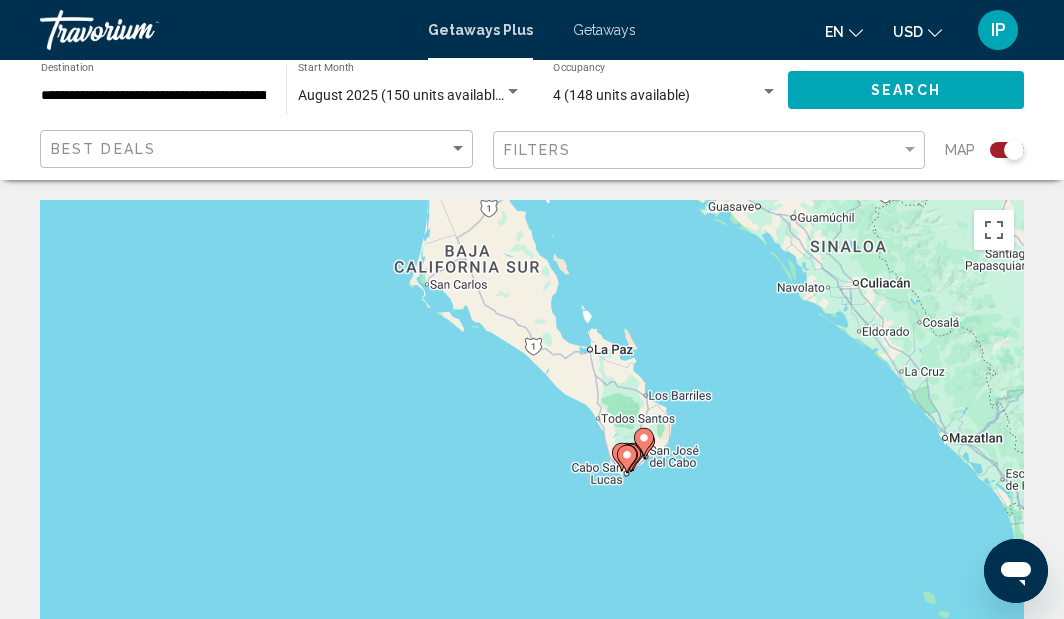 click on "To navigate, press the arrow keys. To activate drag with keyboard, press Alt + Enter. Once in keyboard drag state, use the arrow keys to move the marker. To complete the drag, press the Enter key. To cancel, press Escape." at bounding box center (532, 500) 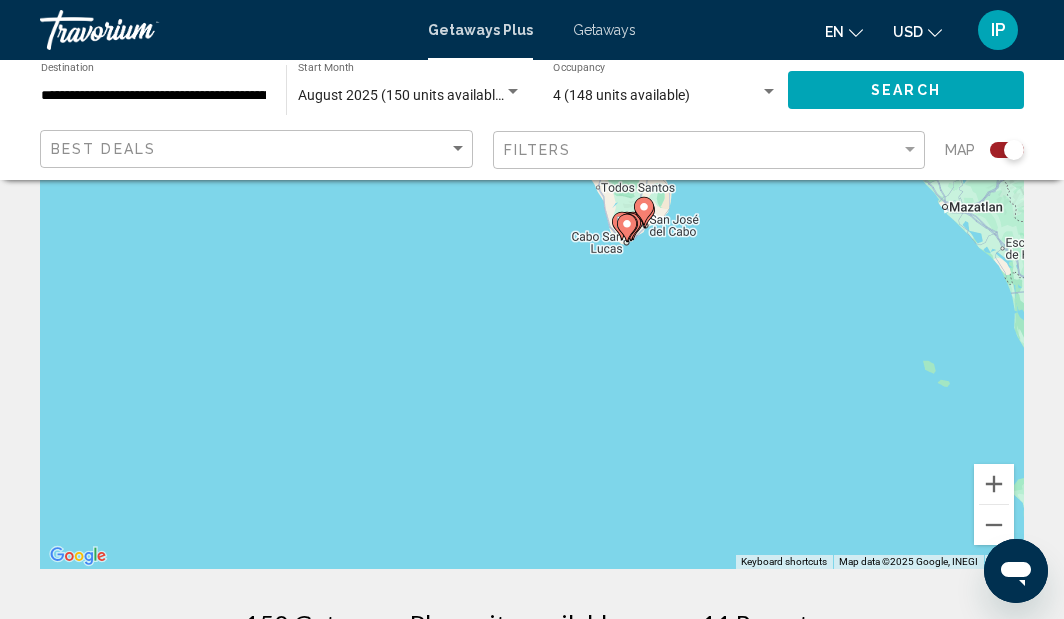 scroll, scrollTop: 242, scrollLeft: 0, axis: vertical 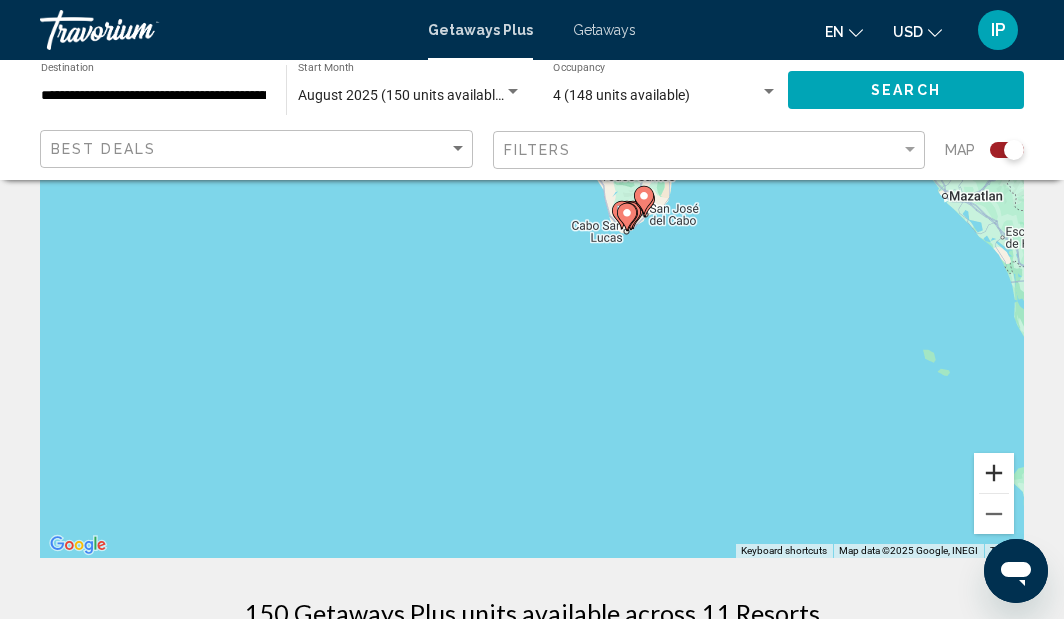 click at bounding box center (994, 473) 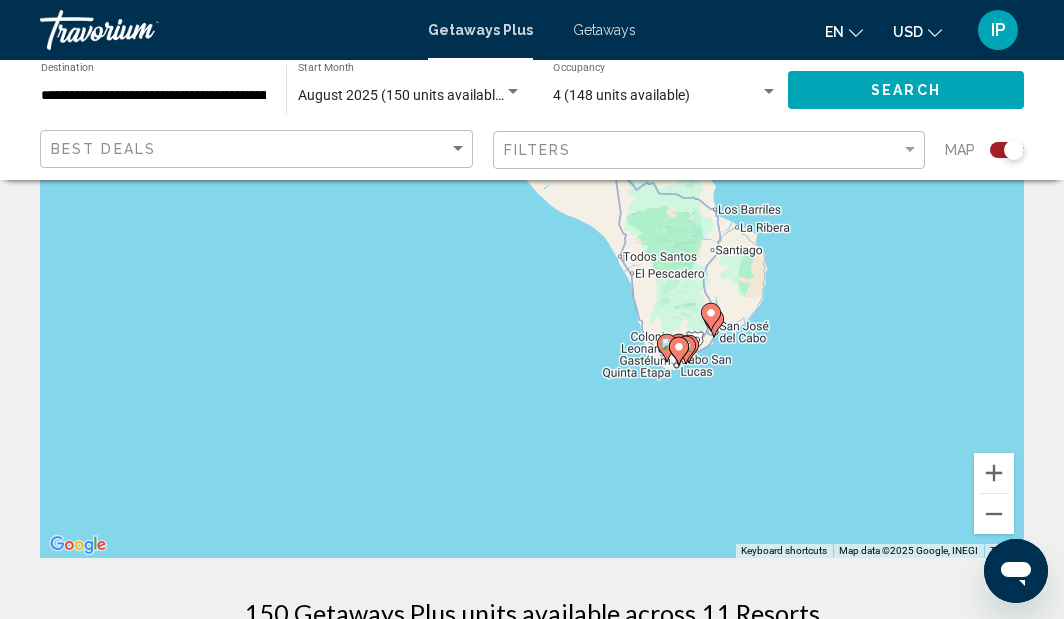 drag, startPoint x: 933, startPoint y: 371, endPoint x: 889, endPoint y: 535, distance: 169.79988 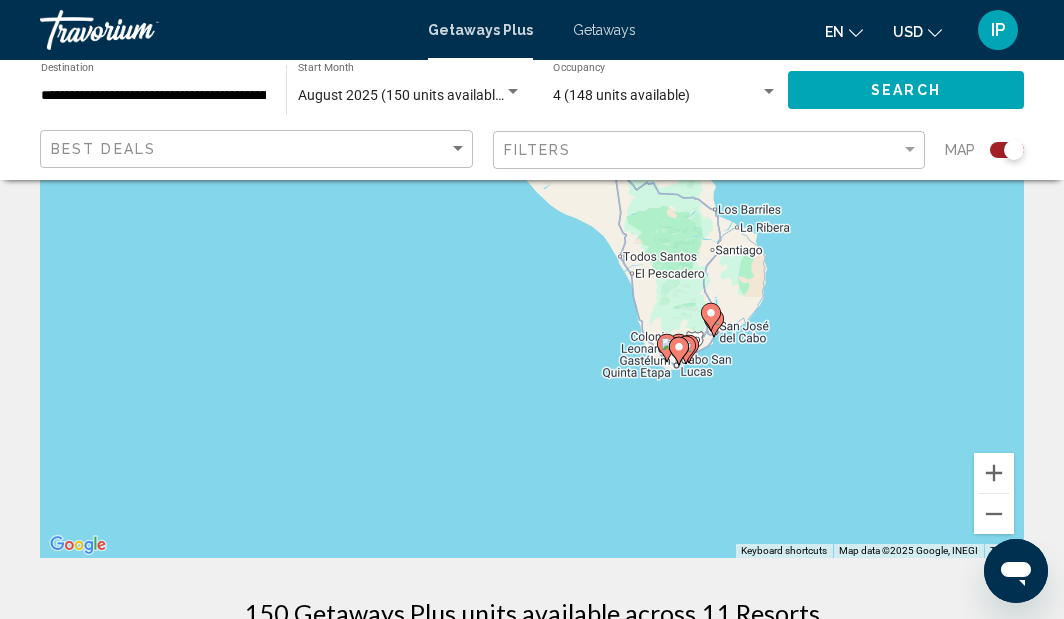 click on "To navigate, press the arrow keys. To activate drag with keyboard, press Alt + Enter. Once in keyboard drag state, use the arrow keys to move the marker. To complete the drag, press the Enter key. To cancel, press Escape." at bounding box center [532, 258] 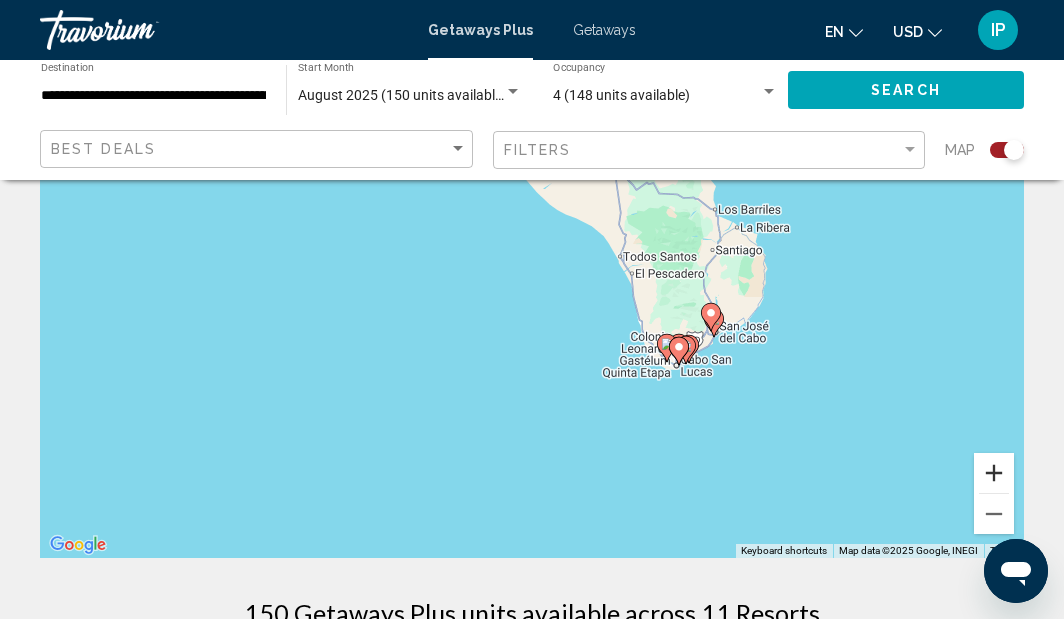 click at bounding box center (994, 473) 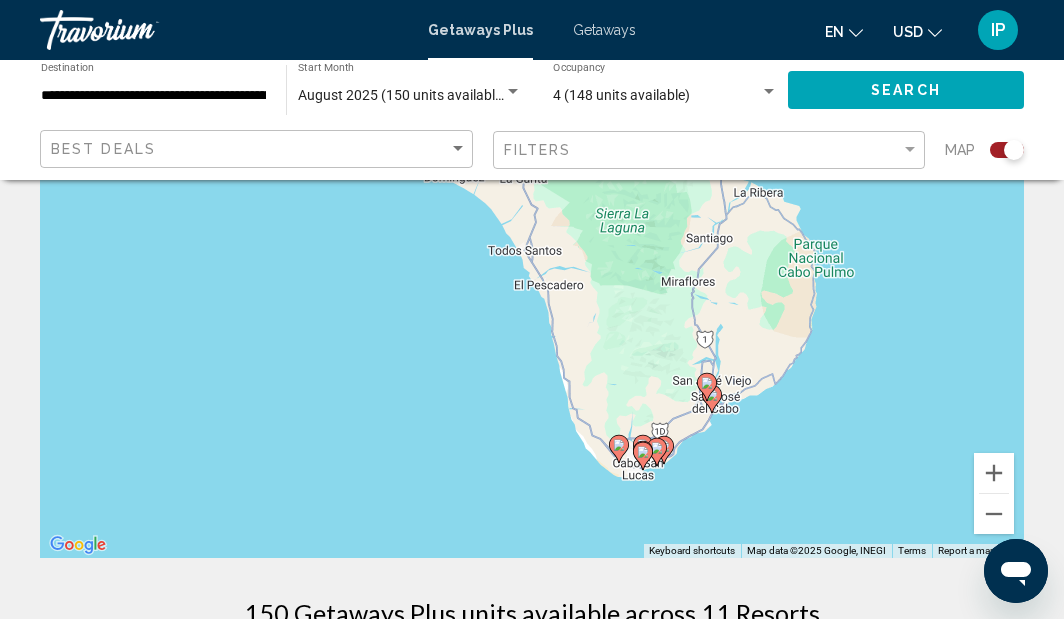 drag, startPoint x: 939, startPoint y: 460, endPoint x: 744, endPoint y: 456, distance: 195.04102 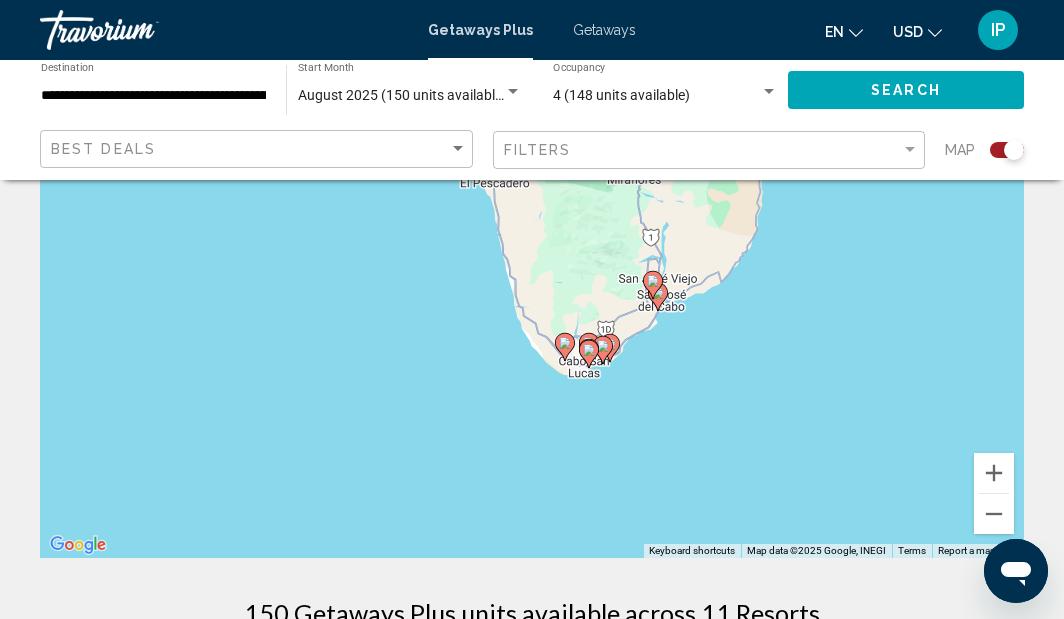drag, startPoint x: 792, startPoint y: 458, endPoint x: 746, endPoint y: 355, distance: 112.805145 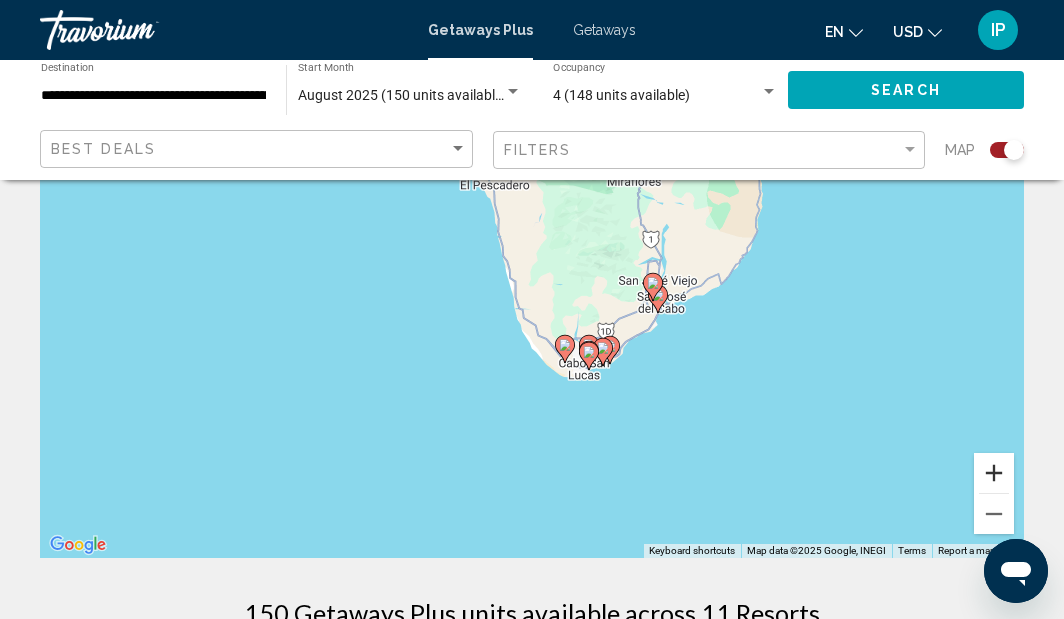 click at bounding box center (994, 473) 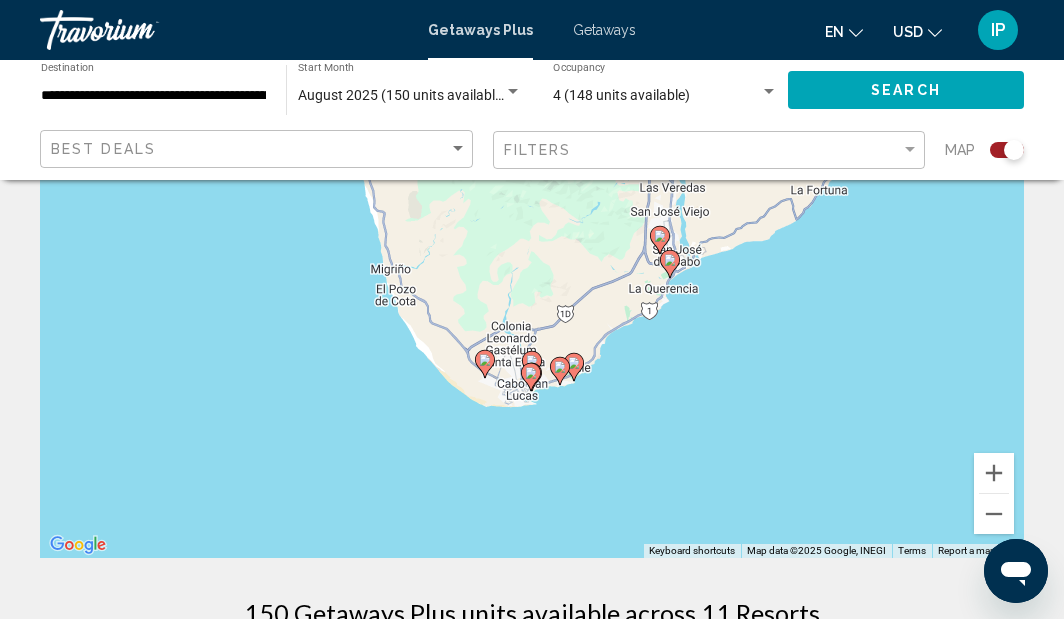 drag, startPoint x: 895, startPoint y: 461, endPoint x: 781, endPoint y: 371, distance: 145.24461 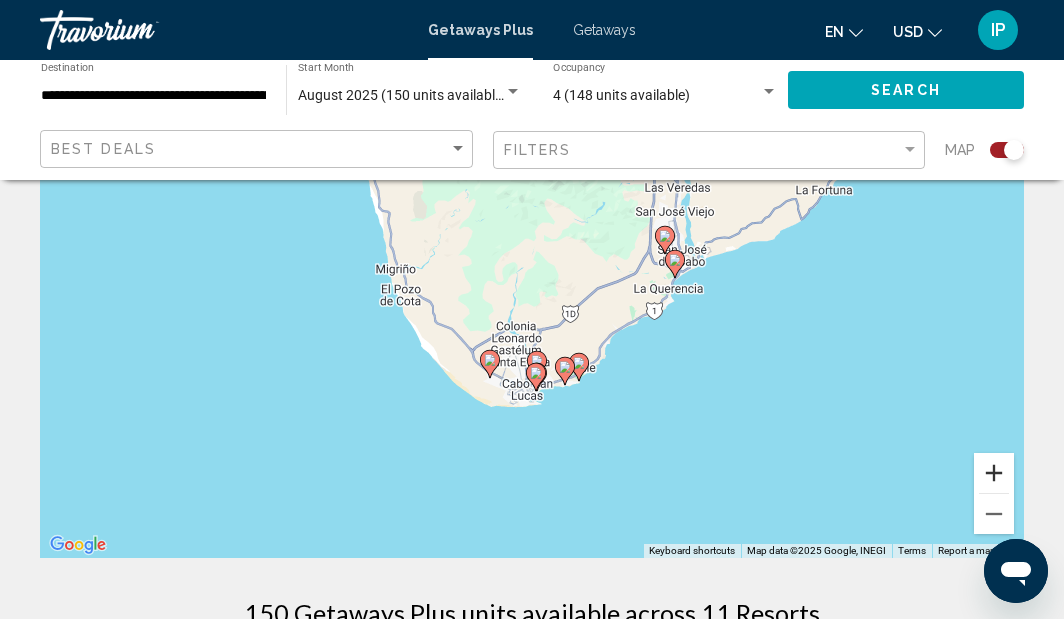 click at bounding box center (994, 473) 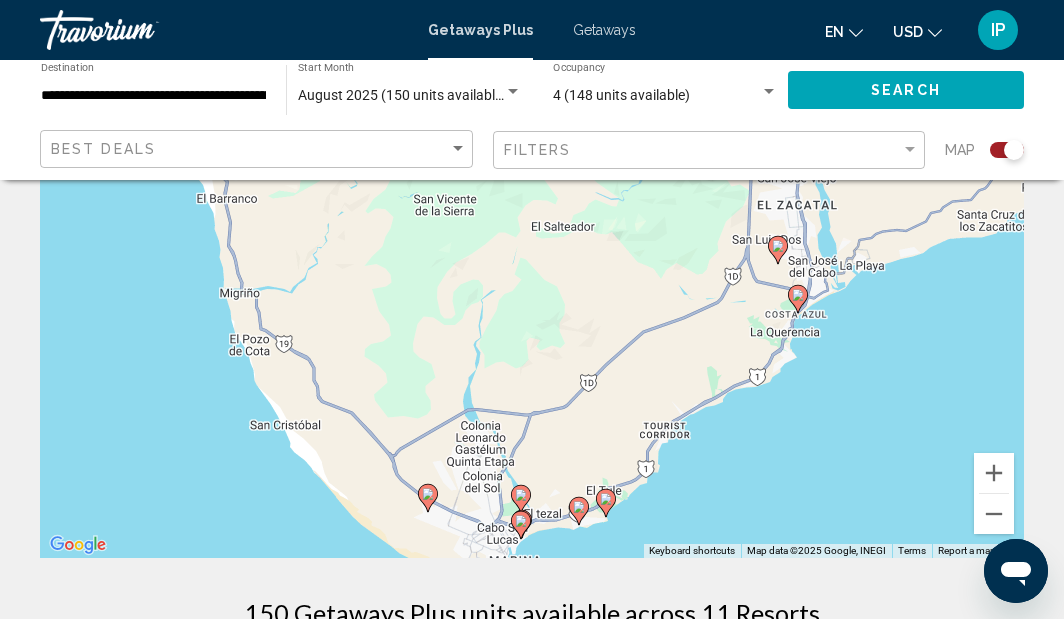 drag, startPoint x: 891, startPoint y: 468, endPoint x: 871, endPoint y: 476, distance: 21.540659 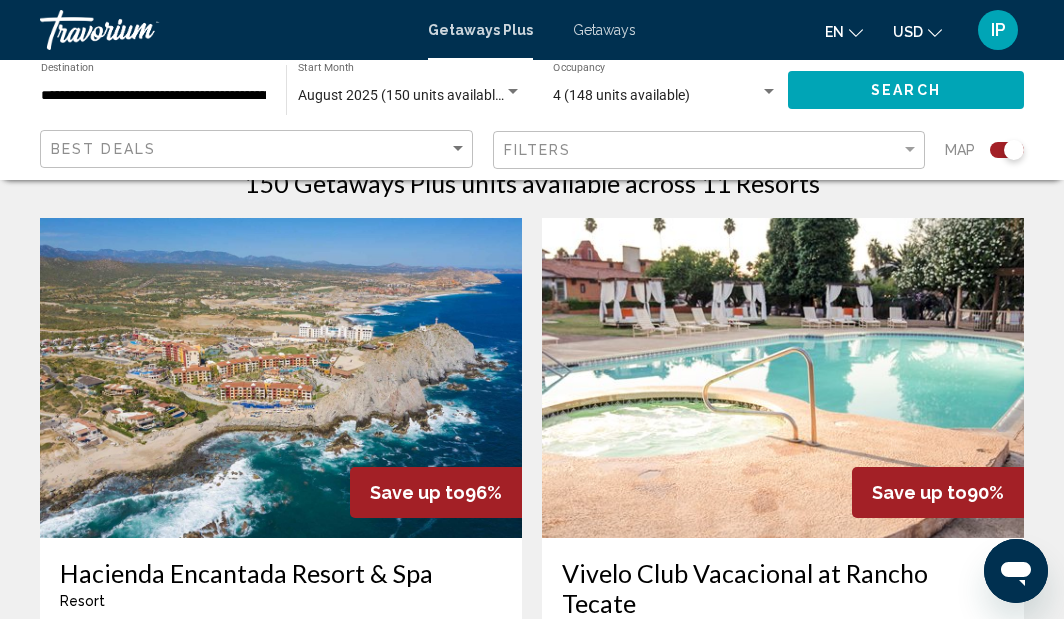 scroll, scrollTop: 647, scrollLeft: 0, axis: vertical 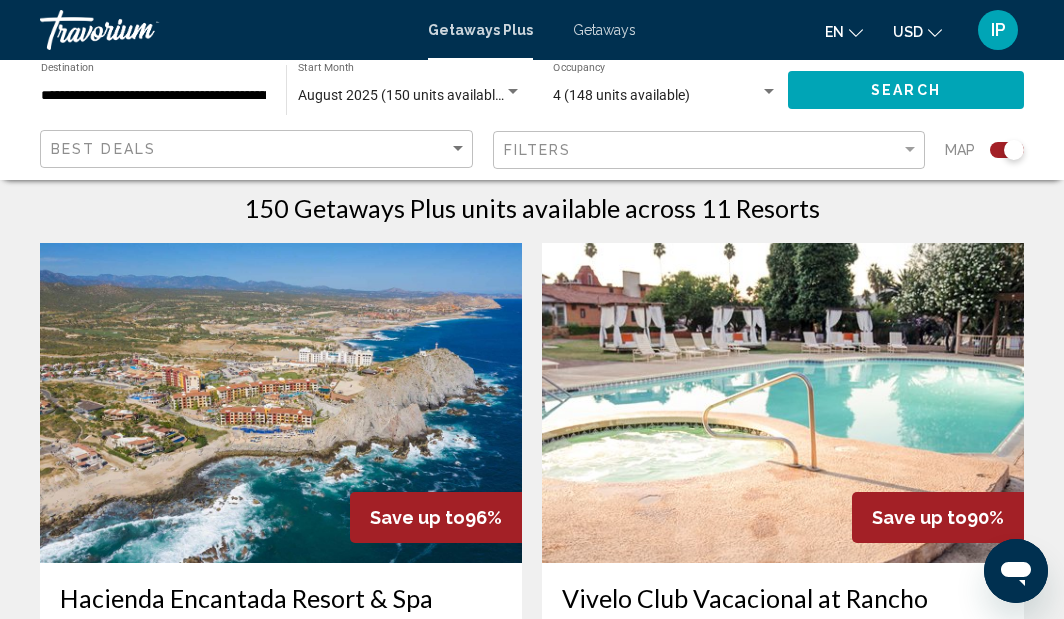 click on "Filters" 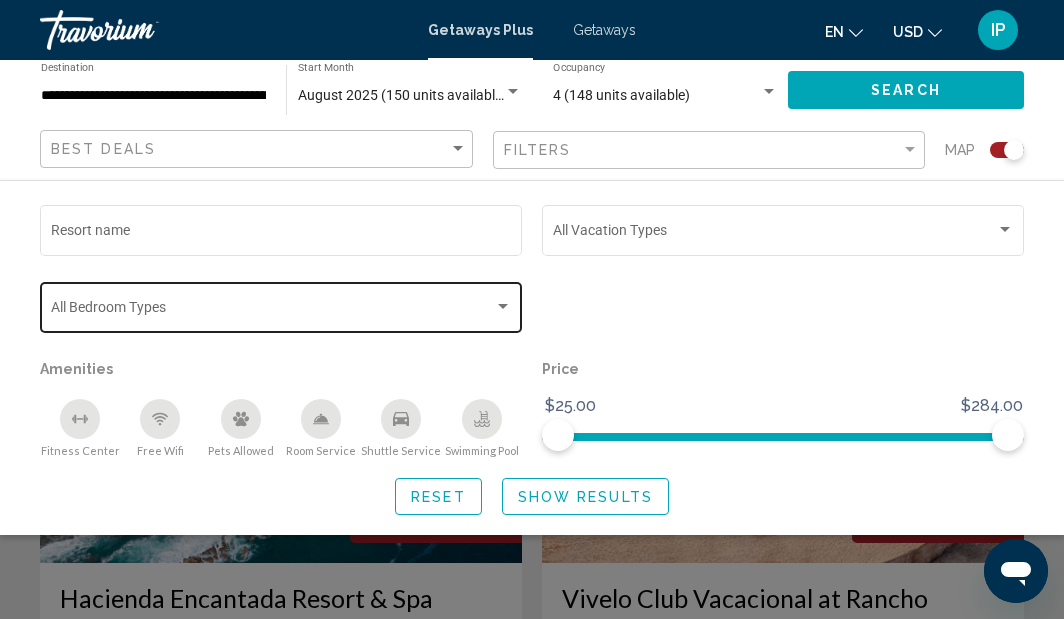 click at bounding box center (503, 307) 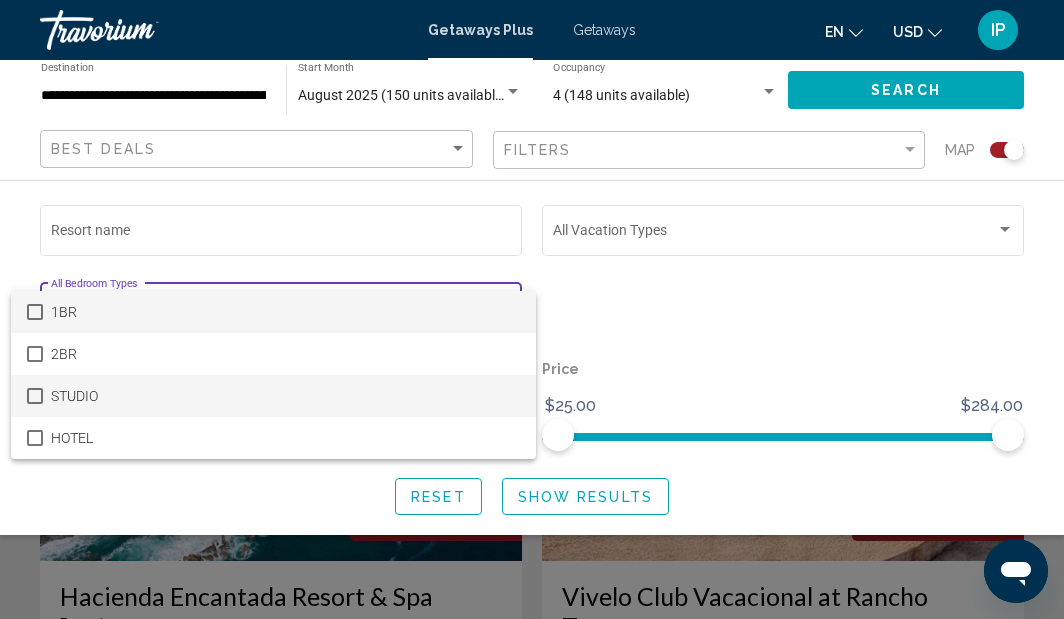 scroll, scrollTop: 622, scrollLeft: 0, axis: vertical 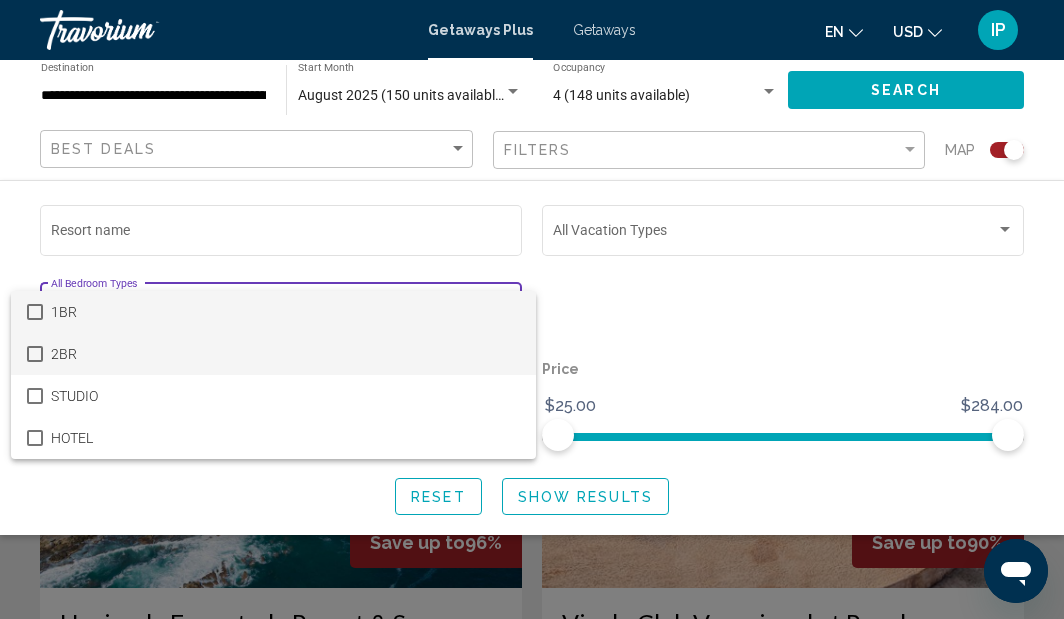 click at bounding box center (35, 354) 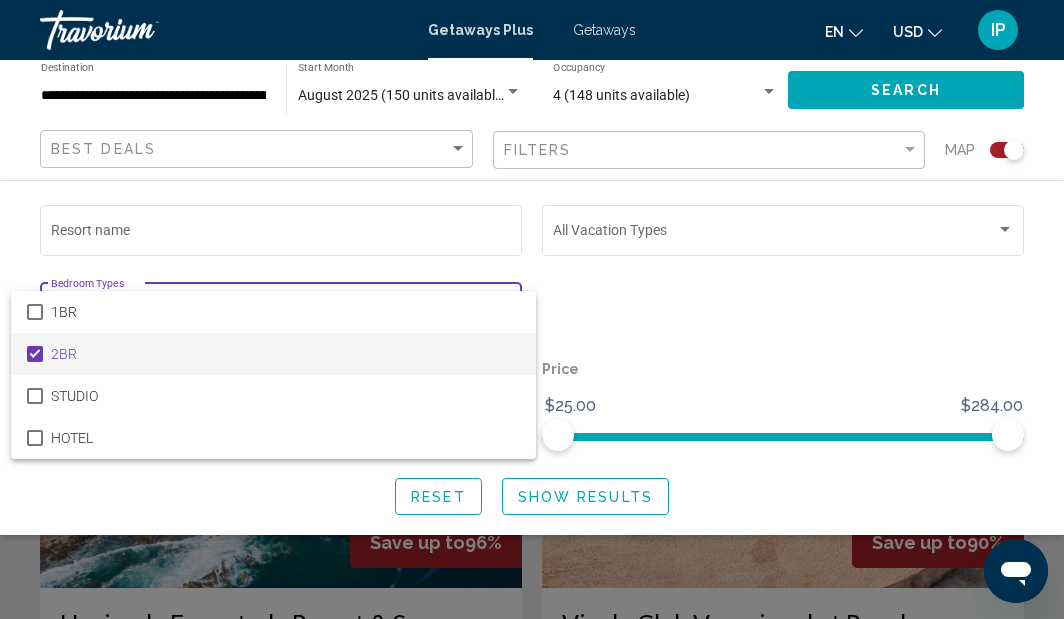 click at bounding box center [532, 309] 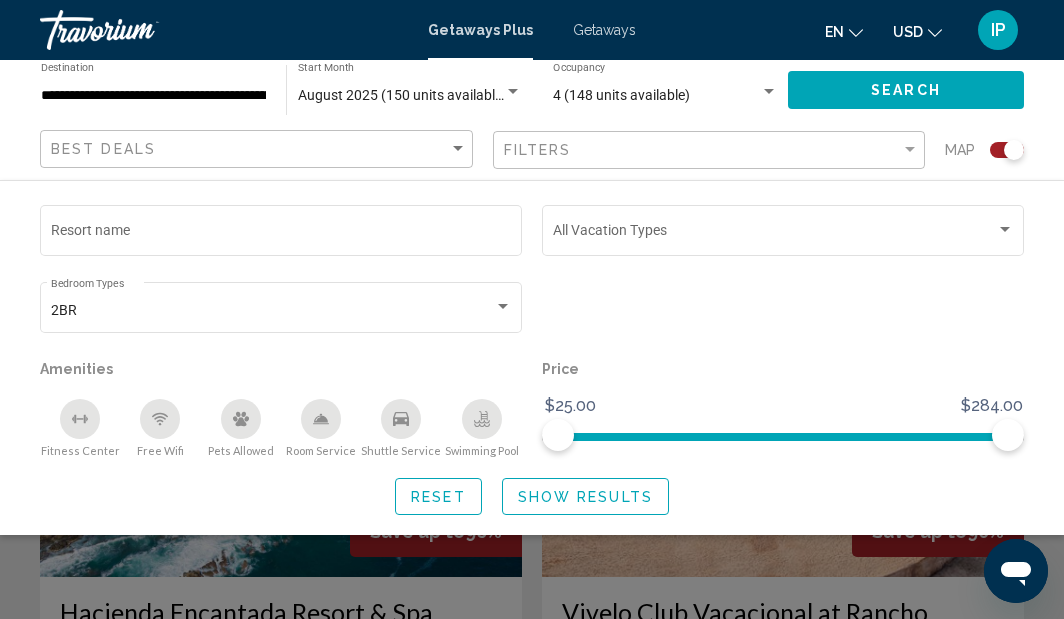 scroll, scrollTop: 633, scrollLeft: 0, axis: vertical 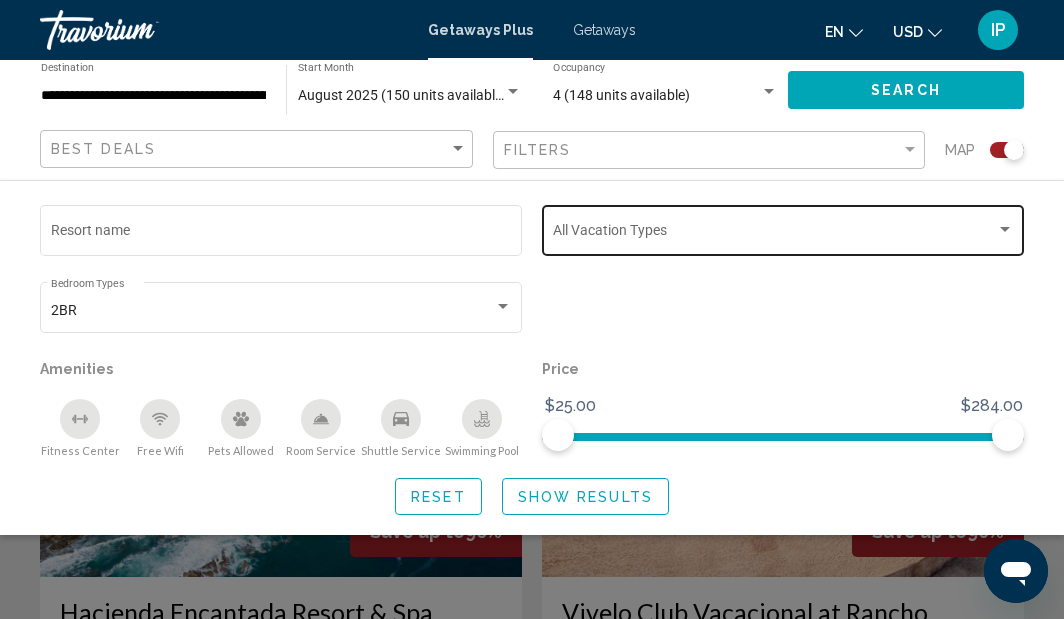 click on "Vacation Types All Vacation Types" 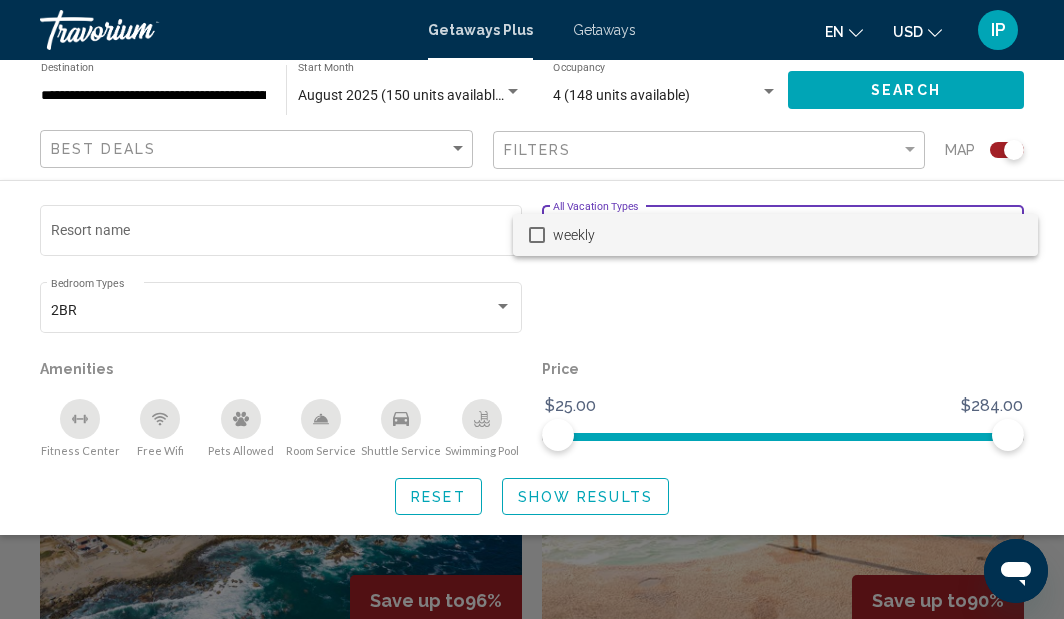 scroll, scrollTop: 559, scrollLeft: 0, axis: vertical 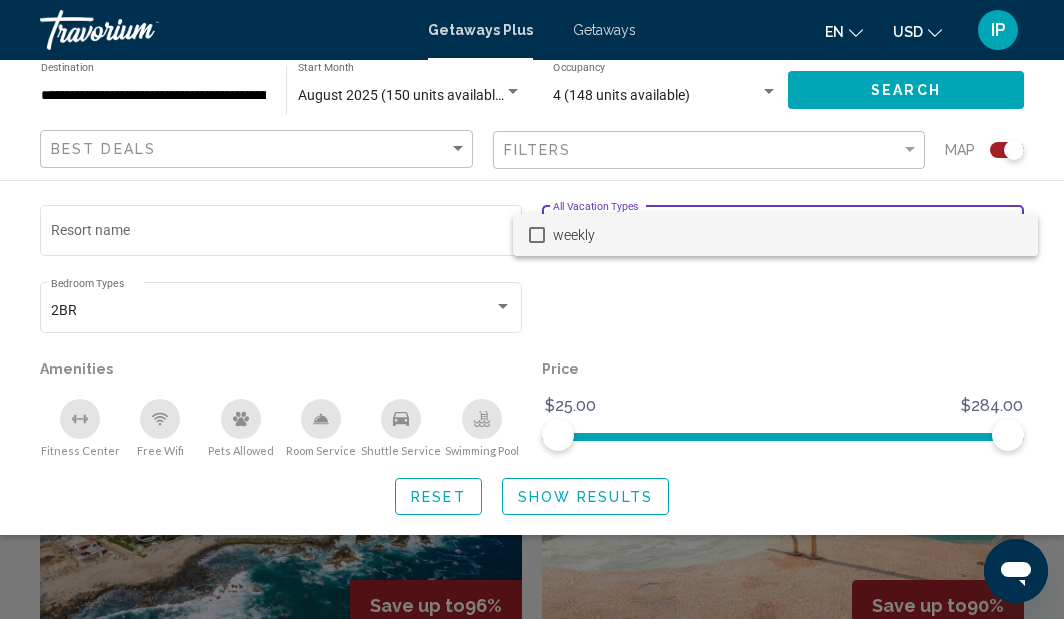 click at bounding box center [537, 235] 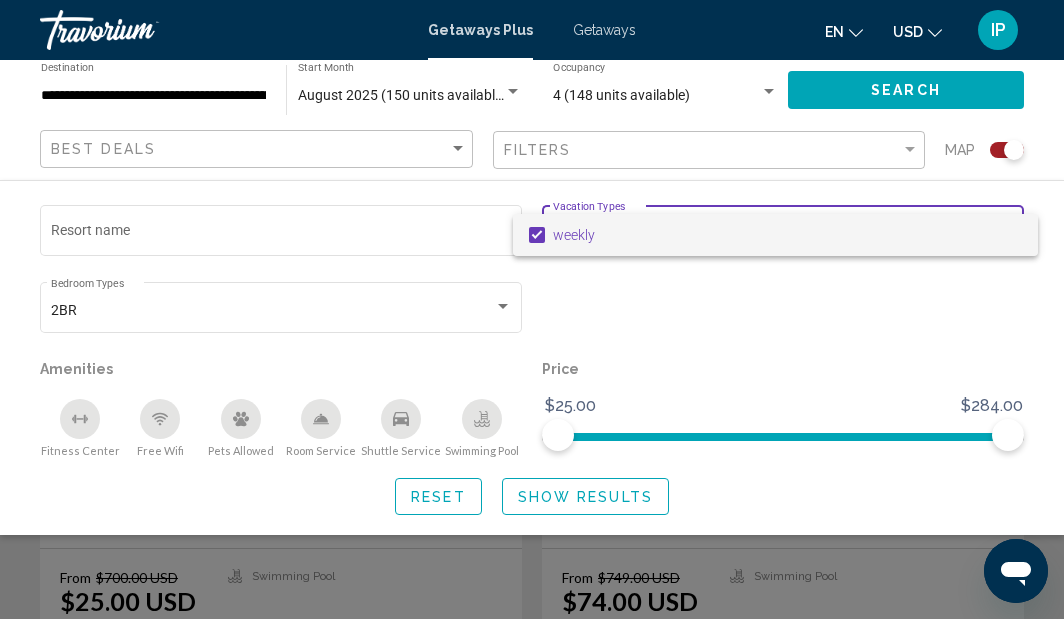 scroll, scrollTop: 835, scrollLeft: 0, axis: vertical 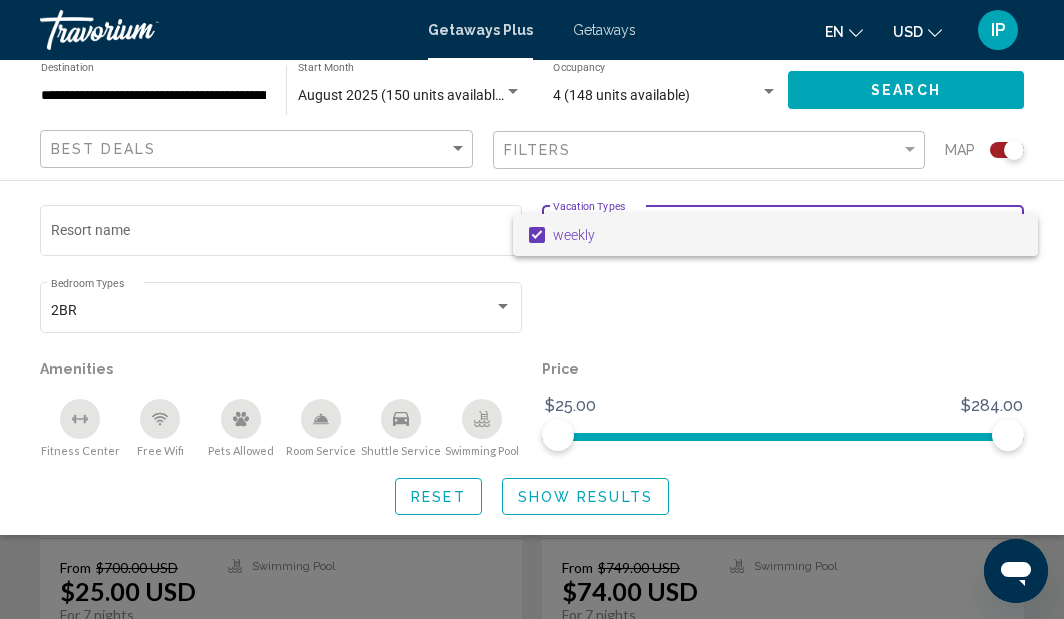 click at bounding box center (532, 309) 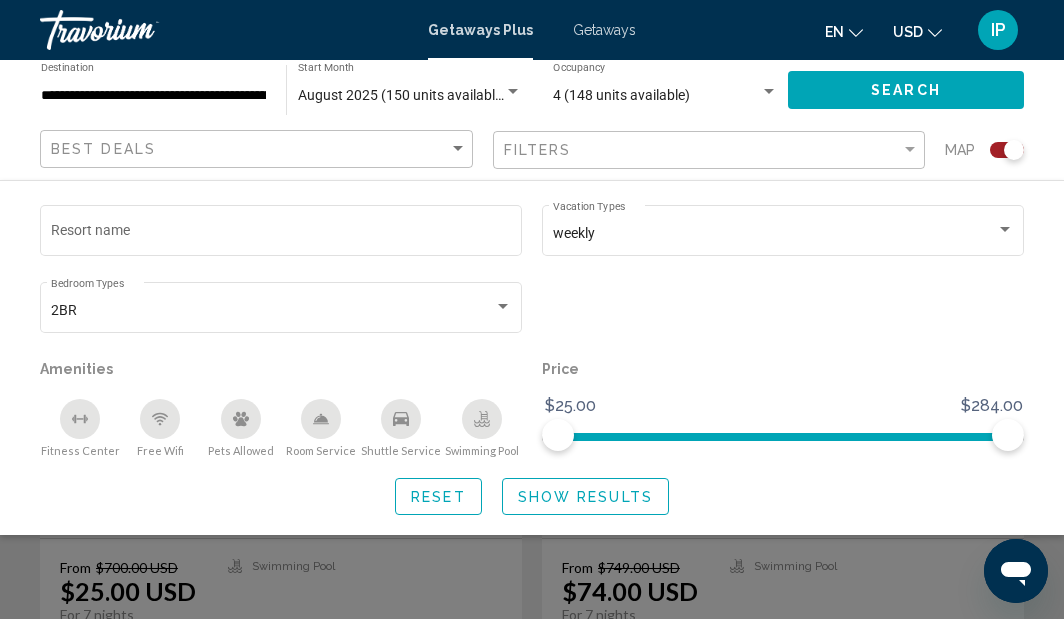 click on "Search" 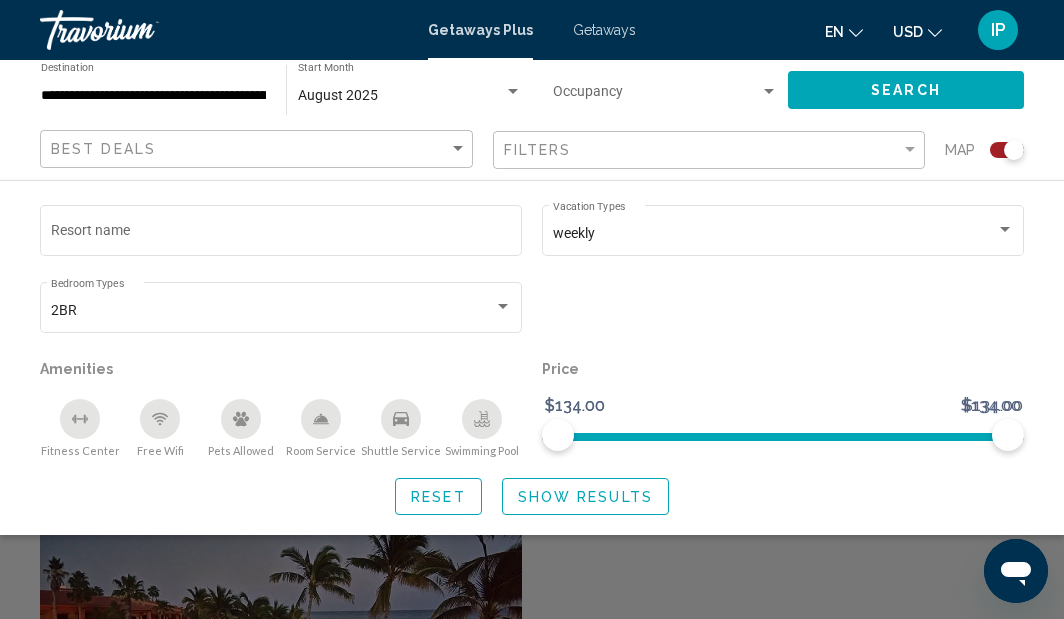 scroll, scrollTop: 410, scrollLeft: 0, axis: vertical 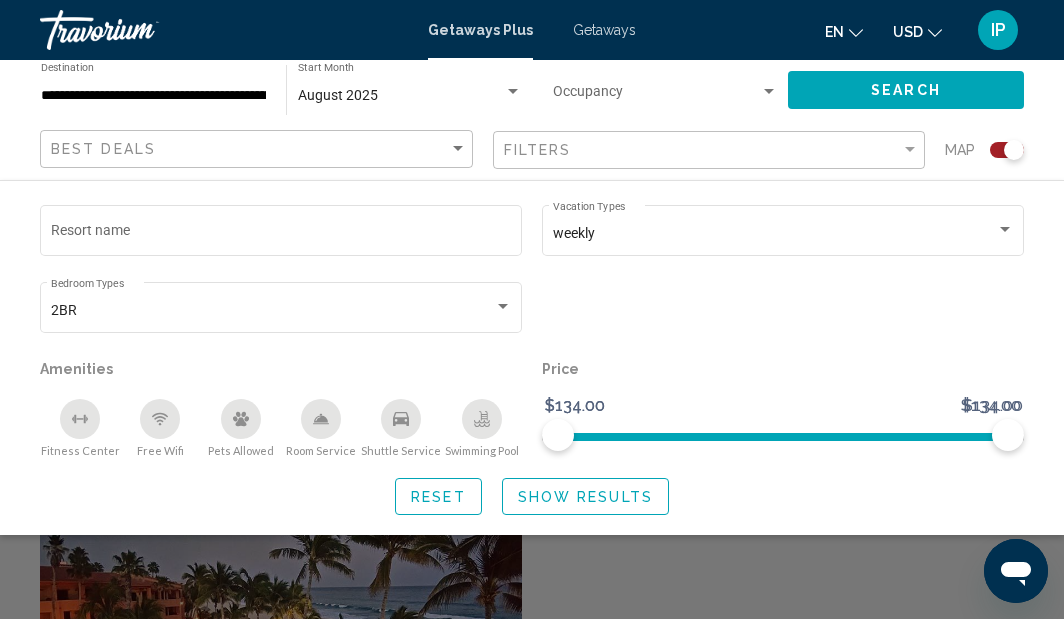 click on "Show Results" 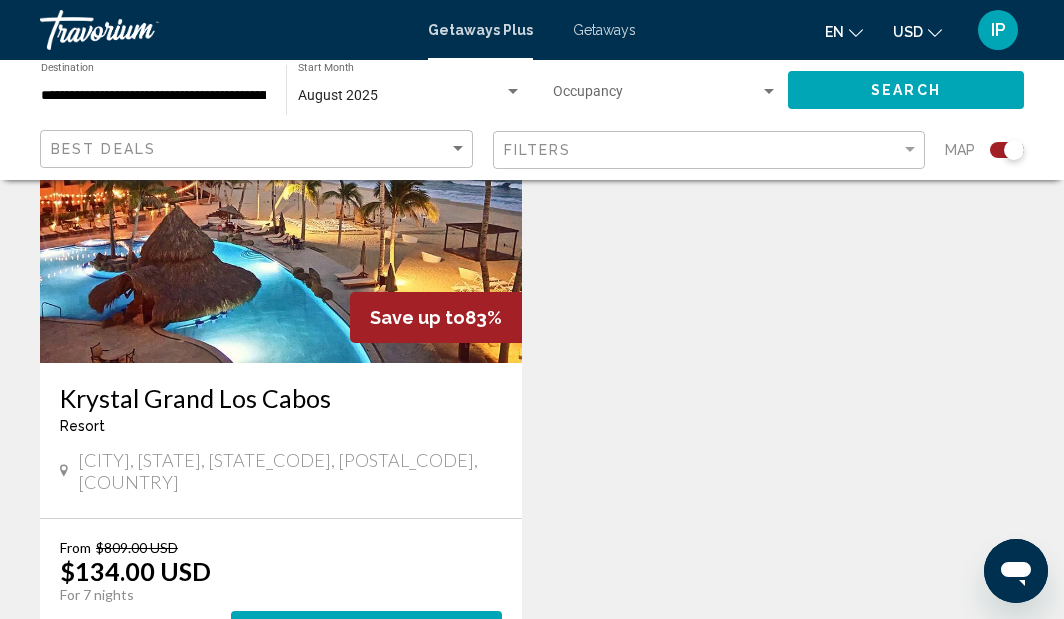 scroll, scrollTop: 856, scrollLeft: 0, axis: vertical 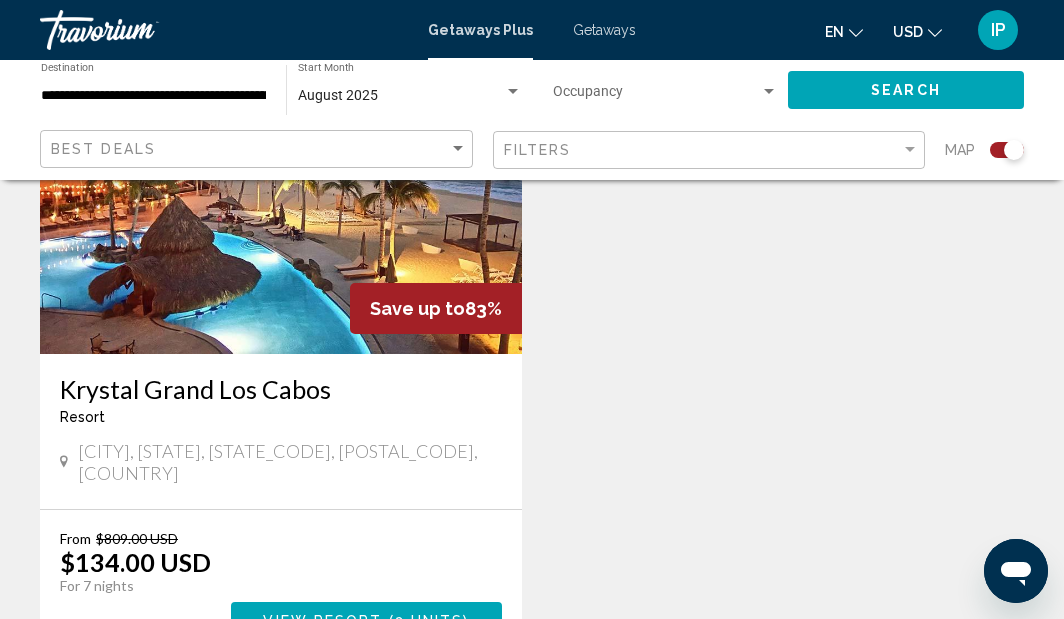 click on "2 units" at bounding box center (429, 621) 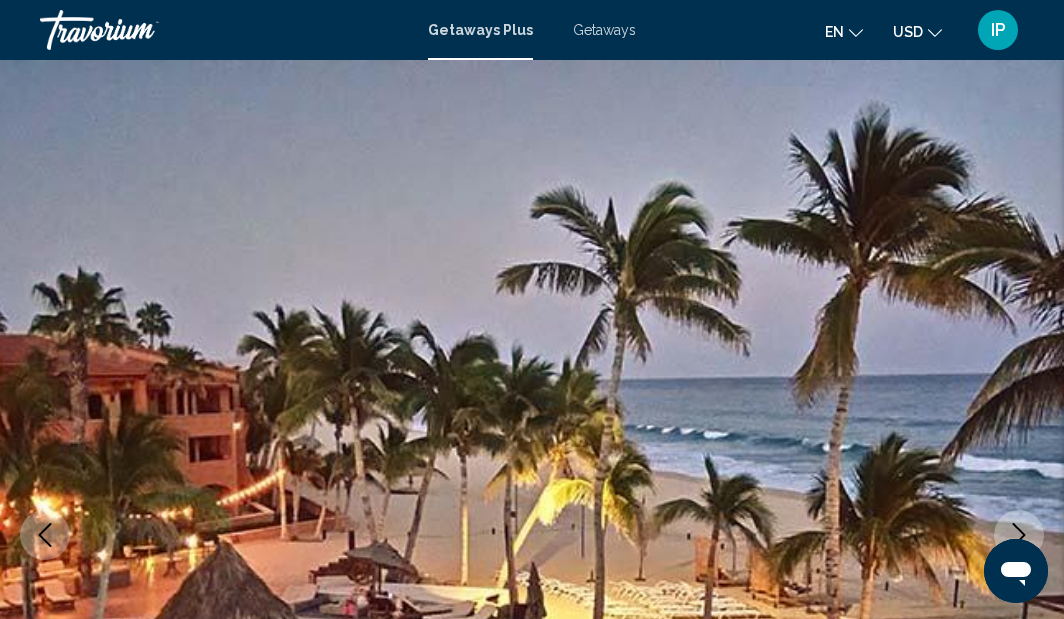 scroll, scrollTop: 0, scrollLeft: 0, axis: both 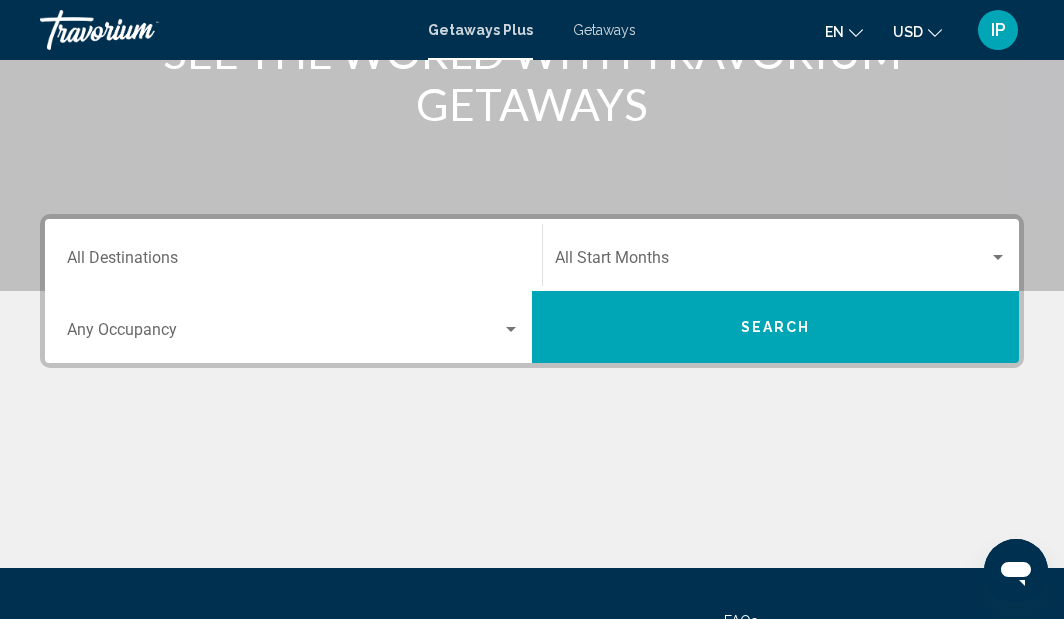 click on "Destination All Destinations" at bounding box center [293, 262] 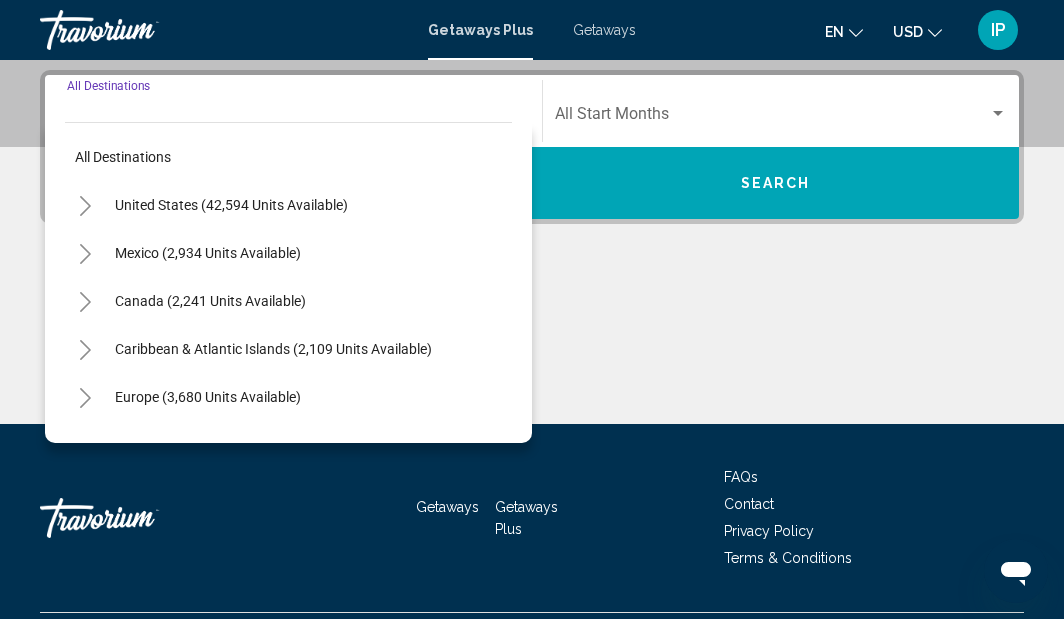 scroll, scrollTop: 458, scrollLeft: 0, axis: vertical 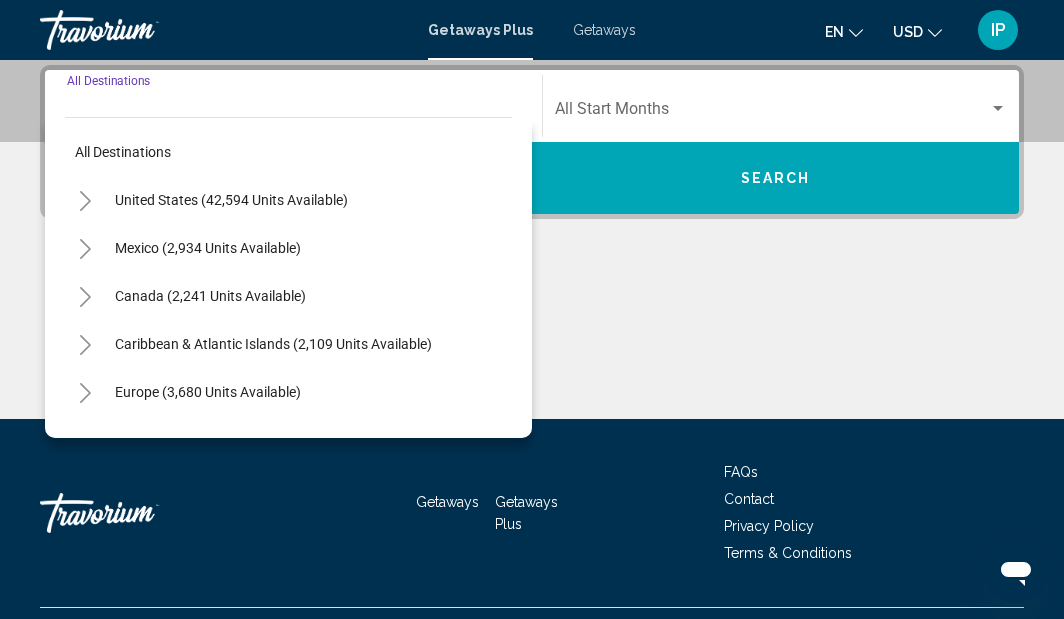 click 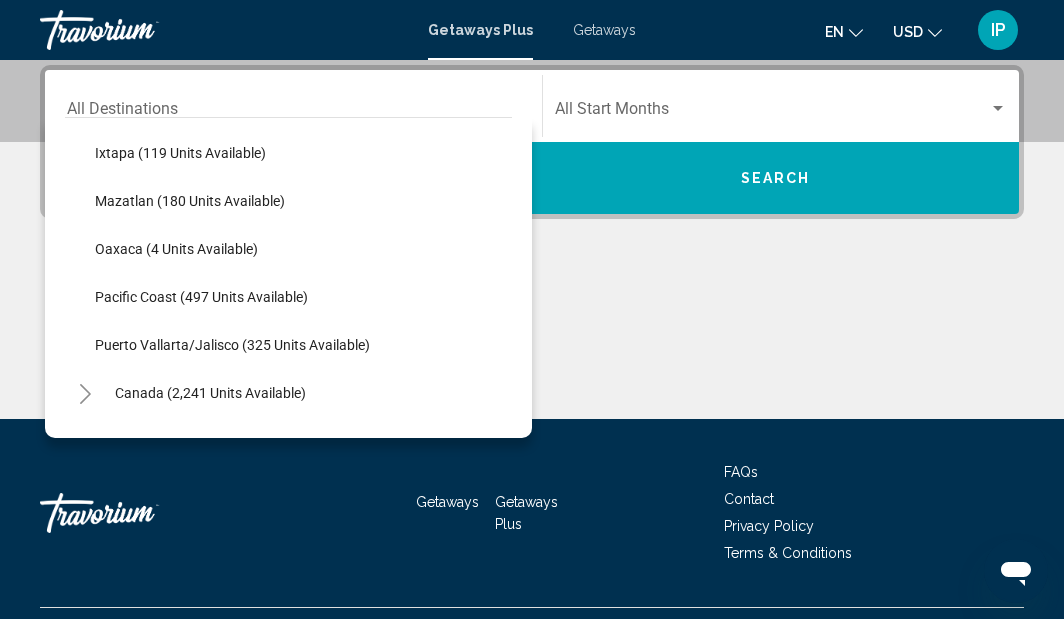 scroll, scrollTop: 372, scrollLeft: 0, axis: vertical 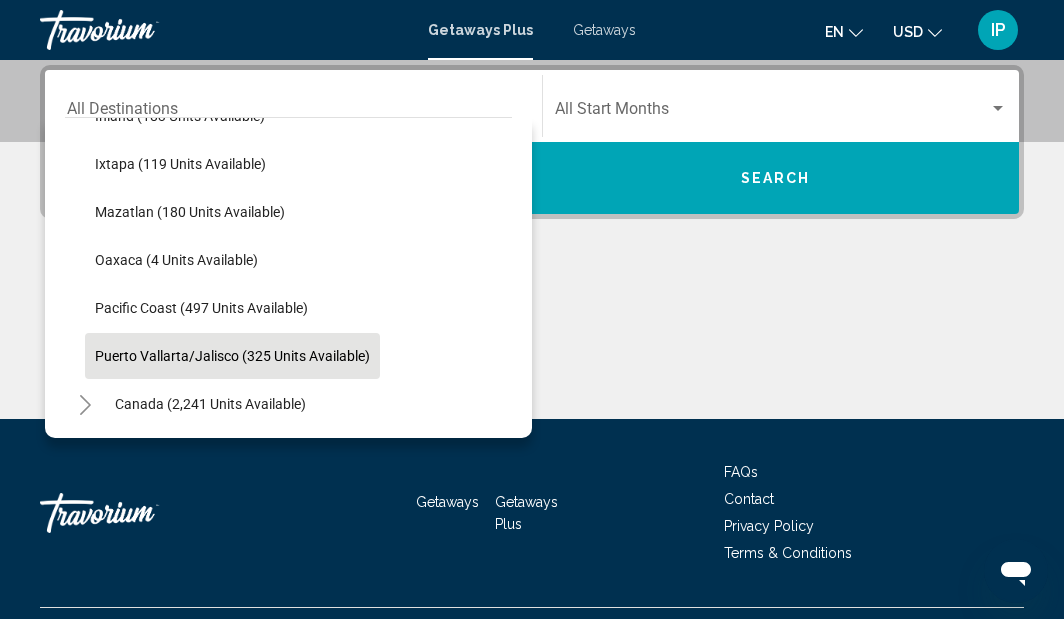 click on "Puerto Vallarta/Jalisco ([NUM] units available)" 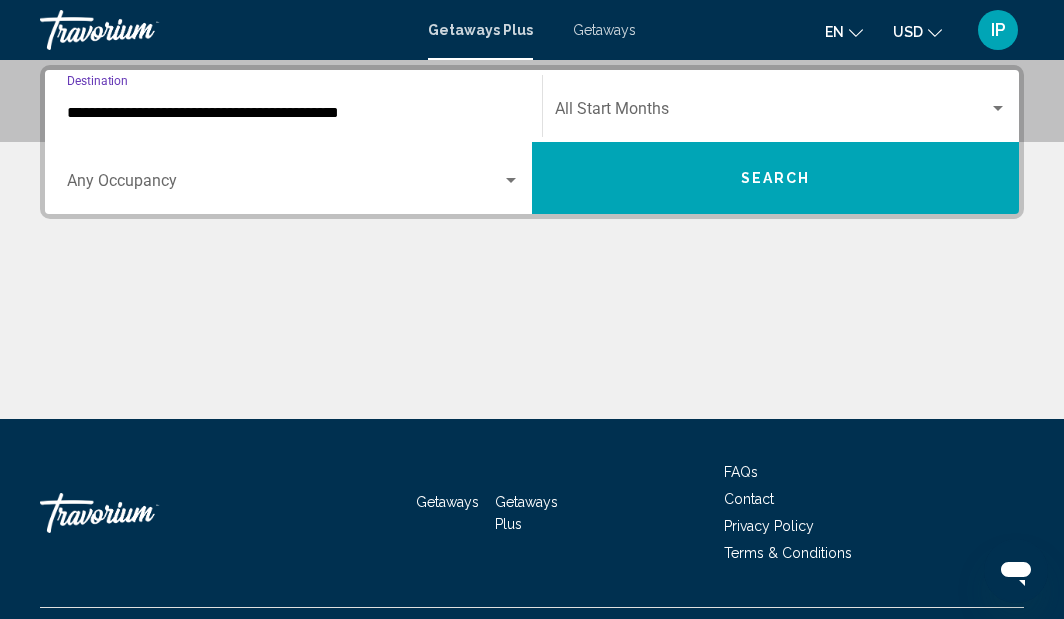 click at bounding box center [772, 113] 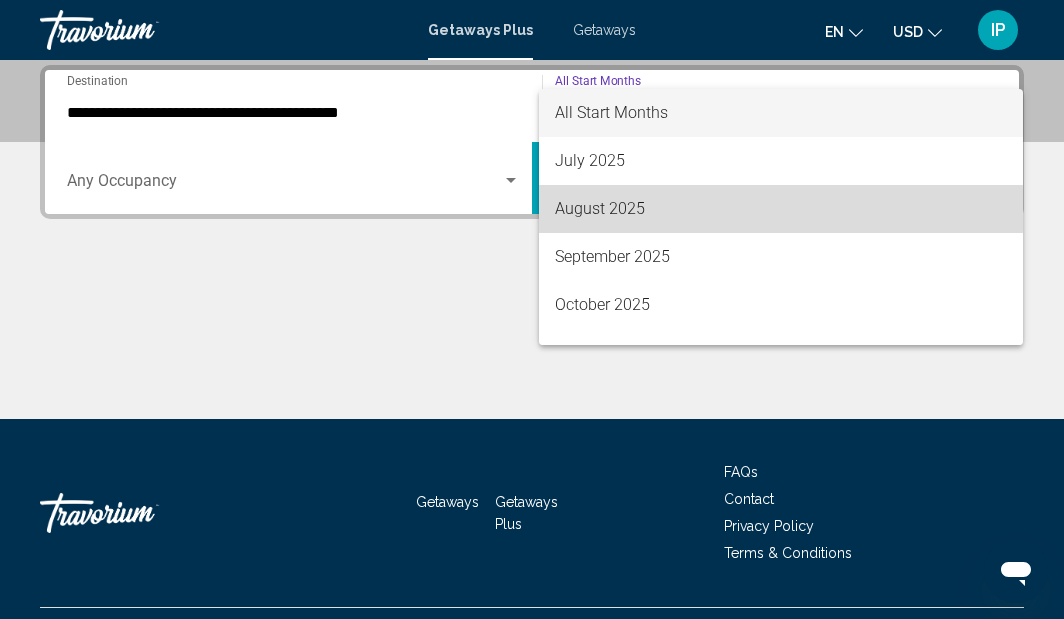 click on "August 2025" at bounding box center [781, 209] 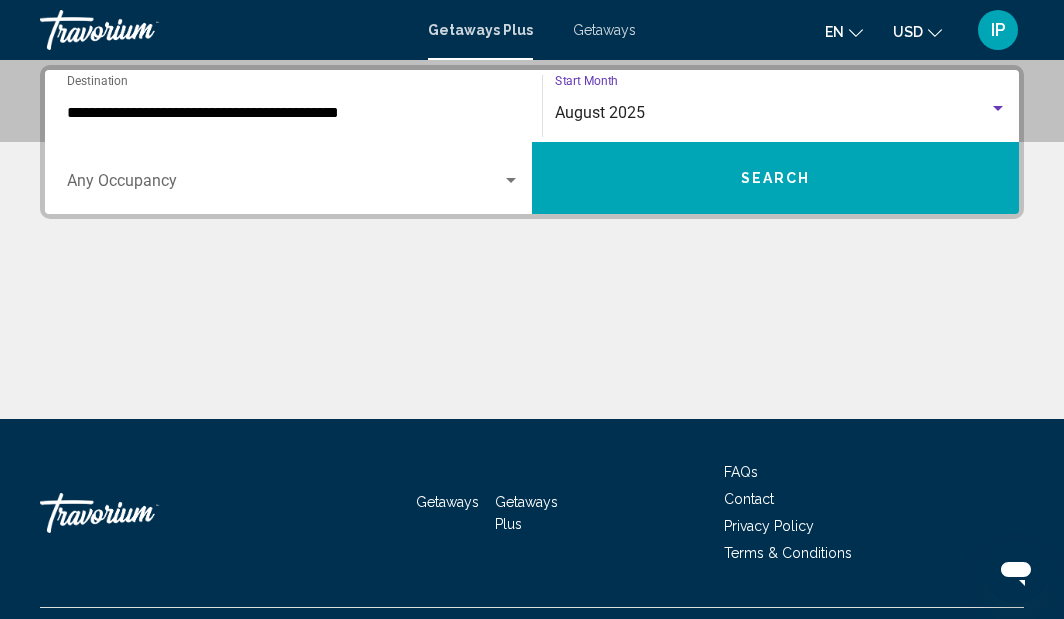 click on "Search" at bounding box center [775, 178] 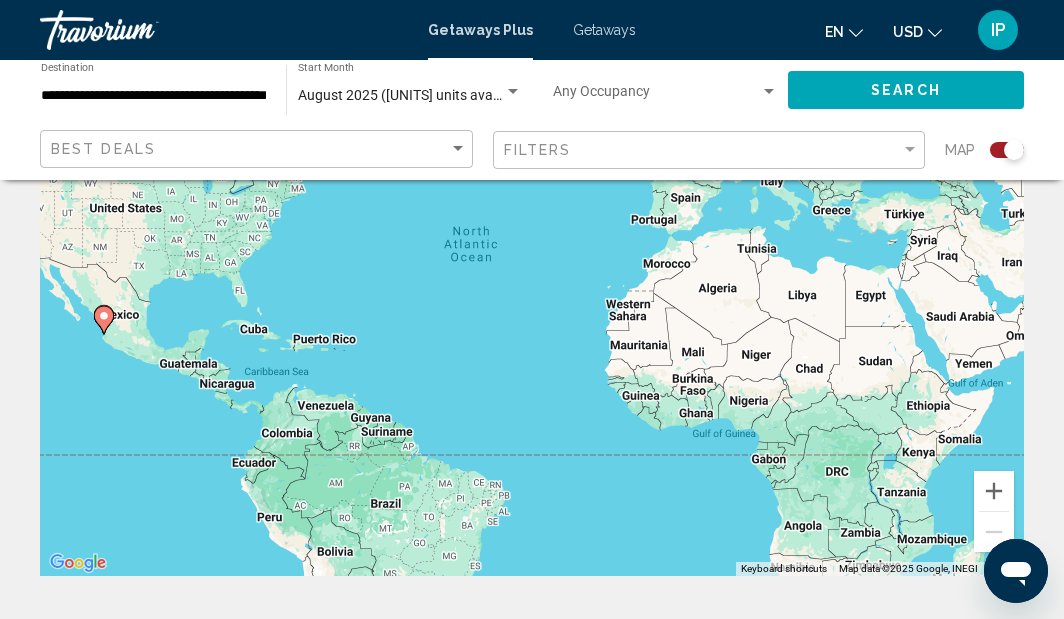 scroll, scrollTop: 228, scrollLeft: 0, axis: vertical 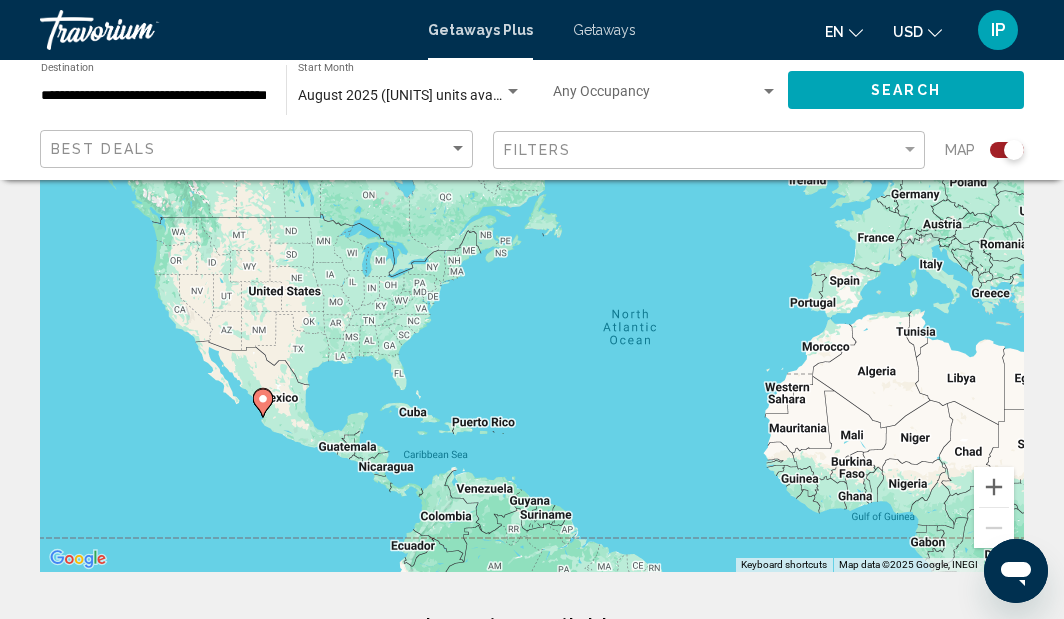 drag, startPoint x: 441, startPoint y: 304, endPoint x: 608, endPoint y: 391, distance: 188.30295 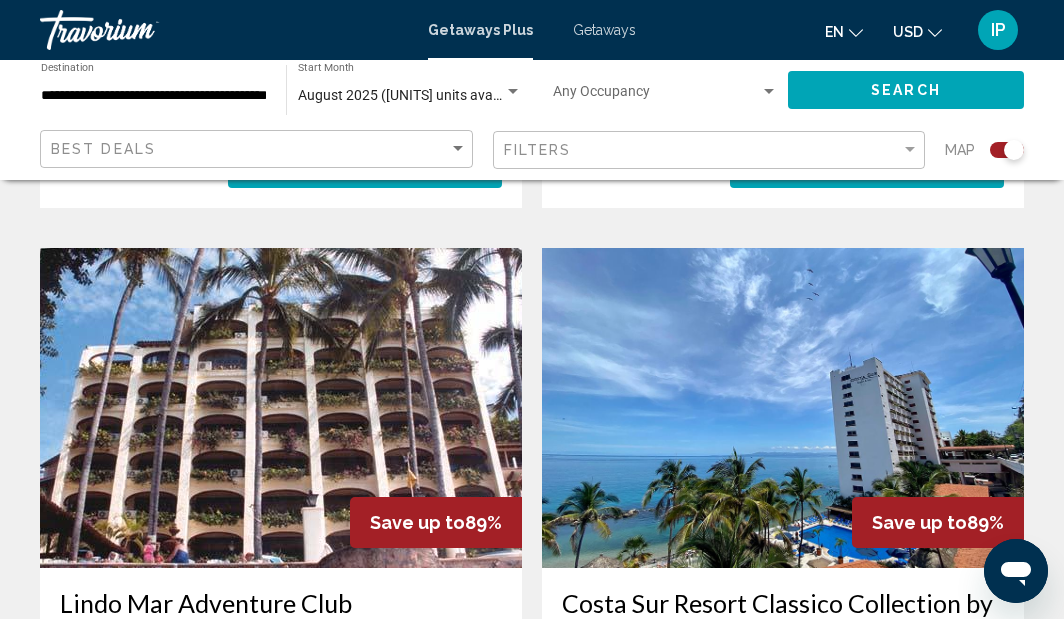 scroll, scrollTop: 1311, scrollLeft: 0, axis: vertical 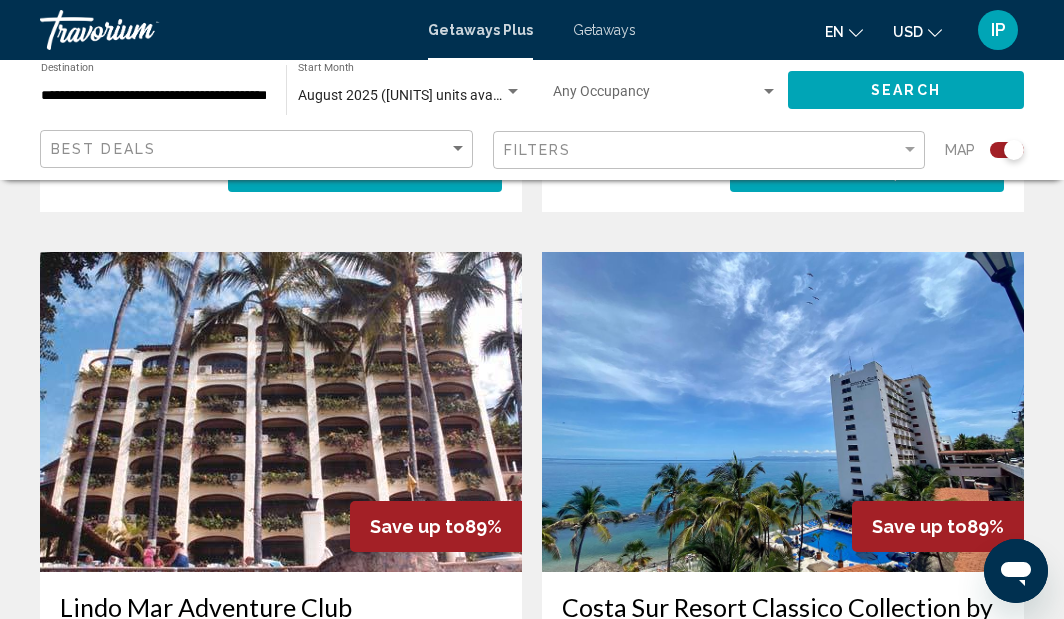 click at bounding box center [281, 412] 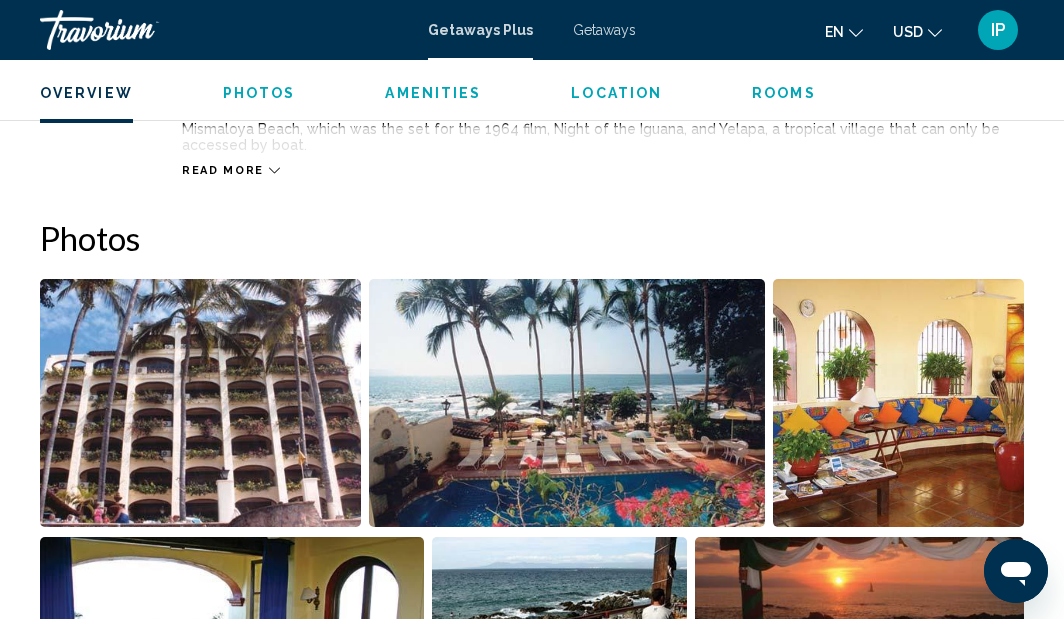 scroll, scrollTop: 1183, scrollLeft: 0, axis: vertical 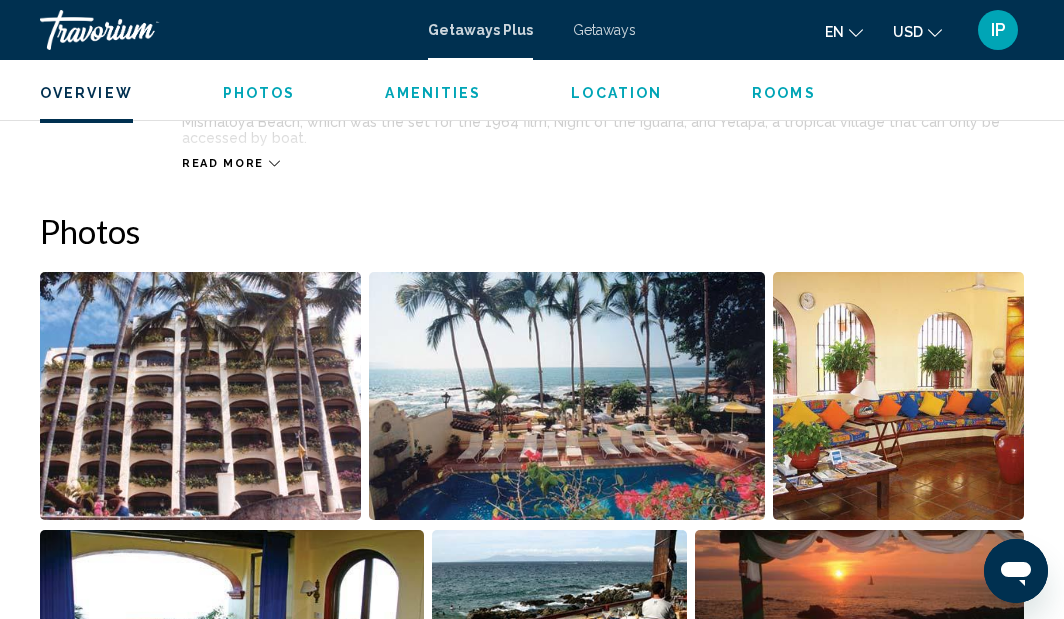 click 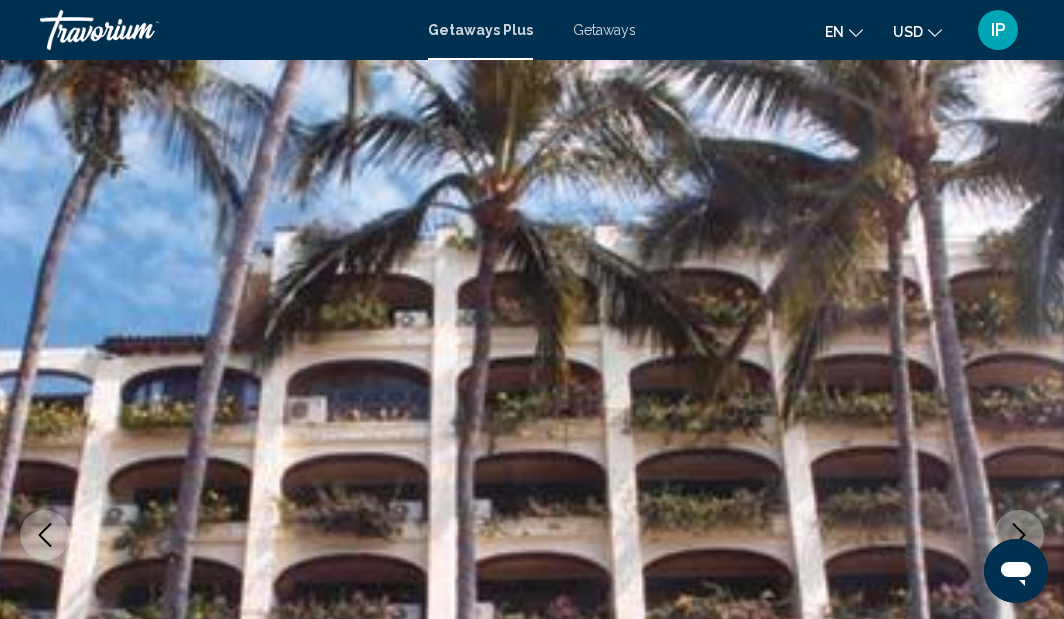 scroll, scrollTop: 0, scrollLeft: 0, axis: both 